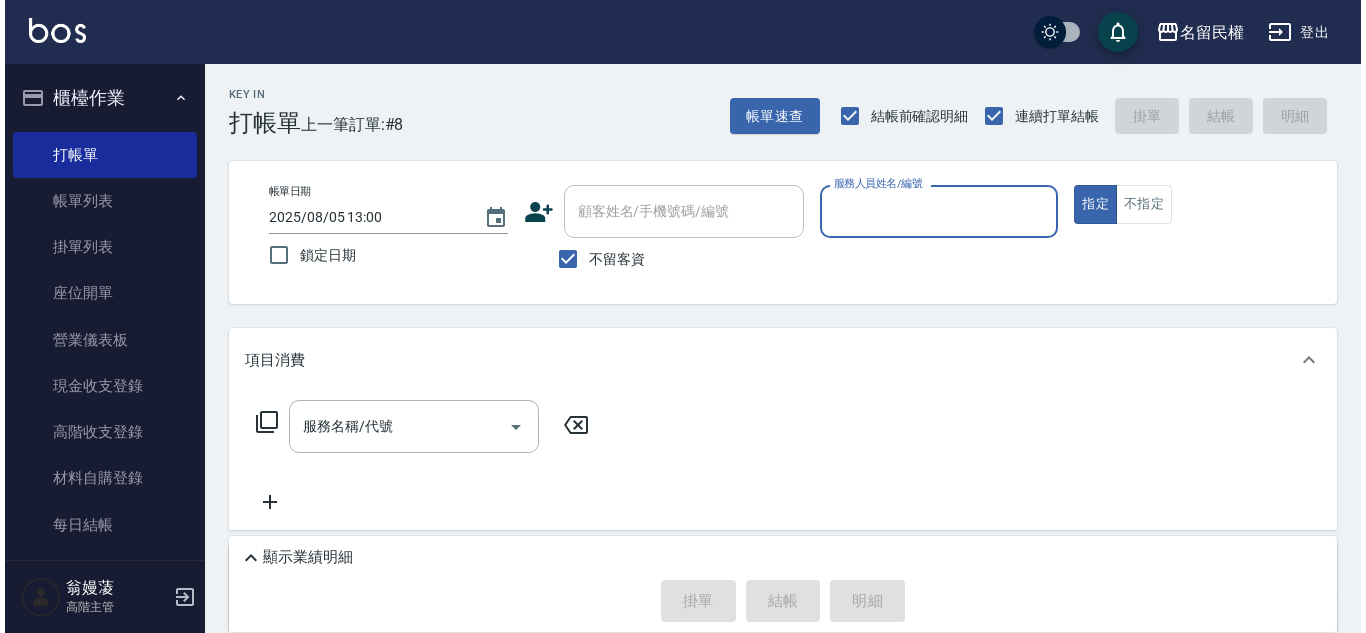 scroll, scrollTop: 0, scrollLeft: 0, axis: both 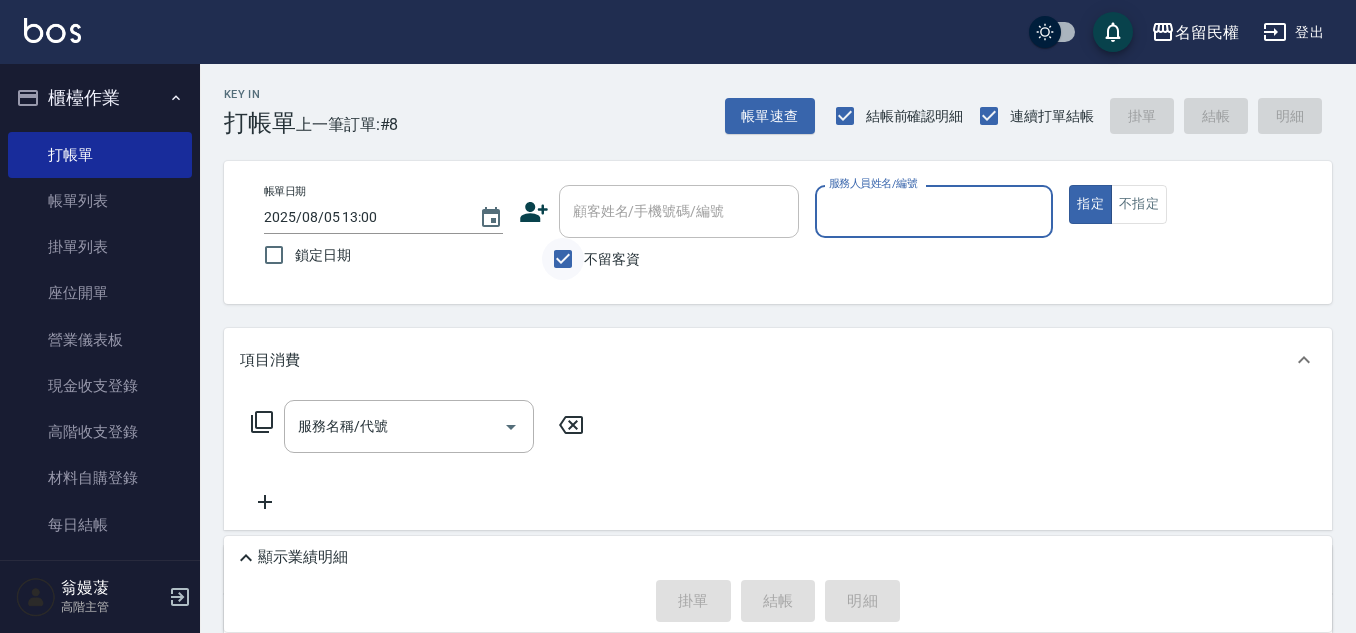 click on "不留客資" at bounding box center (563, 259) 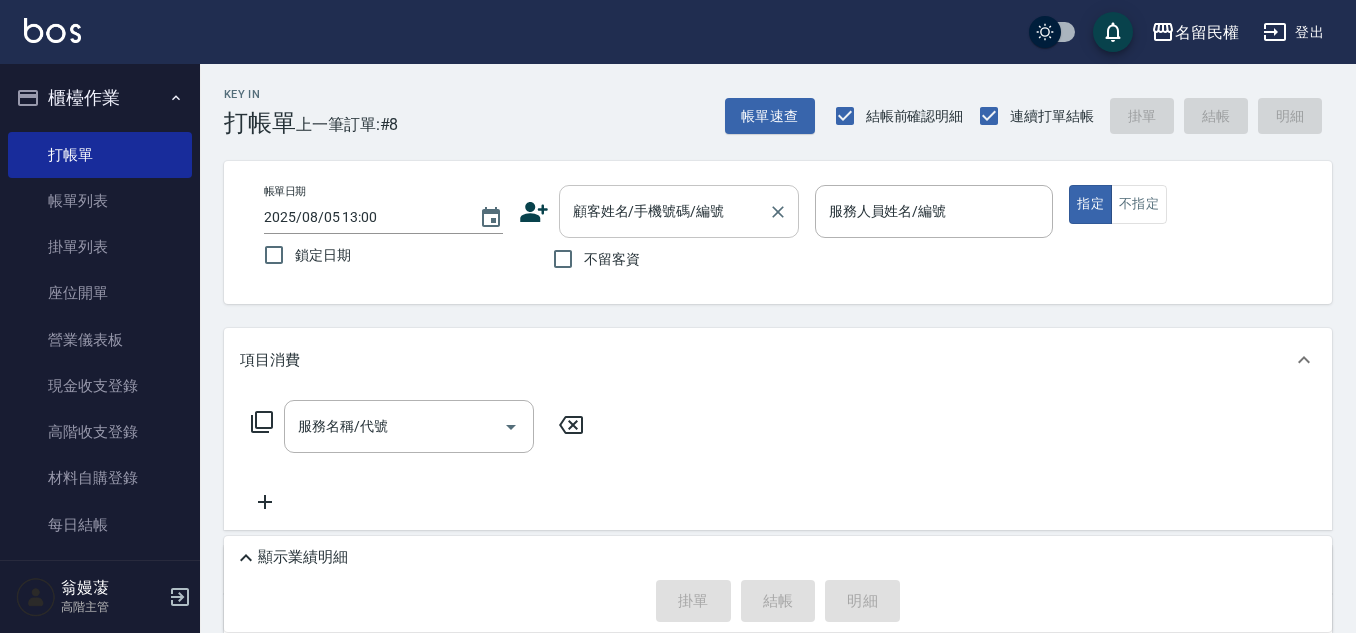 click on "顧客姓名/手機號碼/編號" at bounding box center [664, 211] 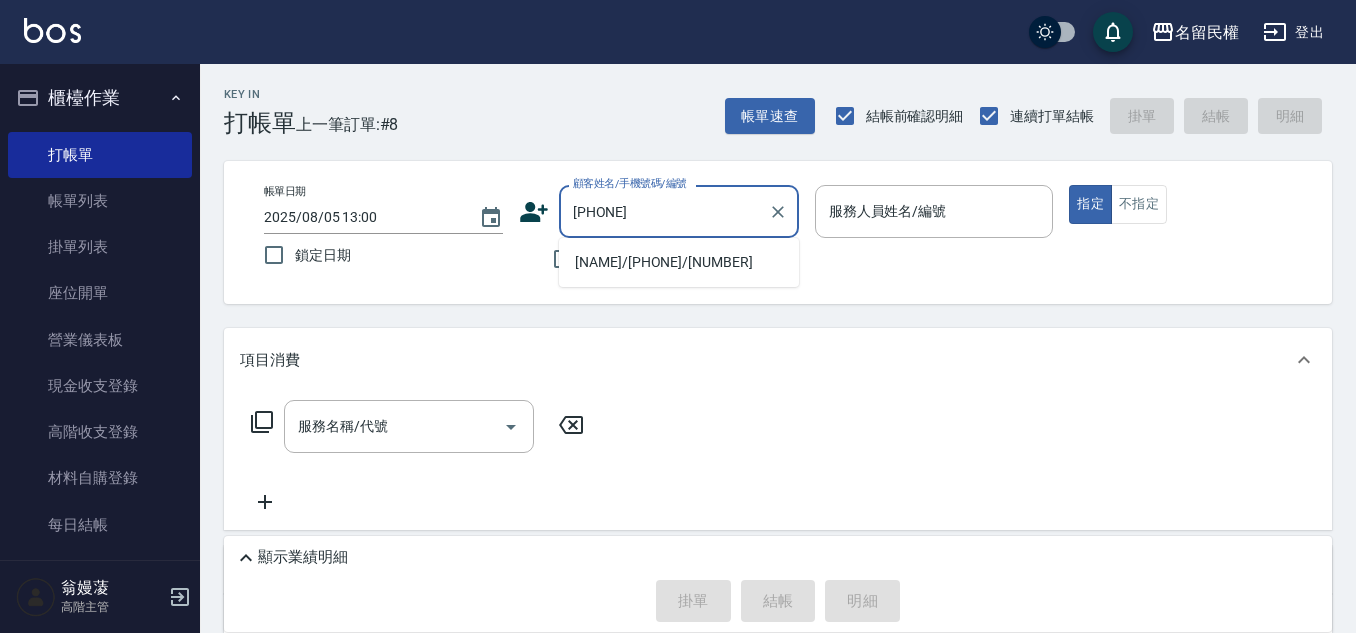 click on "[NAME]/[PHONE]/[NUMBER]" at bounding box center [679, 262] 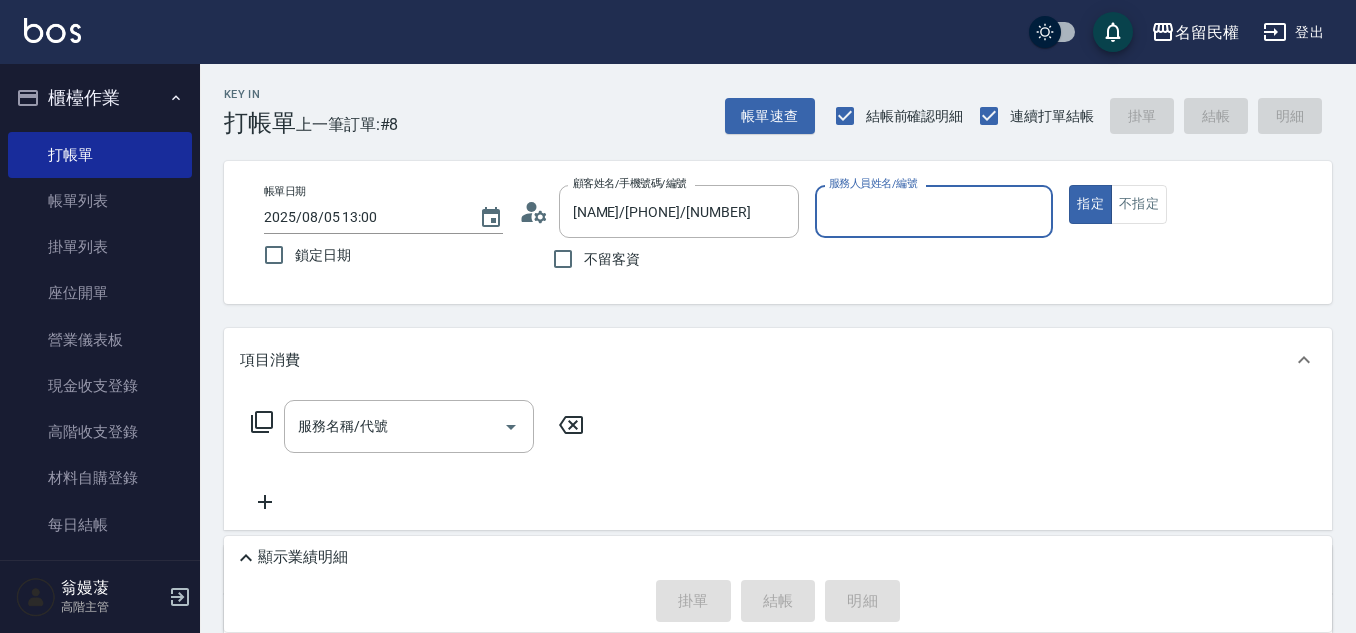 click 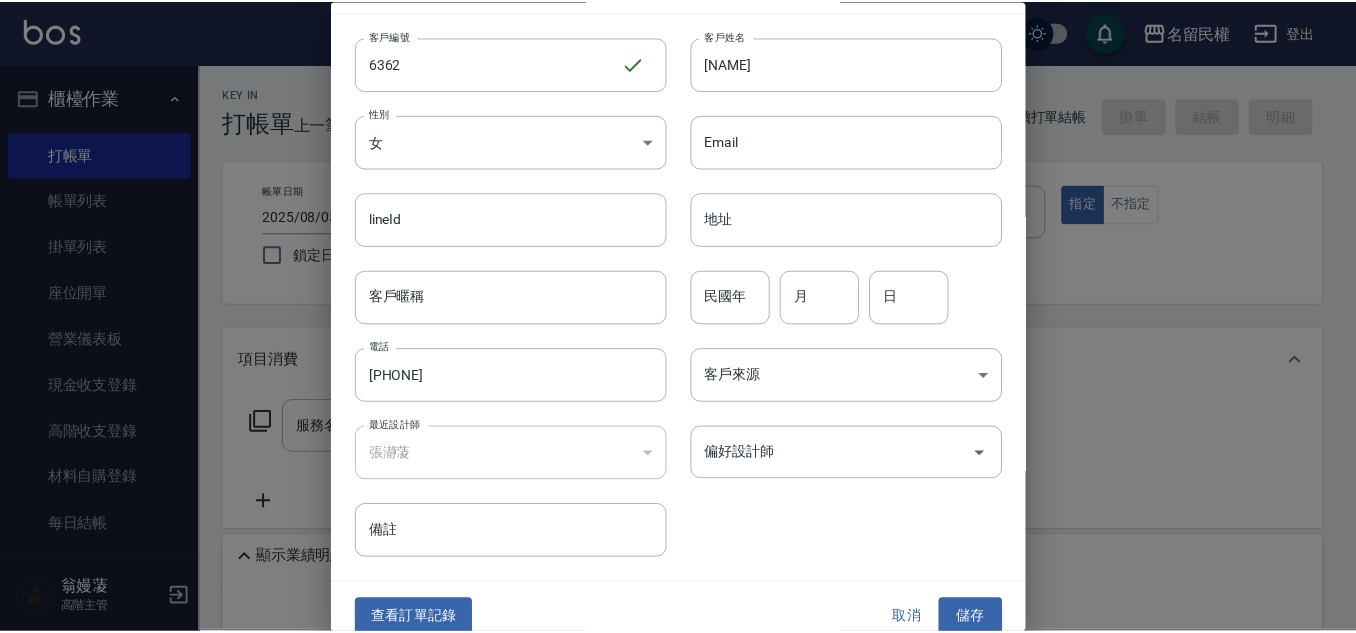 scroll, scrollTop: 60, scrollLeft: 0, axis: vertical 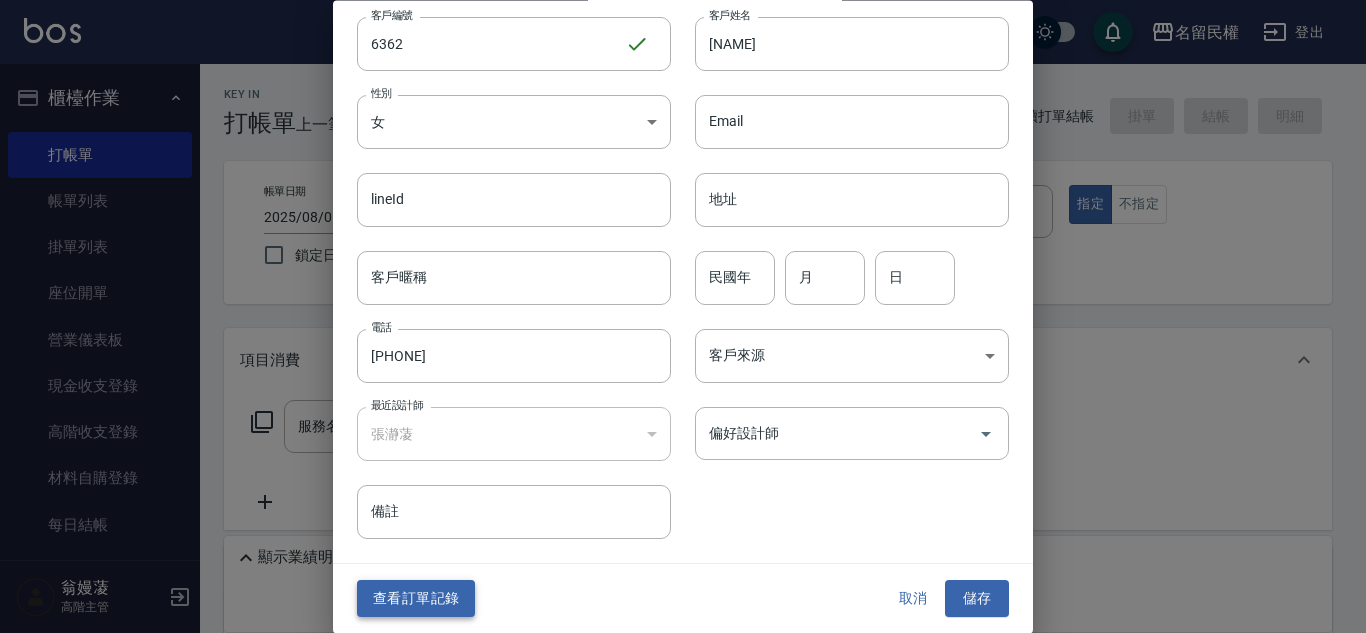 click on "查看訂單記錄" at bounding box center [416, 599] 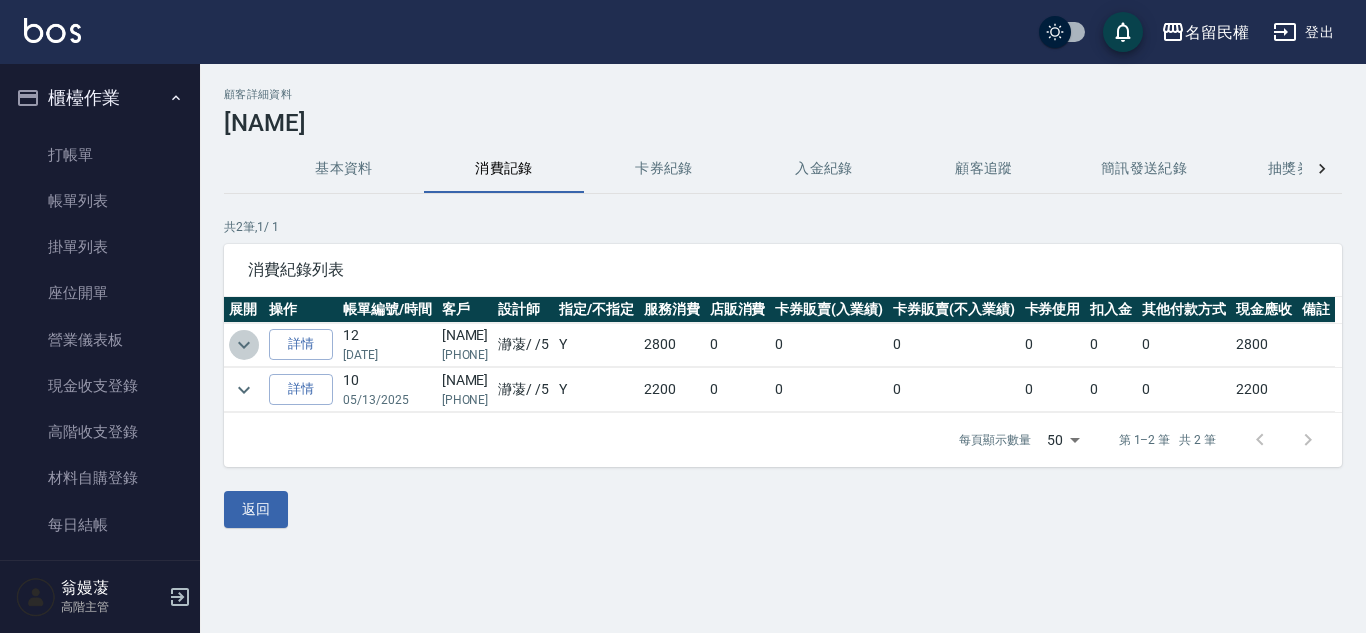 click 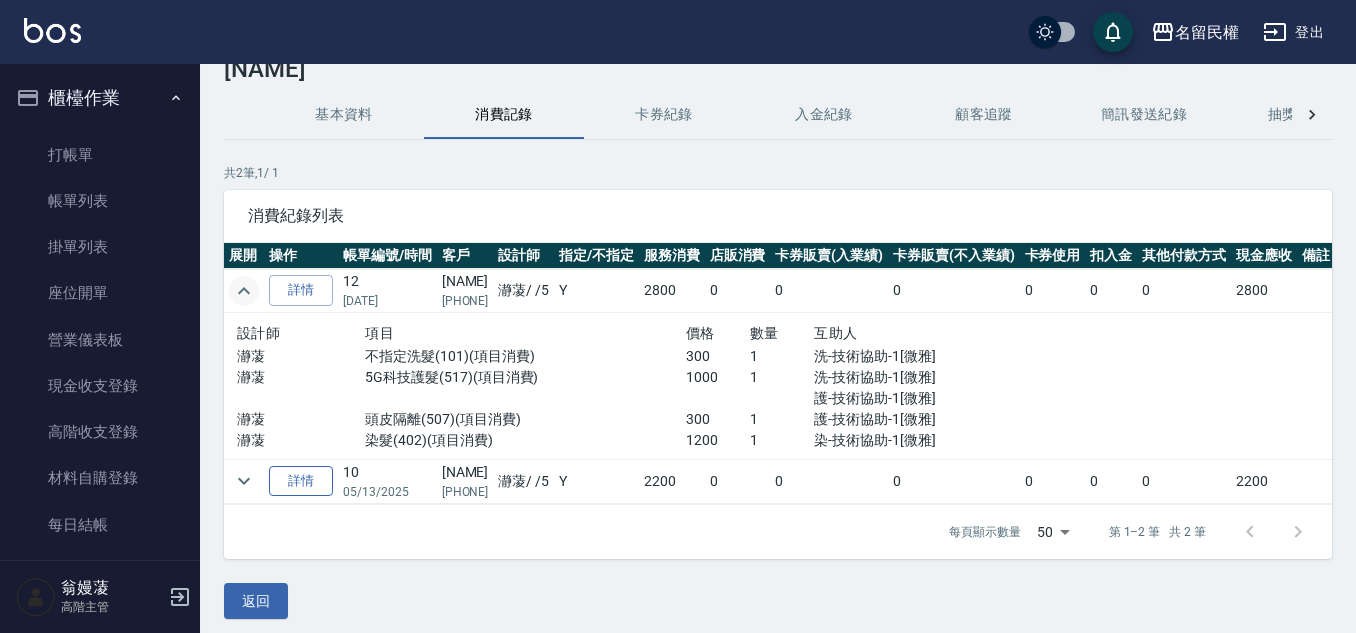 scroll, scrollTop: 79, scrollLeft: 0, axis: vertical 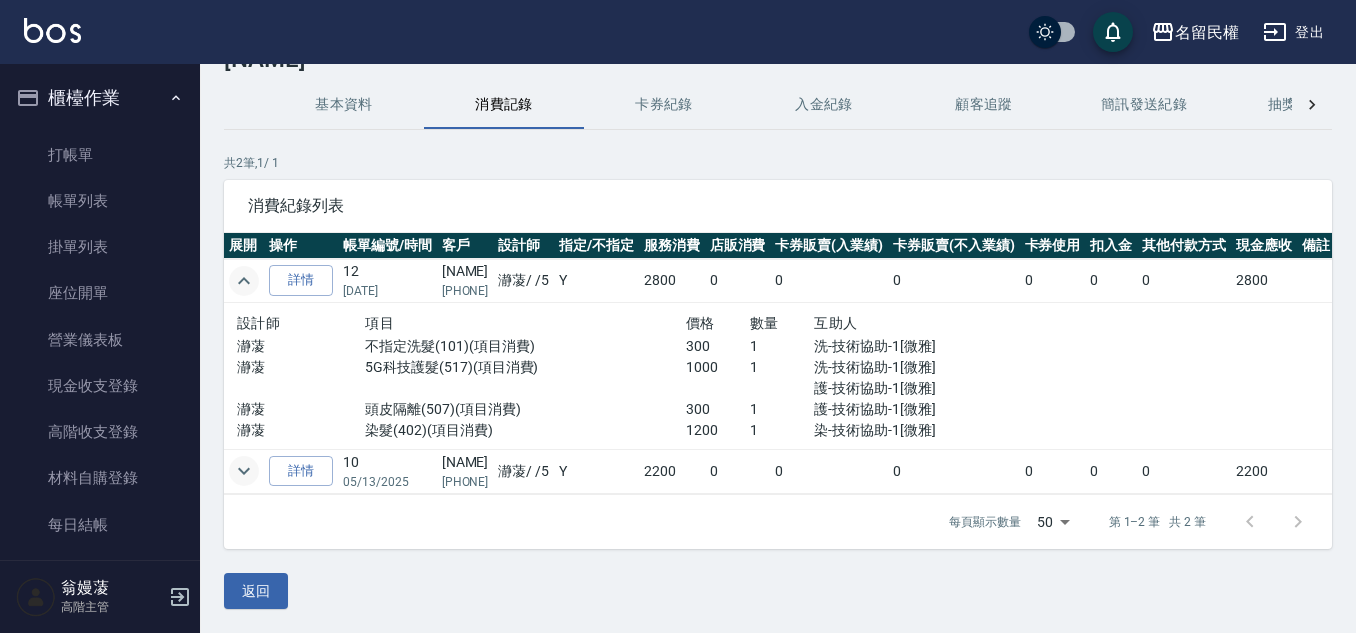 click 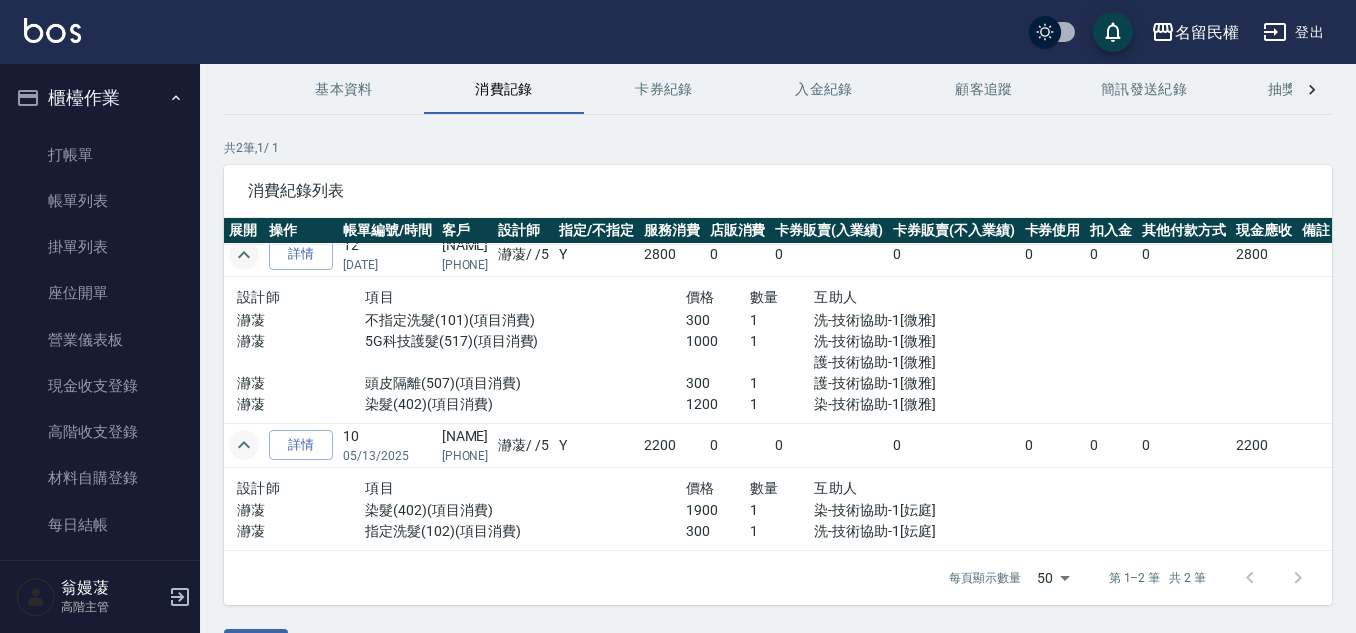 scroll, scrollTop: 0, scrollLeft: 0, axis: both 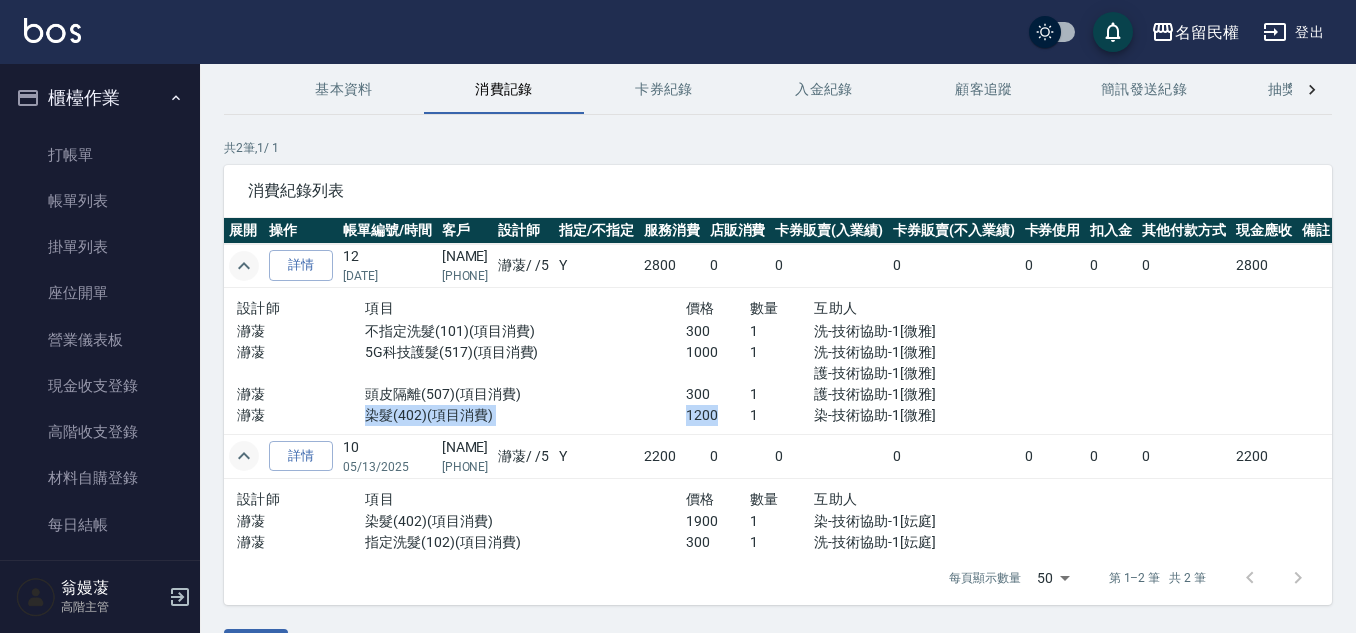 drag, startPoint x: 367, startPoint y: 405, endPoint x: 754, endPoint y: 422, distance: 387.3732 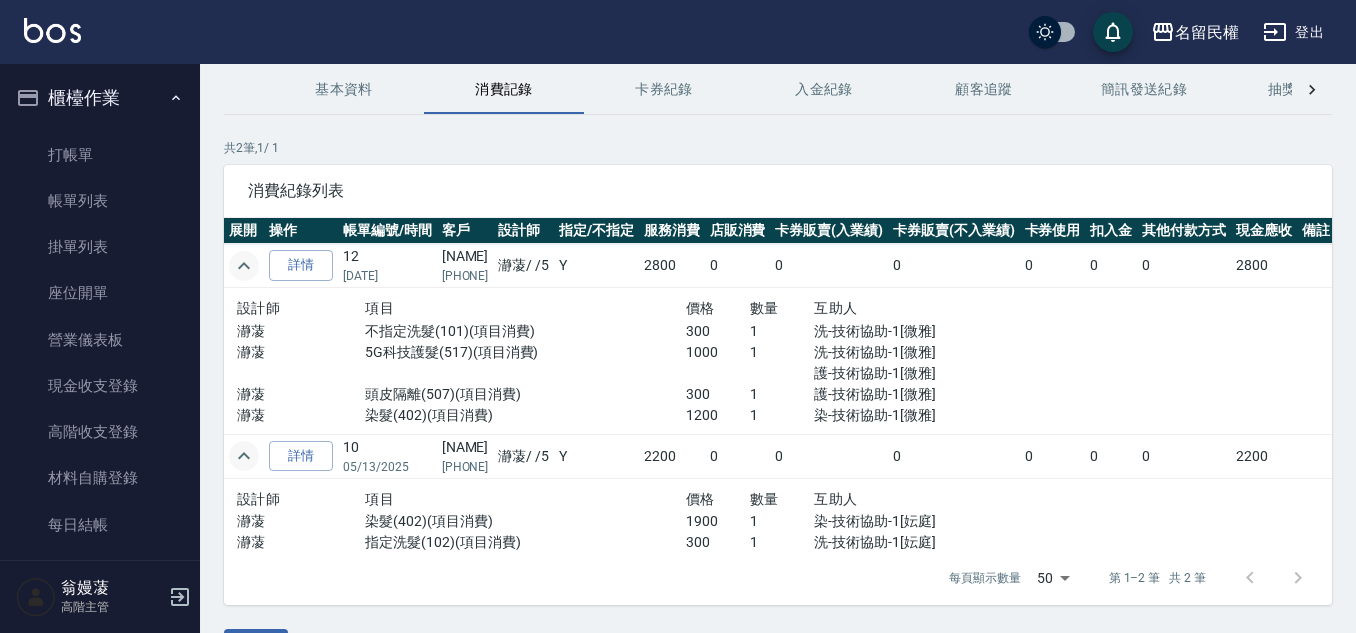 click on "5G科技護髮(517)(項目消費)" at bounding box center [525, 352] 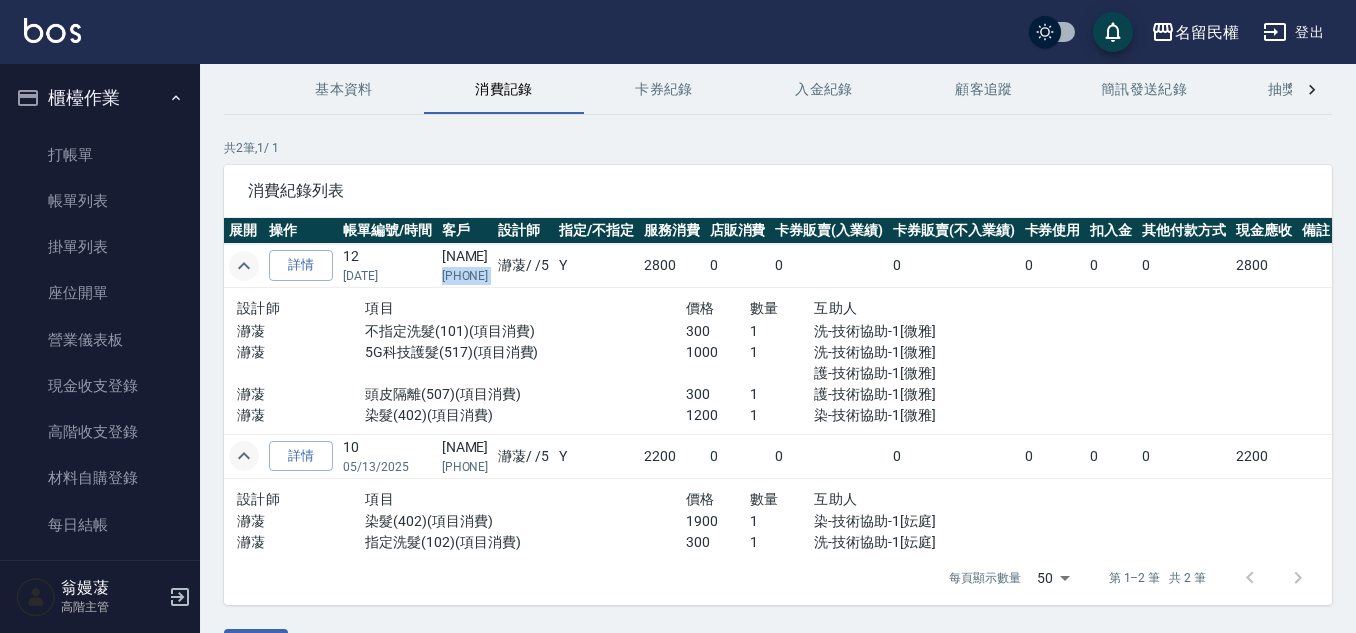 drag, startPoint x: 437, startPoint y: 276, endPoint x: 513, endPoint y: 282, distance: 76.23647 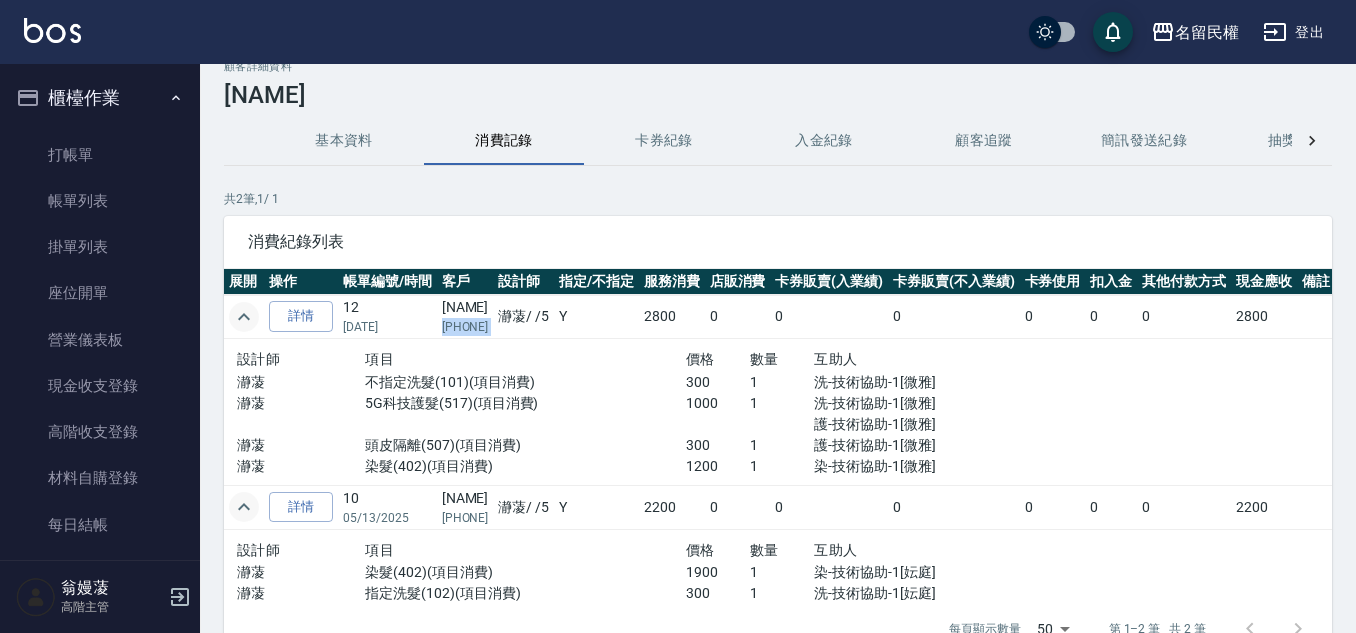 scroll, scrollTop: 0, scrollLeft: 0, axis: both 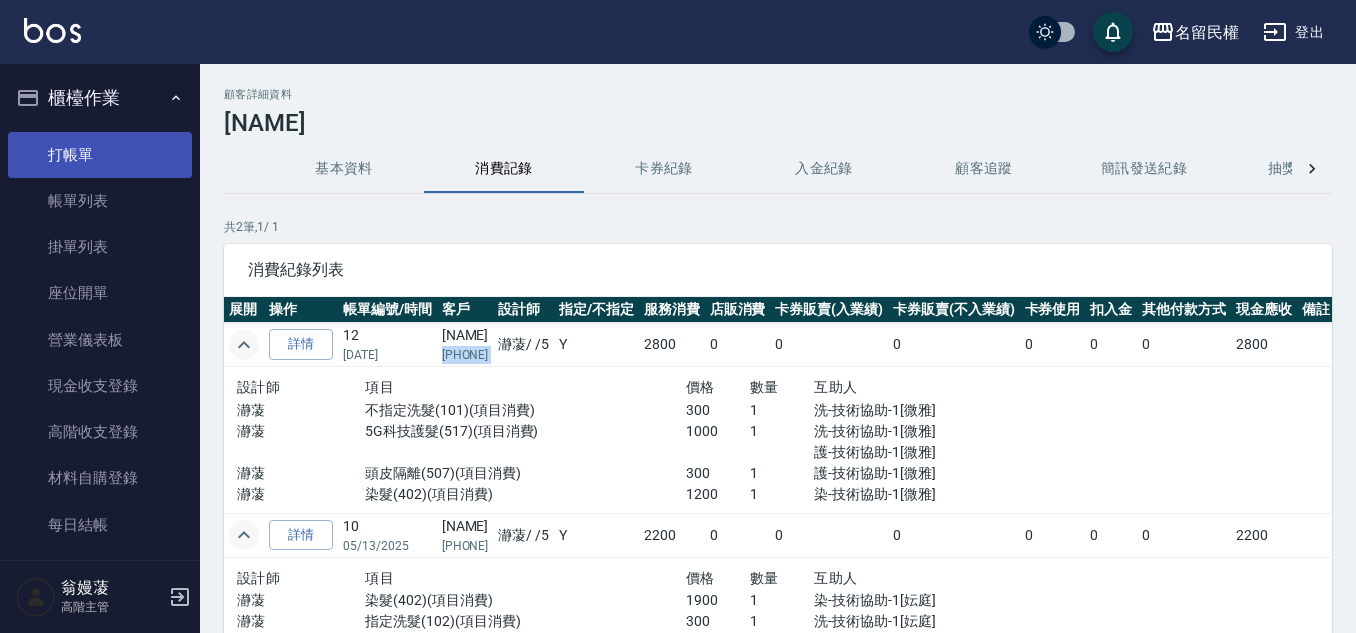 click on "打帳單" at bounding box center (100, 155) 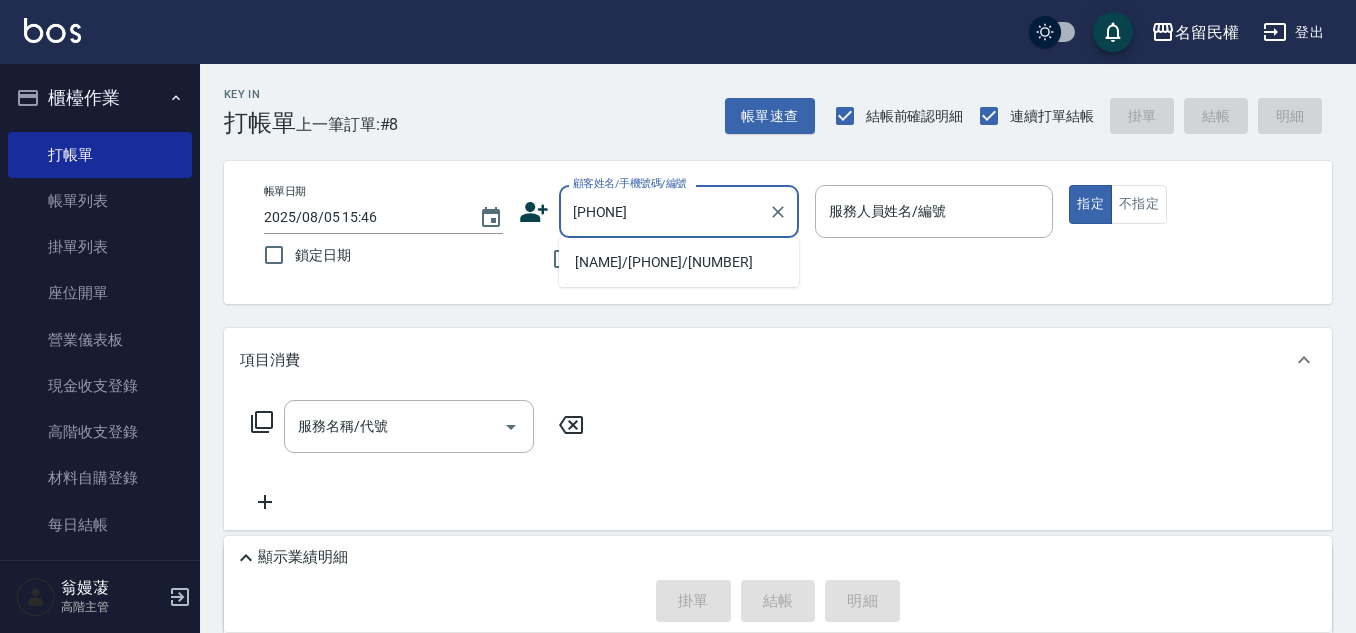 click on "[NAME]/[PHONE]/[NUMBER]" at bounding box center (679, 262) 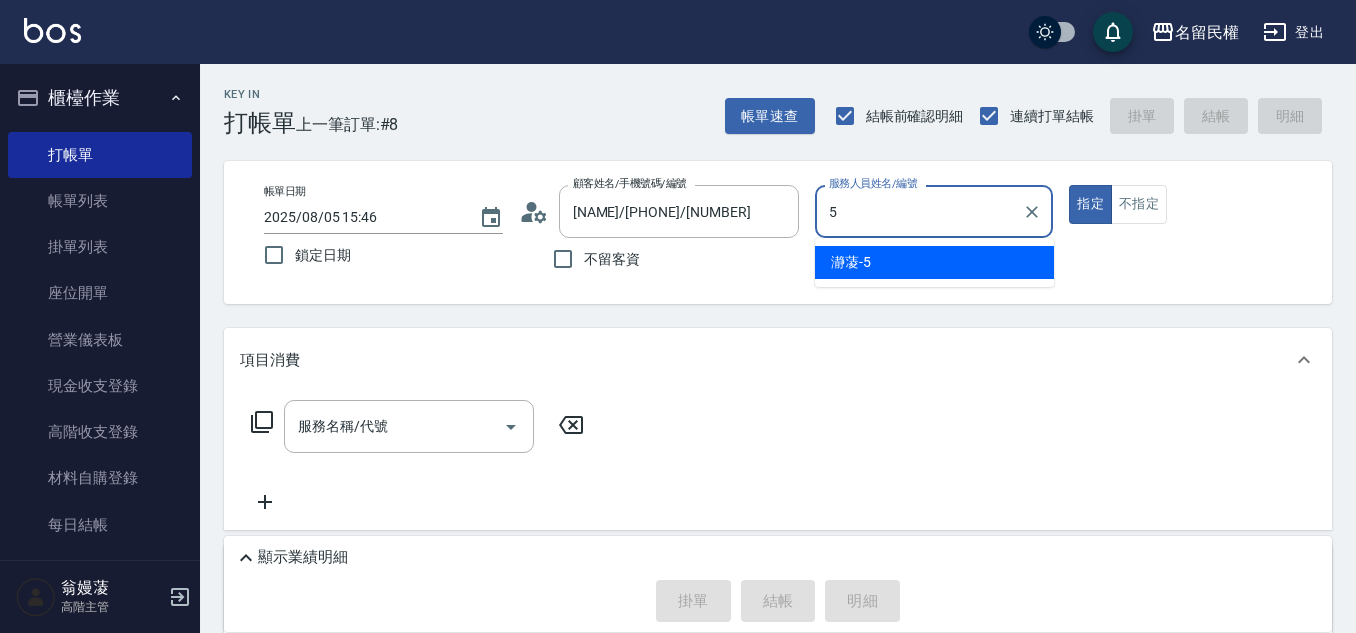 type on "瀞蓤-5" 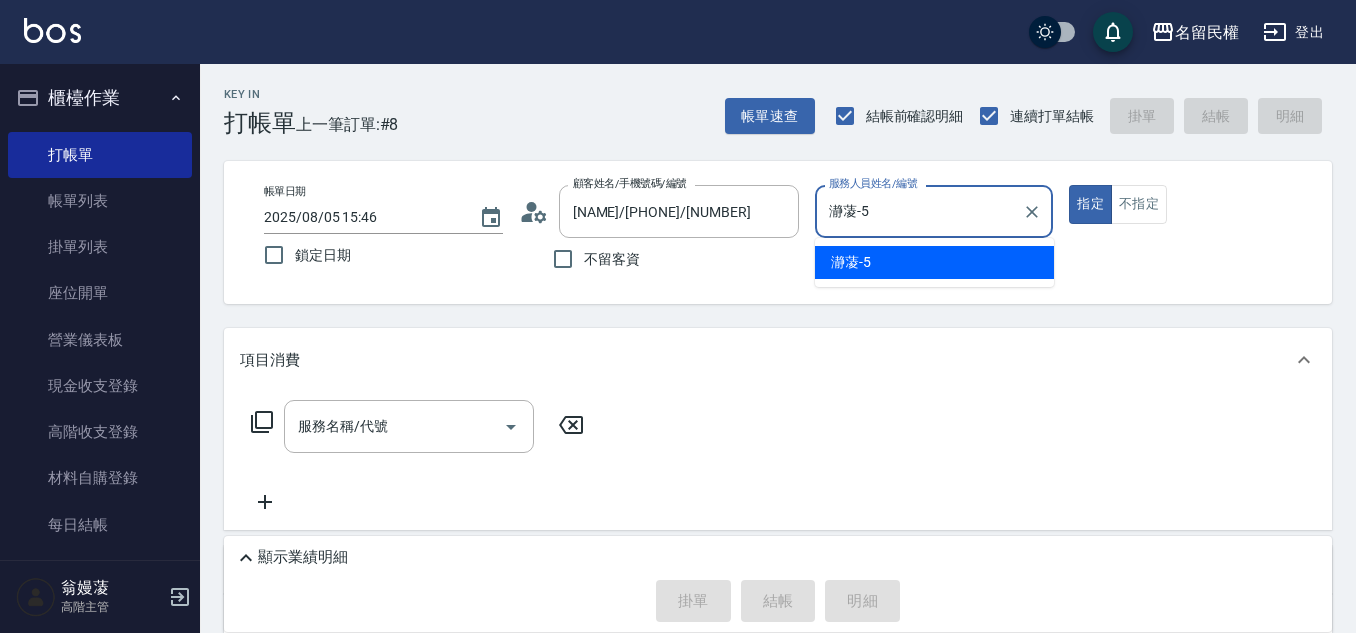 type on "true" 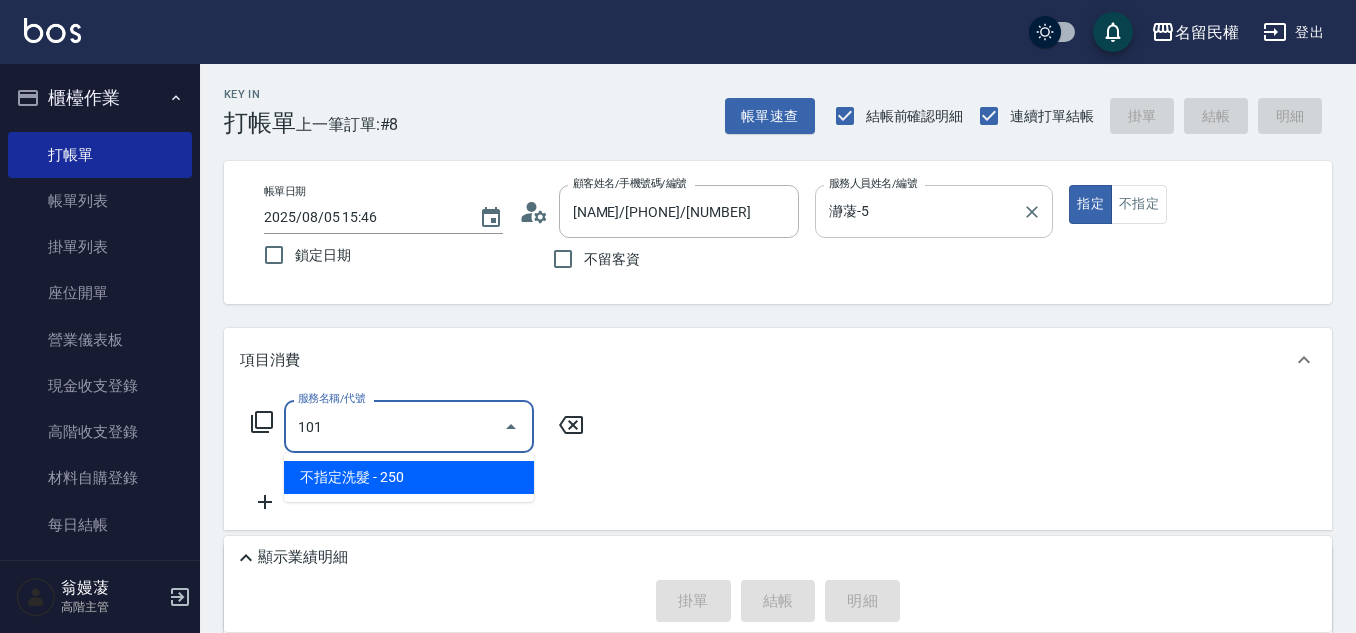 type on "不指定洗髮(101)" 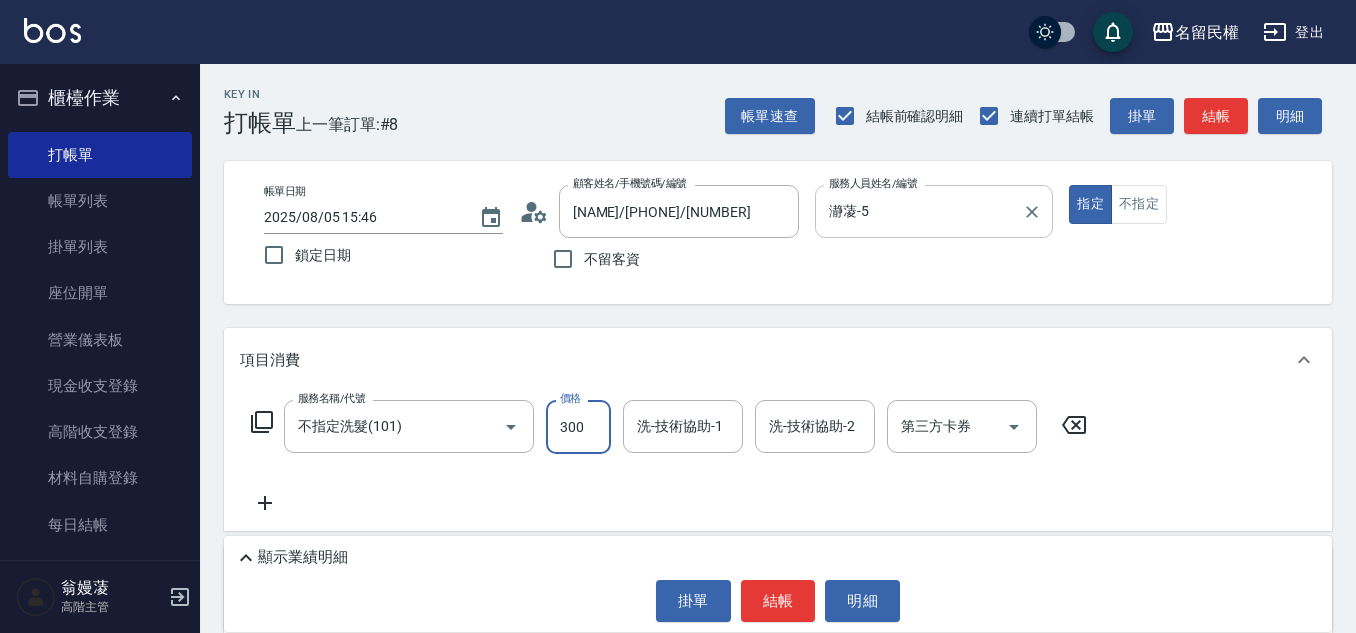 type on "300" 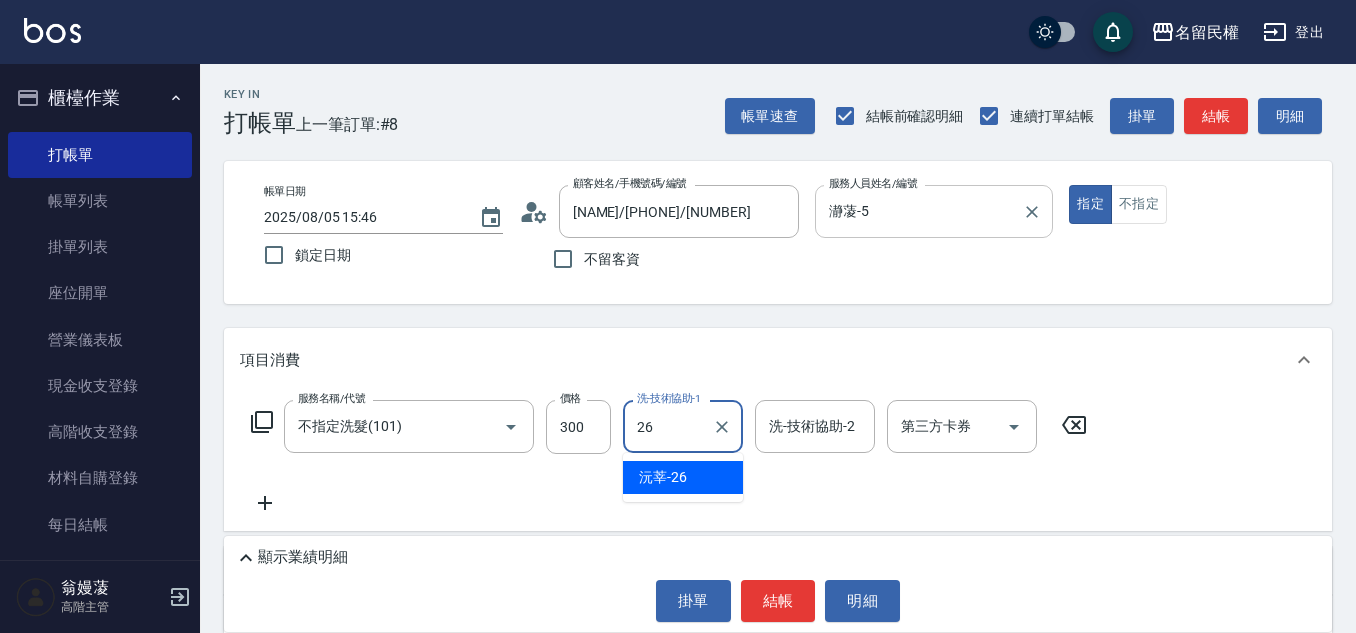 type on "沅莘-26" 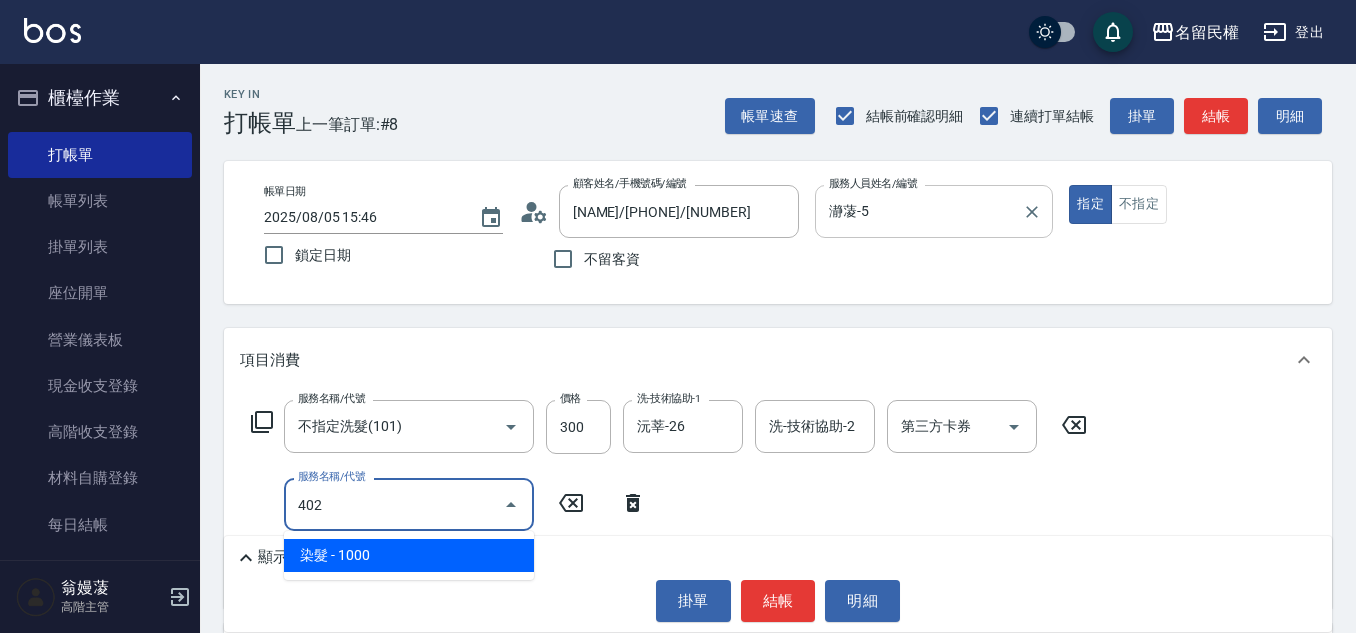 type on "染髮(402)" 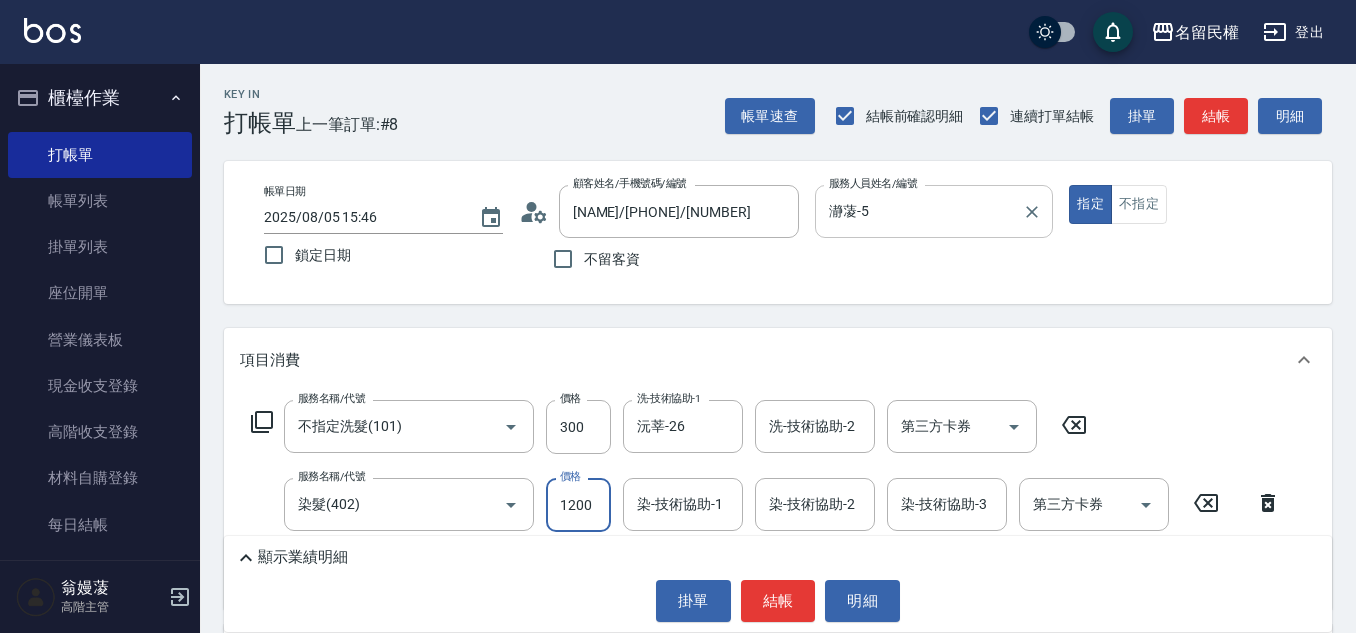 type on "1200" 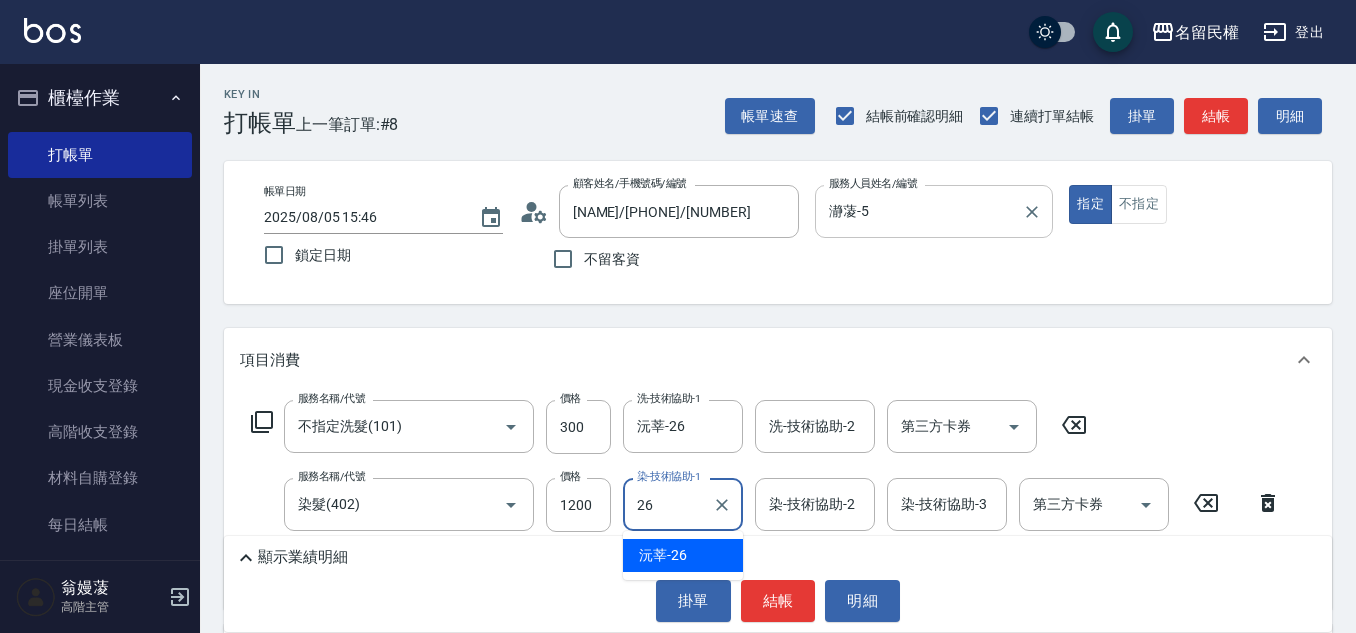 type on "沅莘-26" 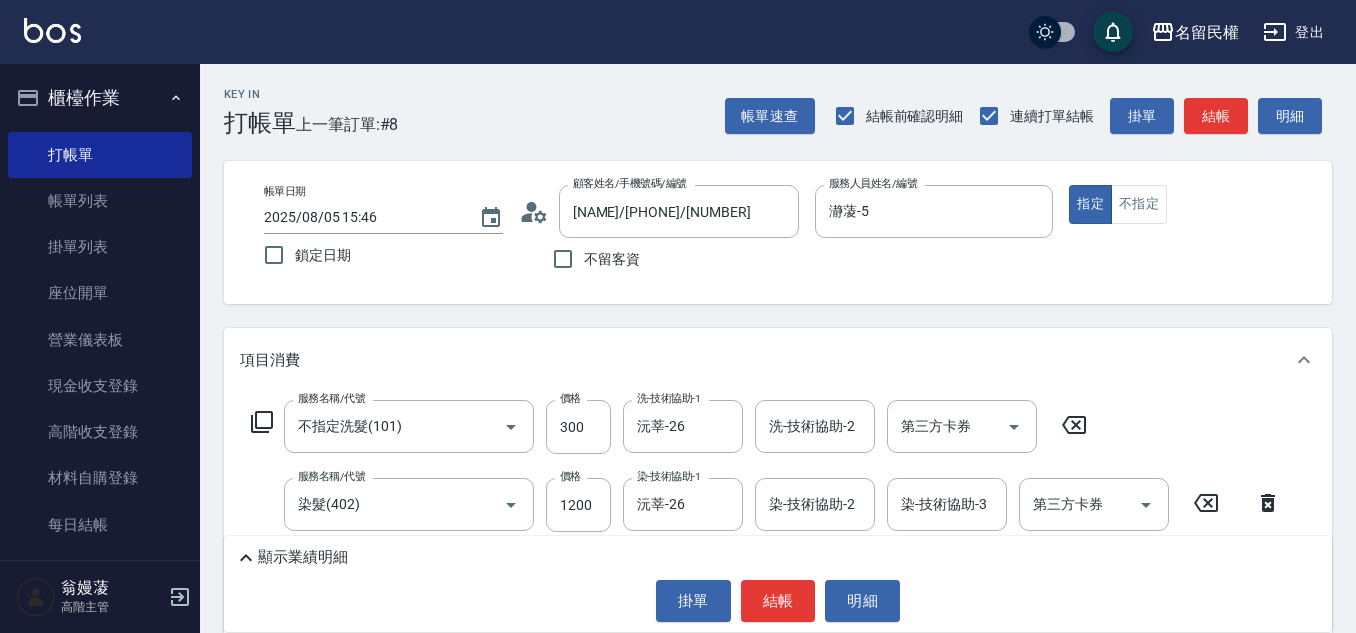 scroll, scrollTop: 100, scrollLeft: 0, axis: vertical 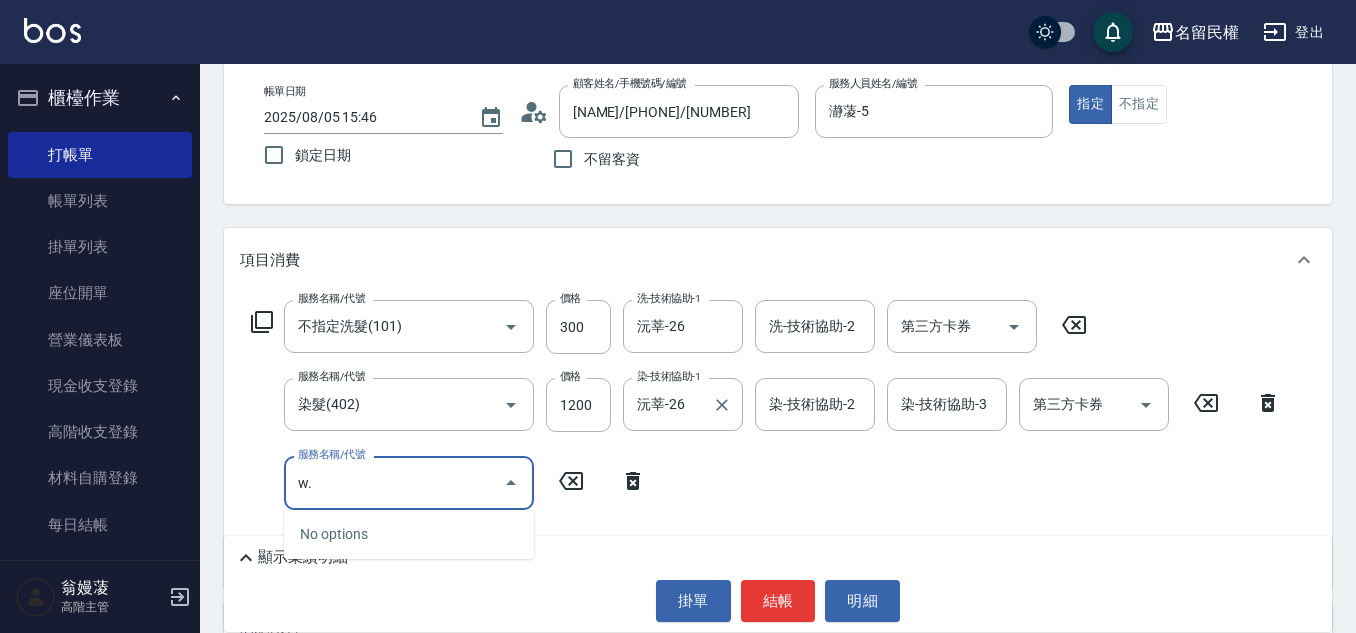 type on "w" 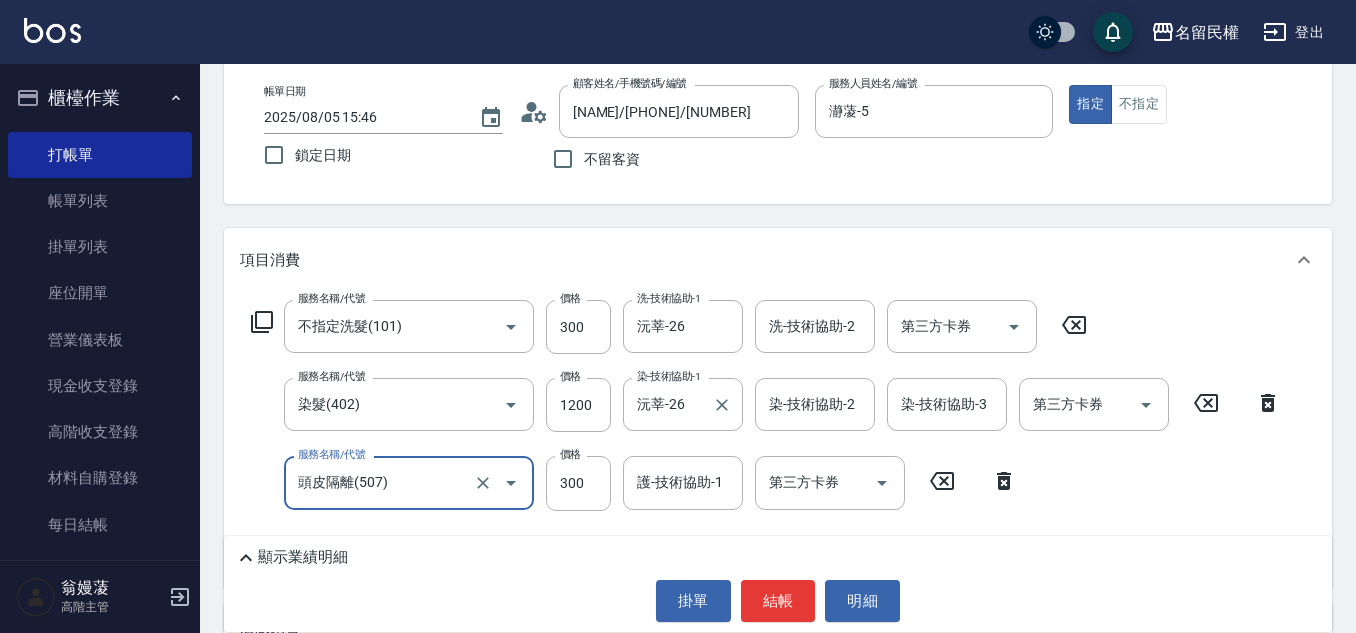 type on "頭皮隔離(507)" 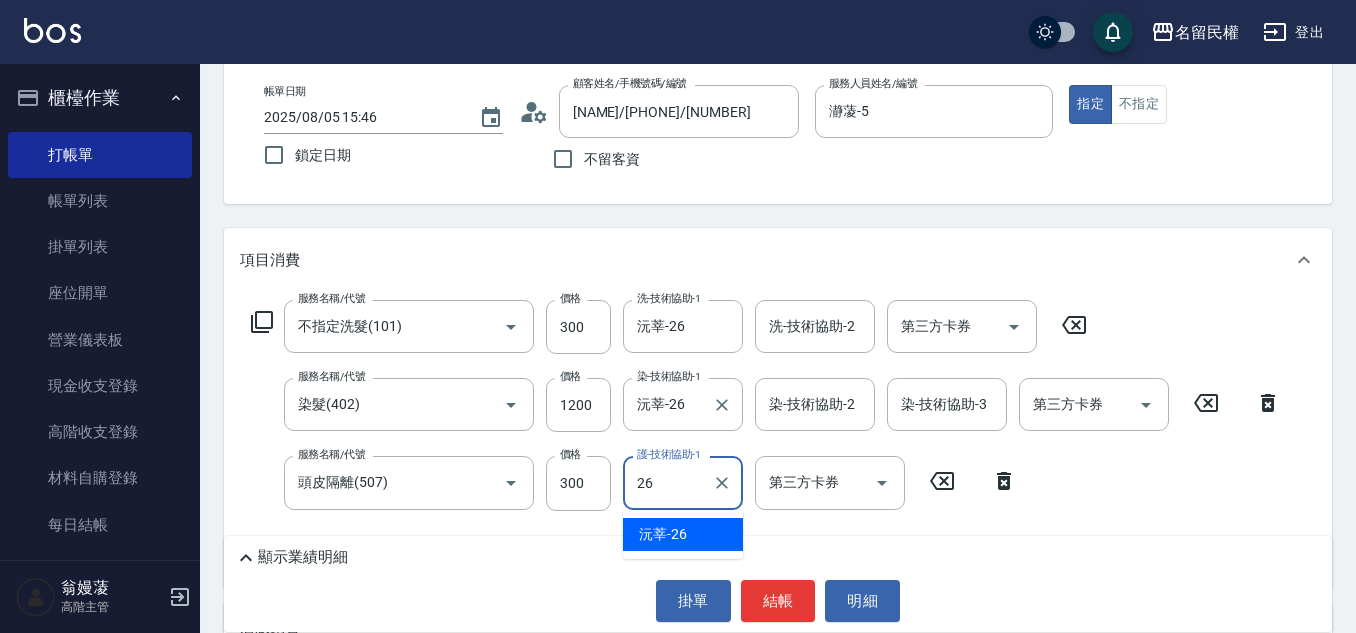 type on "沅莘-26" 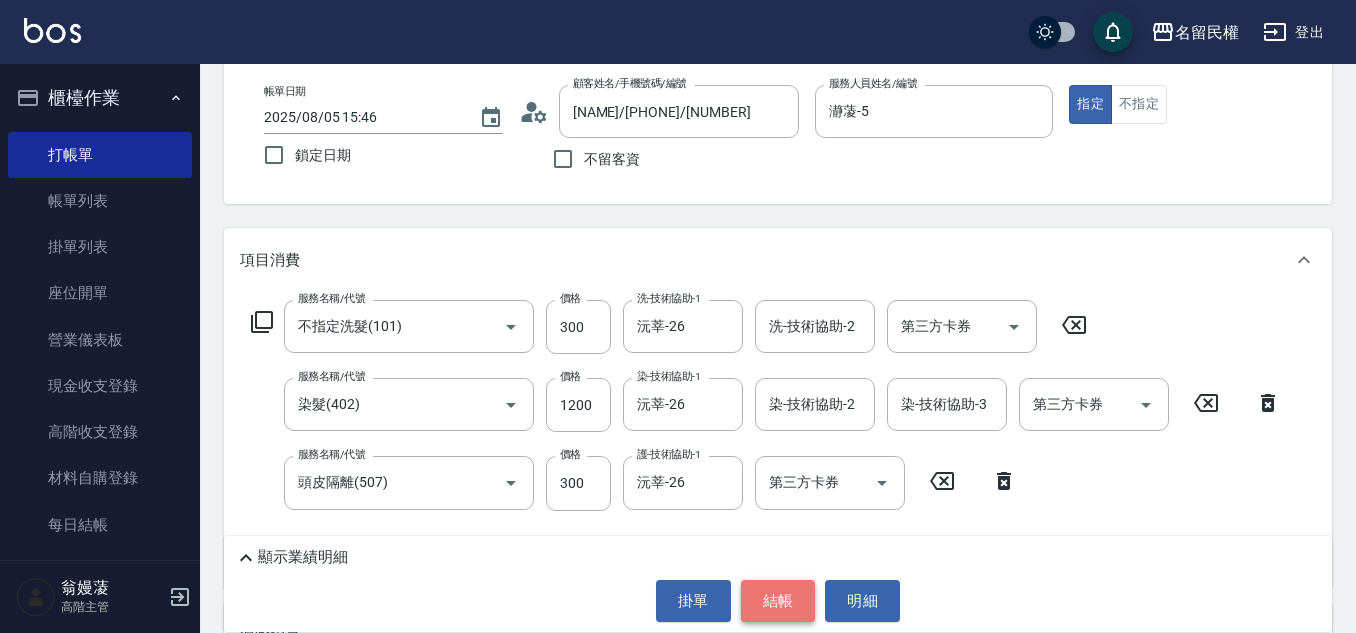 click on "結帳" at bounding box center (778, 601) 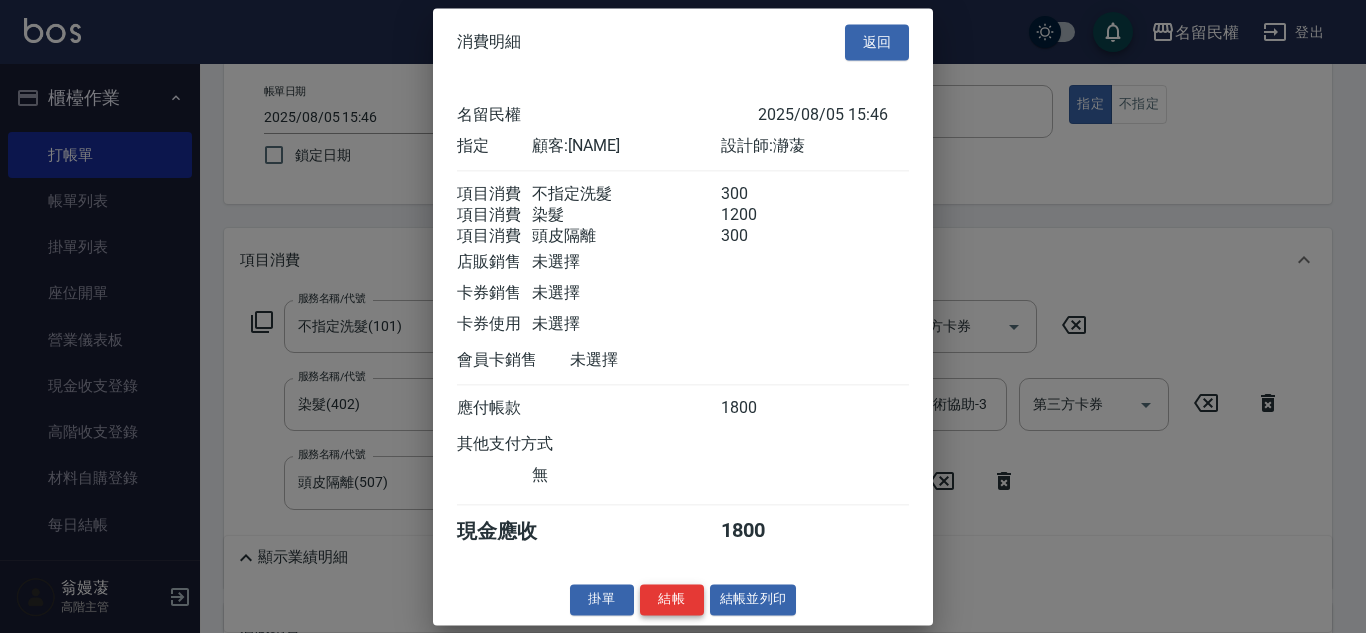 click on "結帳" at bounding box center (672, 599) 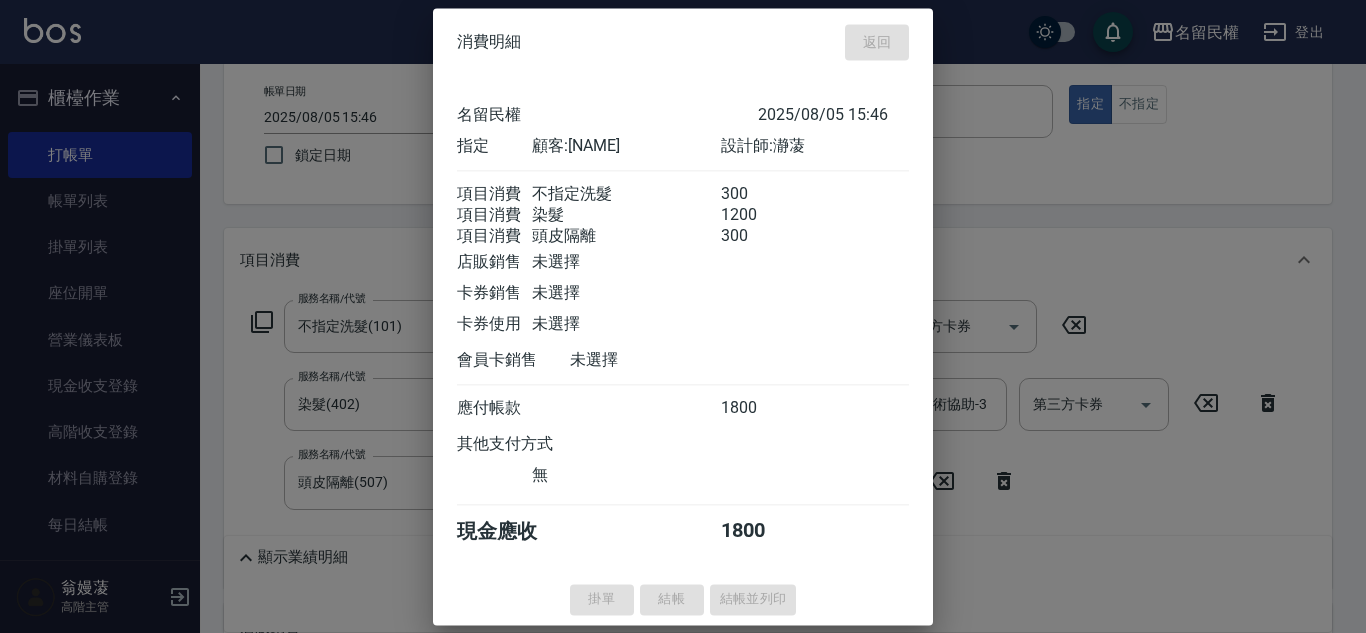 type 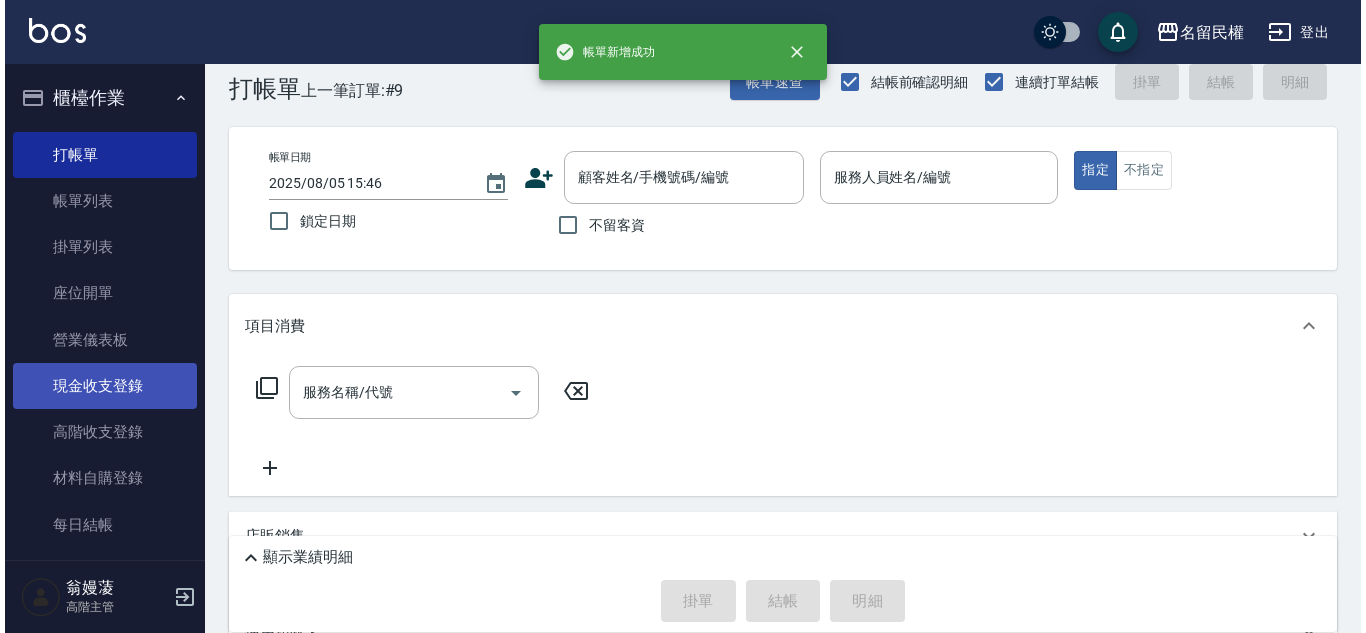 scroll, scrollTop: 0, scrollLeft: 0, axis: both 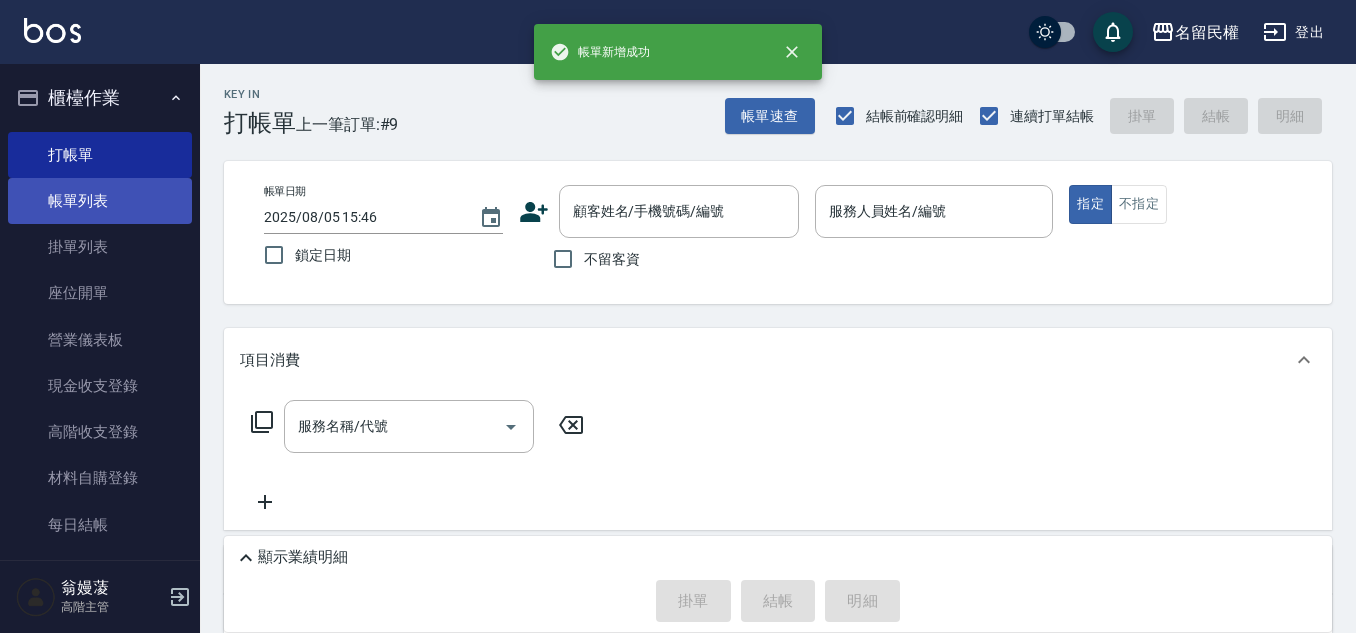 click on "帳單列表" at bounding box center (100, 201) 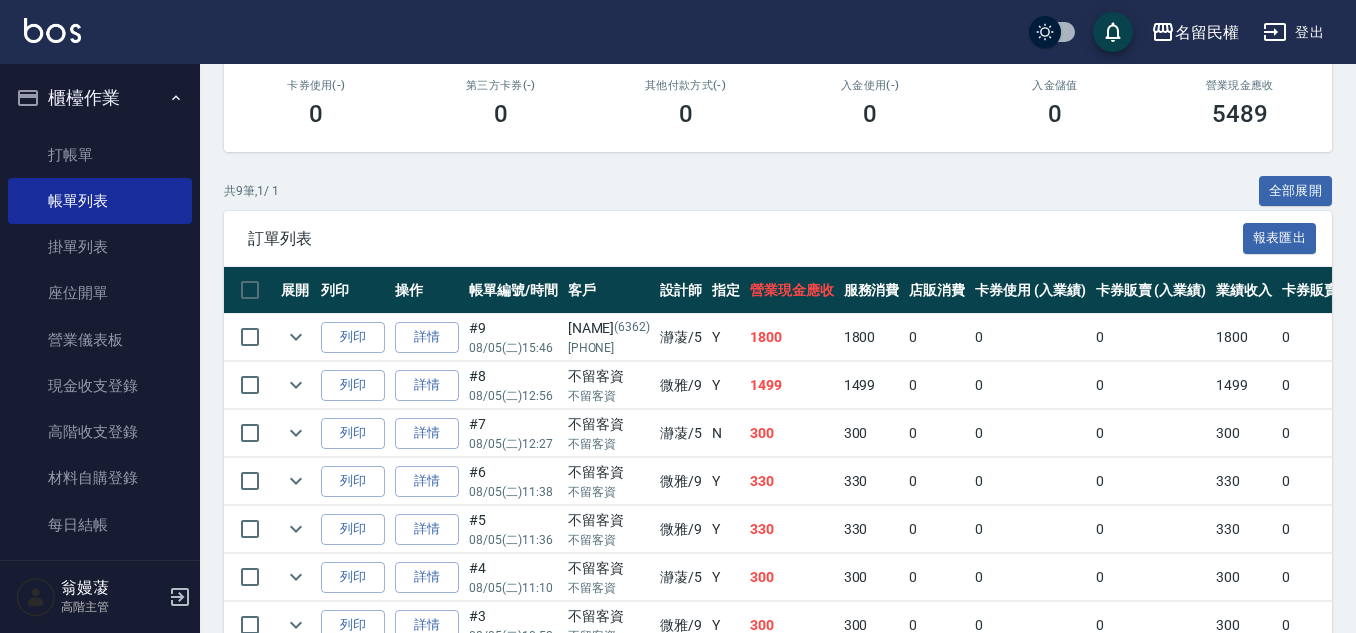 scroll, scrollTop: 400, scrollLeft: 0, axis: vertical 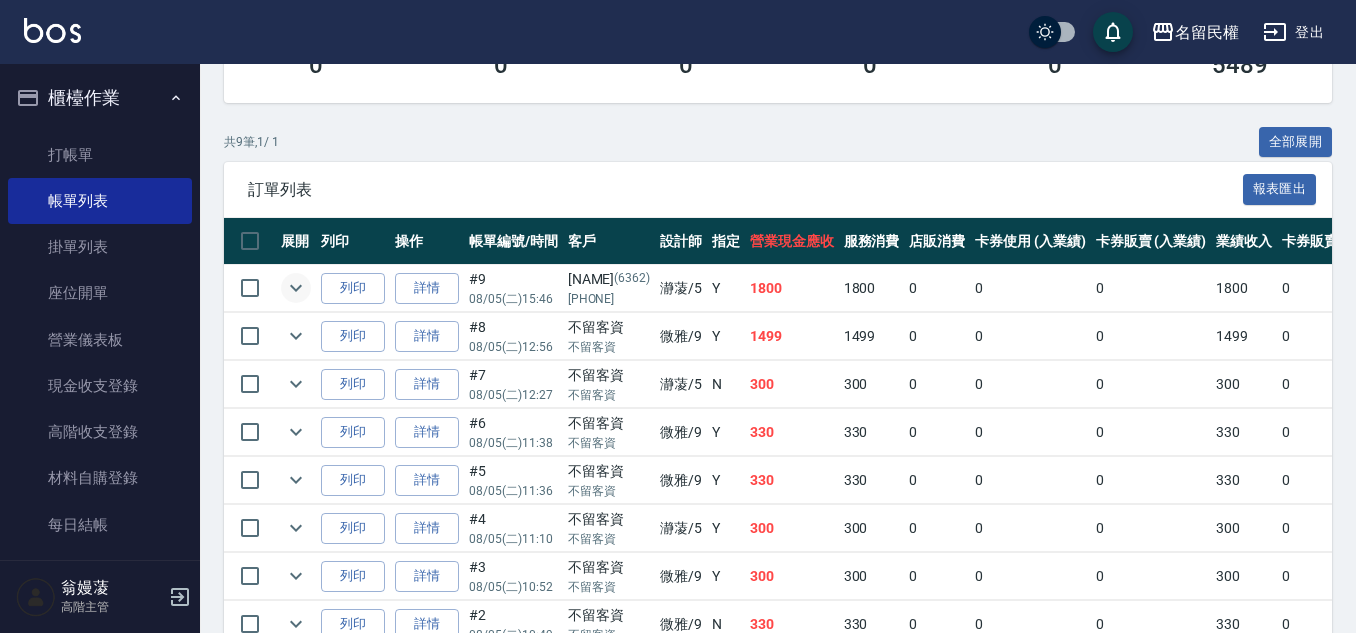 click 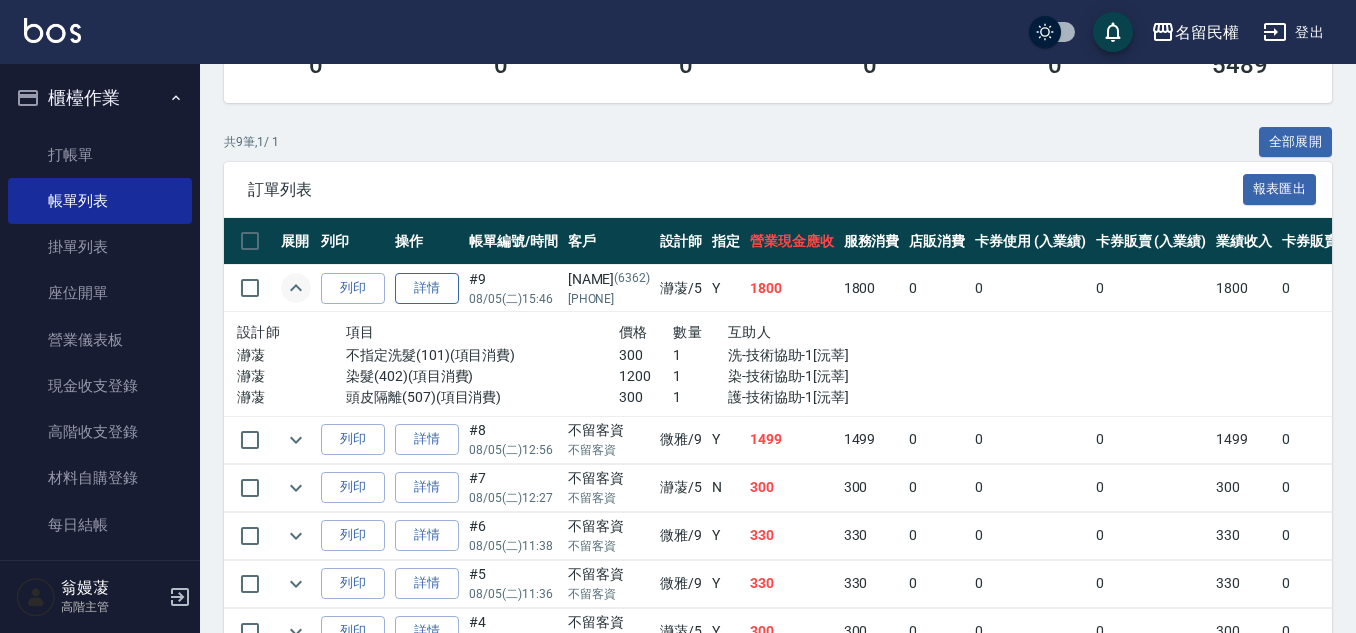 click on "詳情" at bounding box center (427, 288) 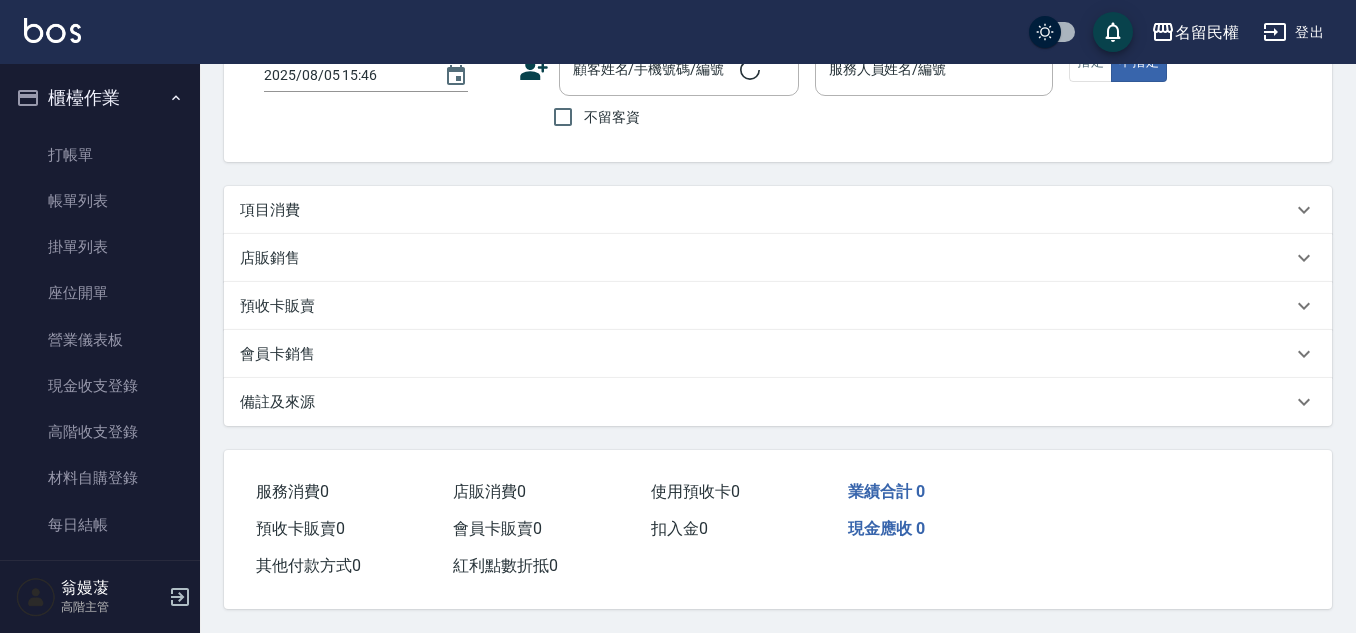 scroll, scrollTop: 0, scrollLeft: 0, axis: both 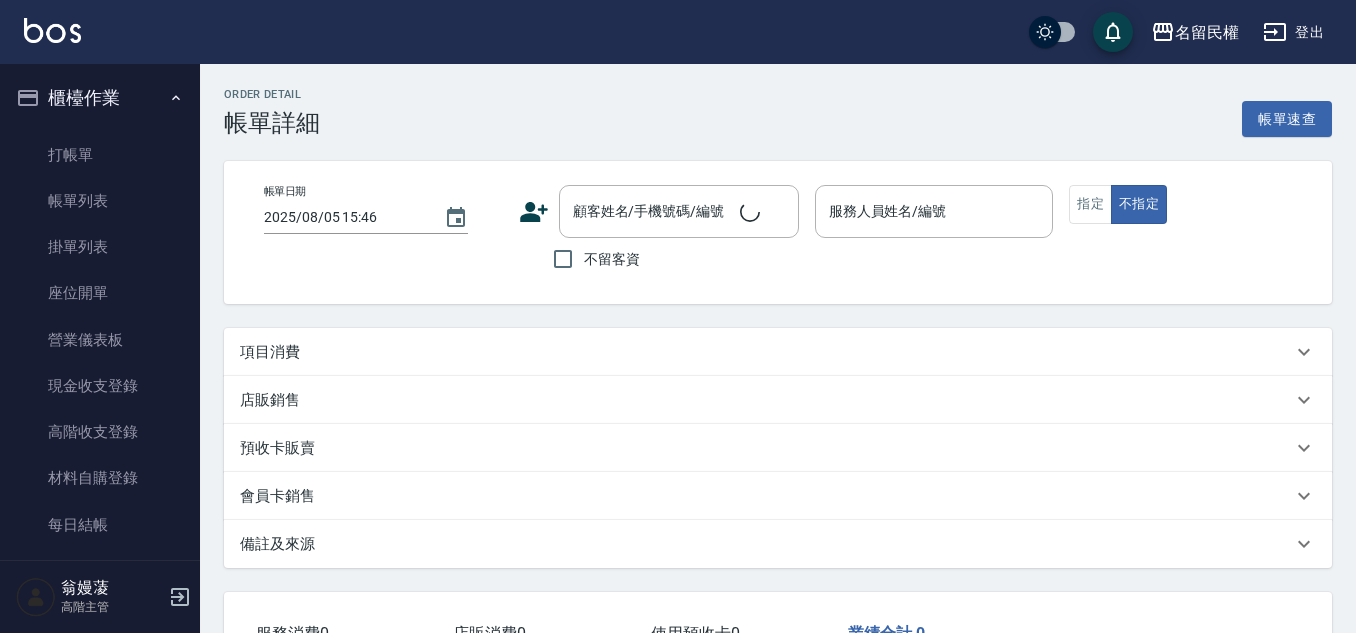 type on "瀞蓤-5" 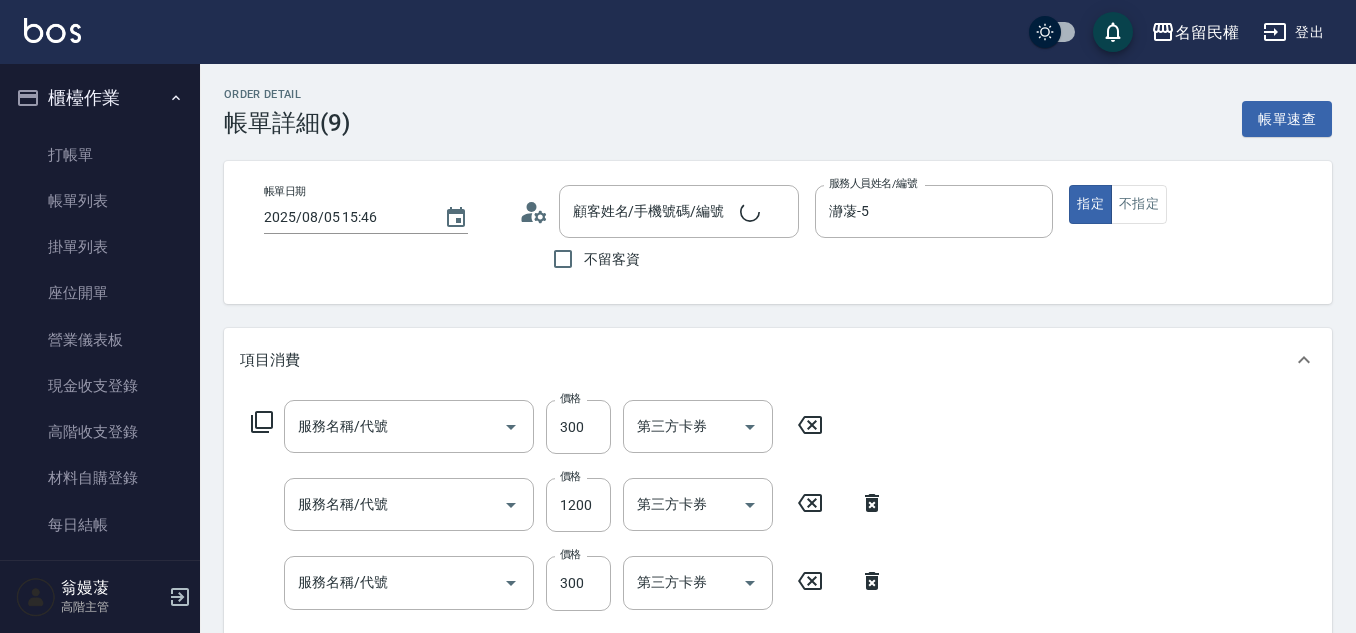 scroll, scrollTop: 151, scrollLeft: 0, axis: vertical 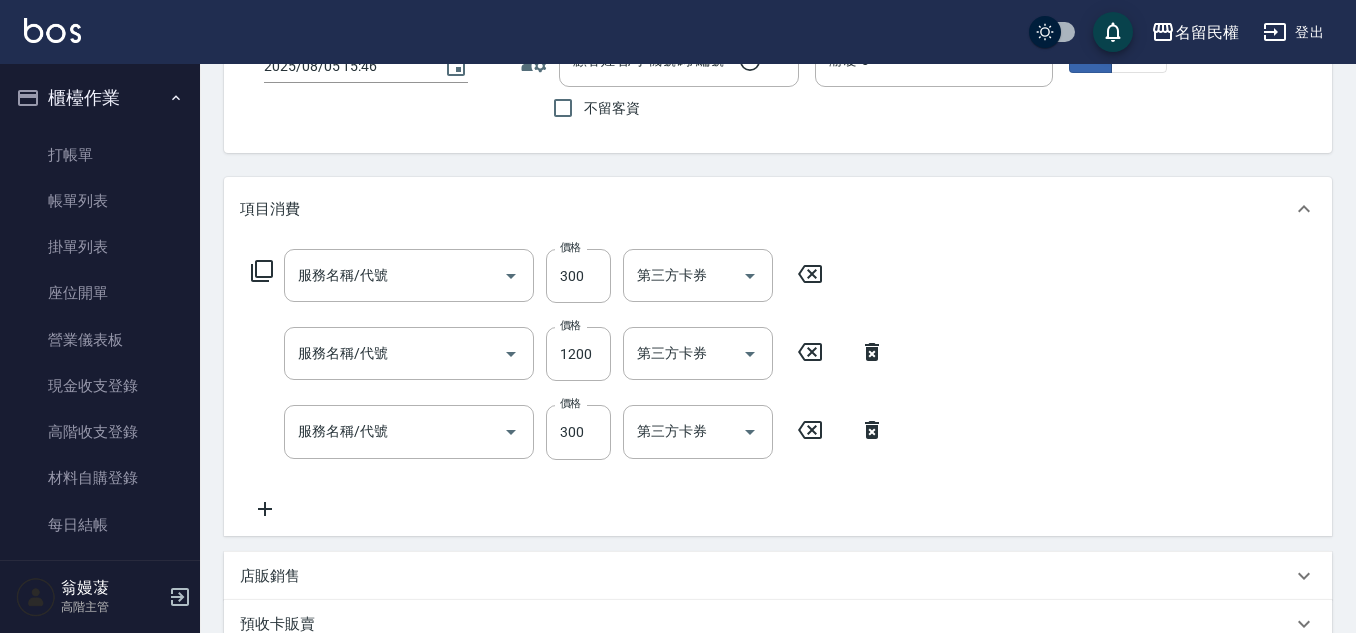 type on "[NAME]/[PHONE]/[NUMBER]" 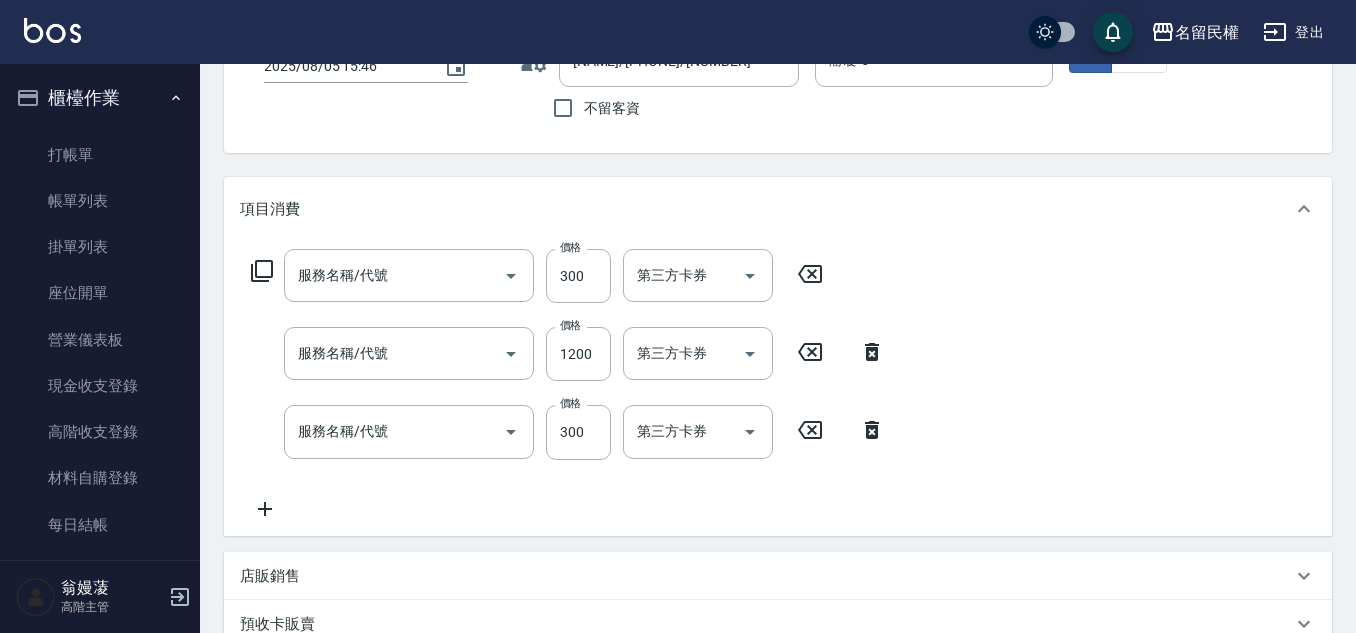 type on "頭皮隔離(507)" 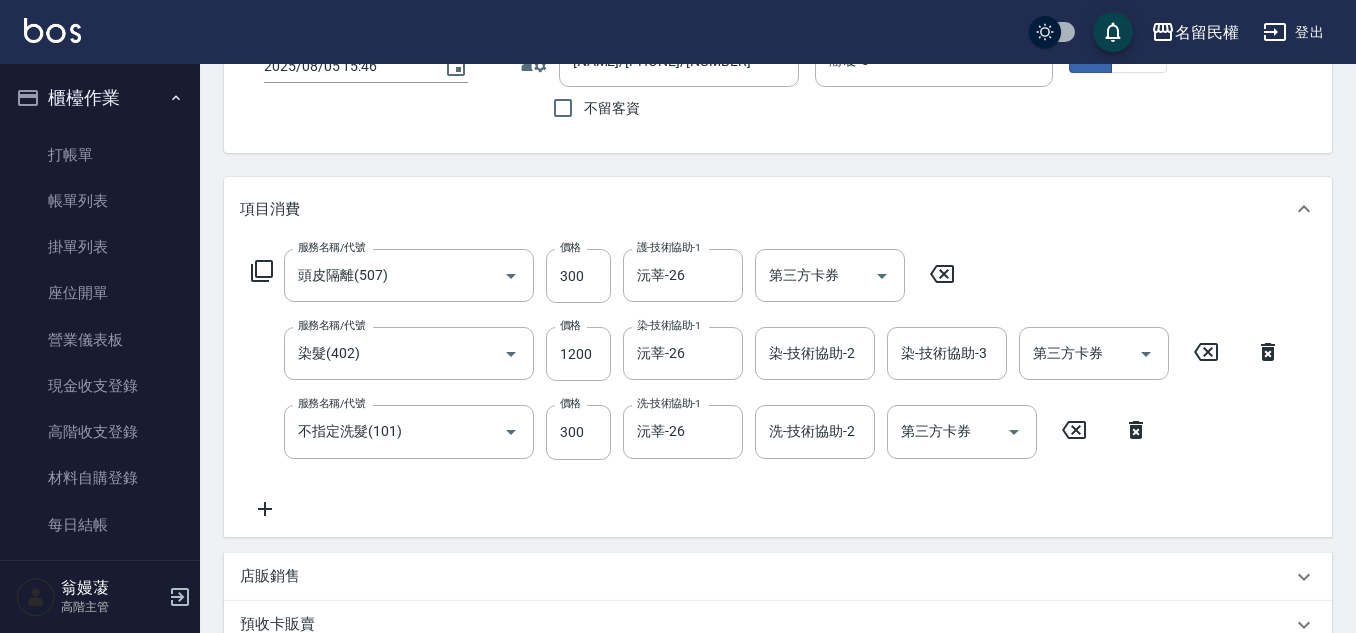 click 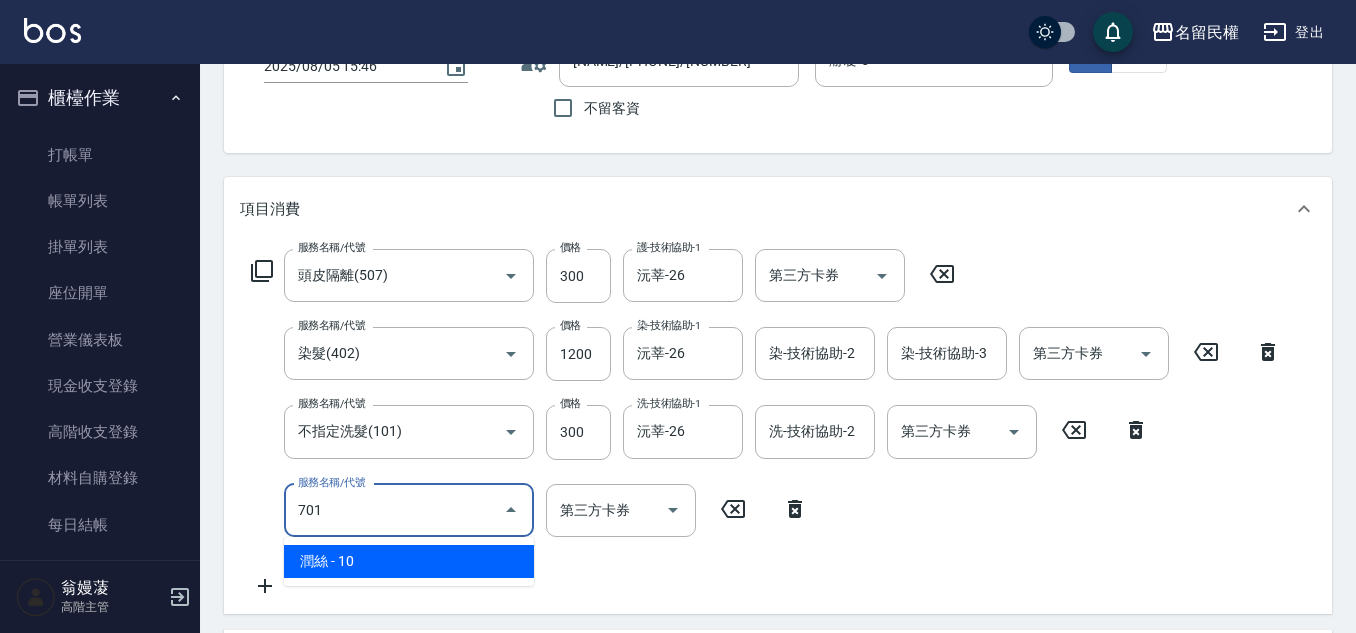 type on "潤絲(701)" 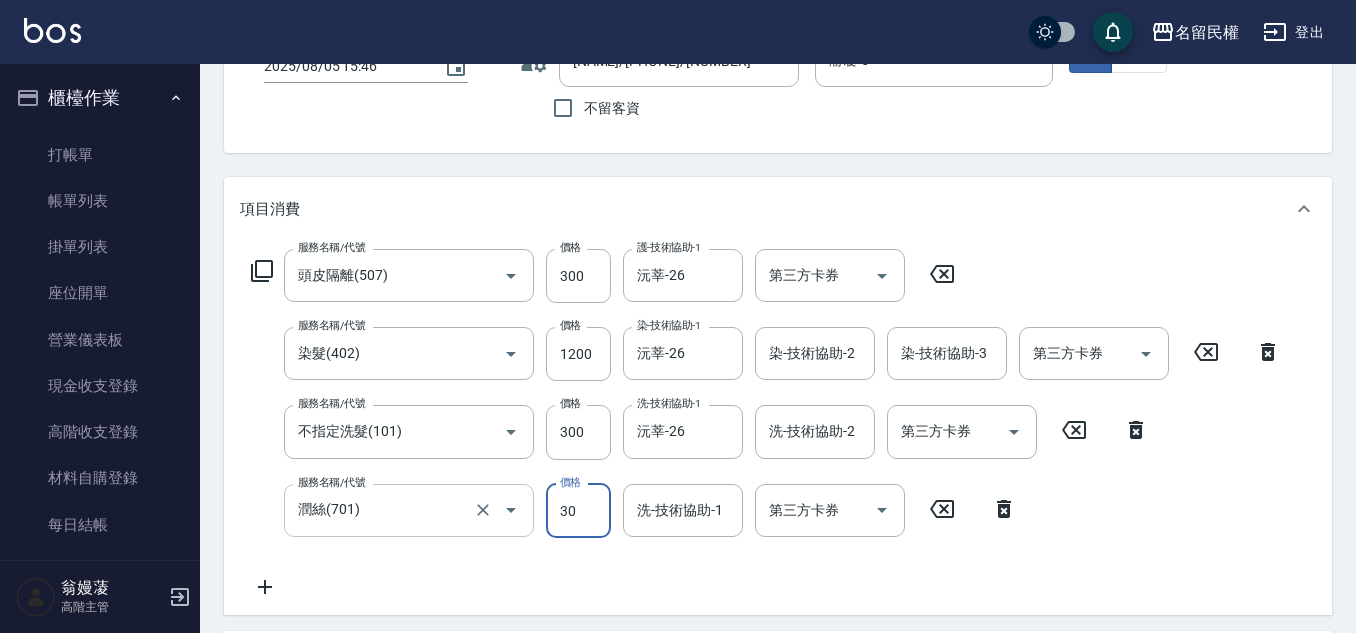 type on "30" 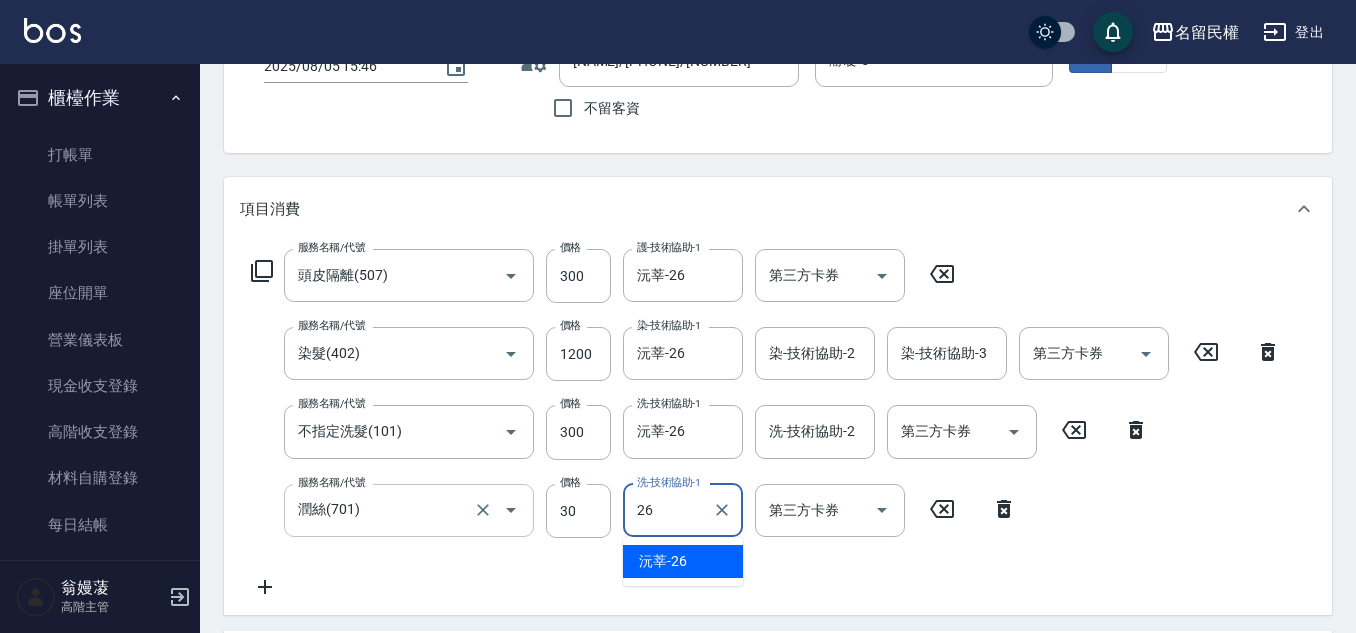 type on "沅莘-26" 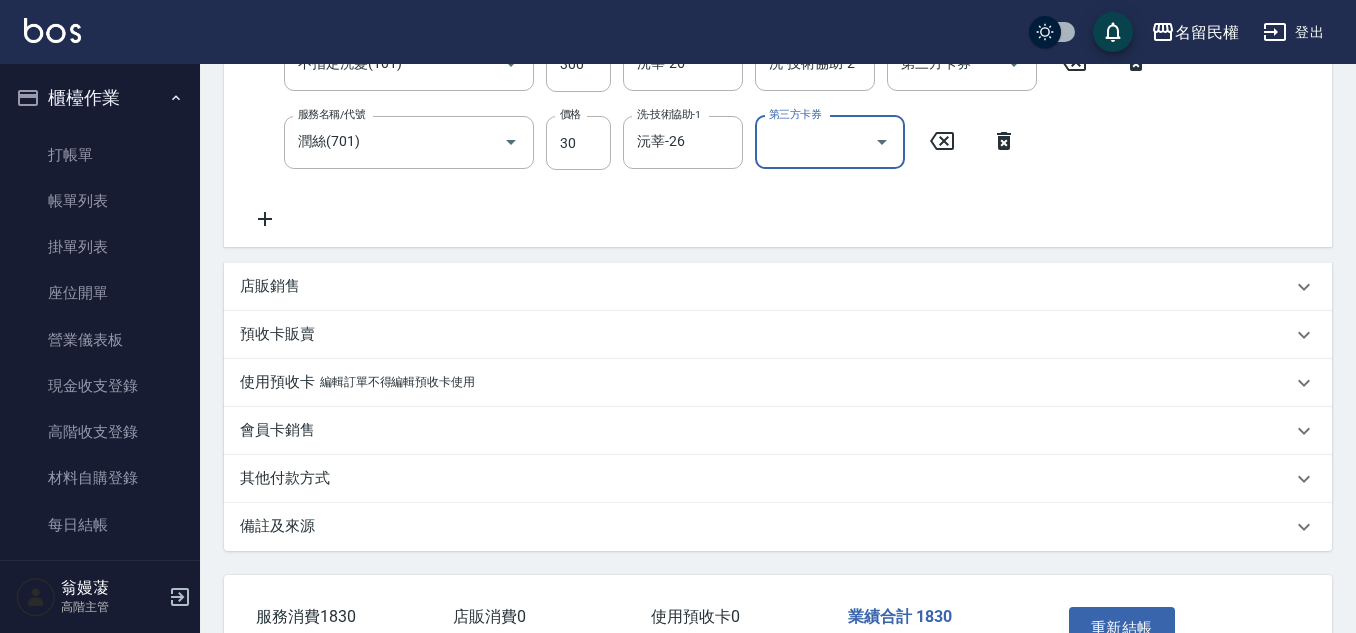 scroll, scrollTop: 651, scrollLeft: 0, axis: vertical 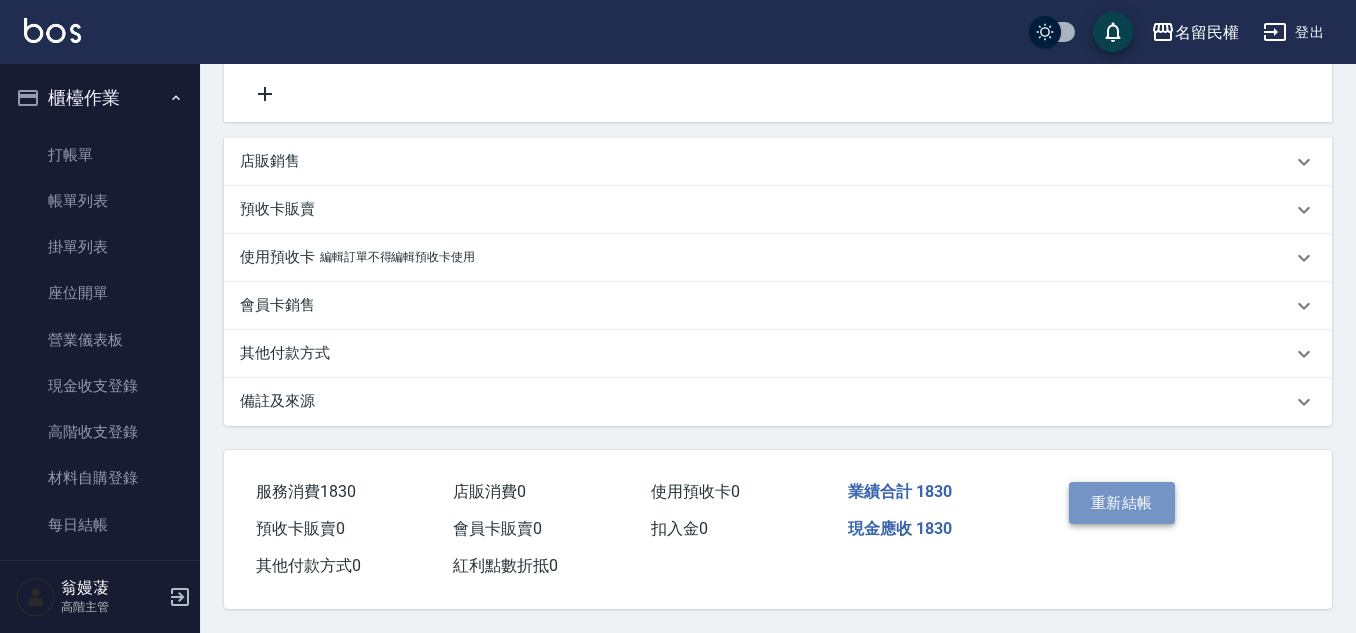 click on "重新結帳" at bounding box center (1122, 503) 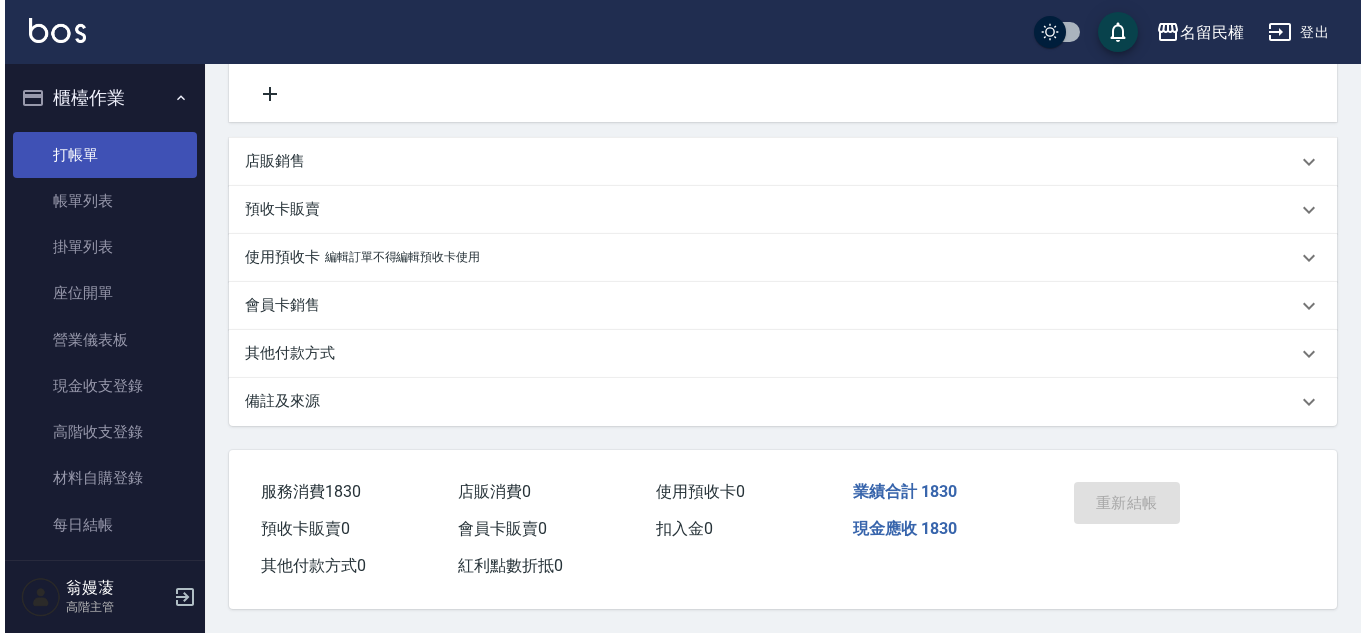 scroll, scrollTop: 0, scrollLeft: 0, axis: both 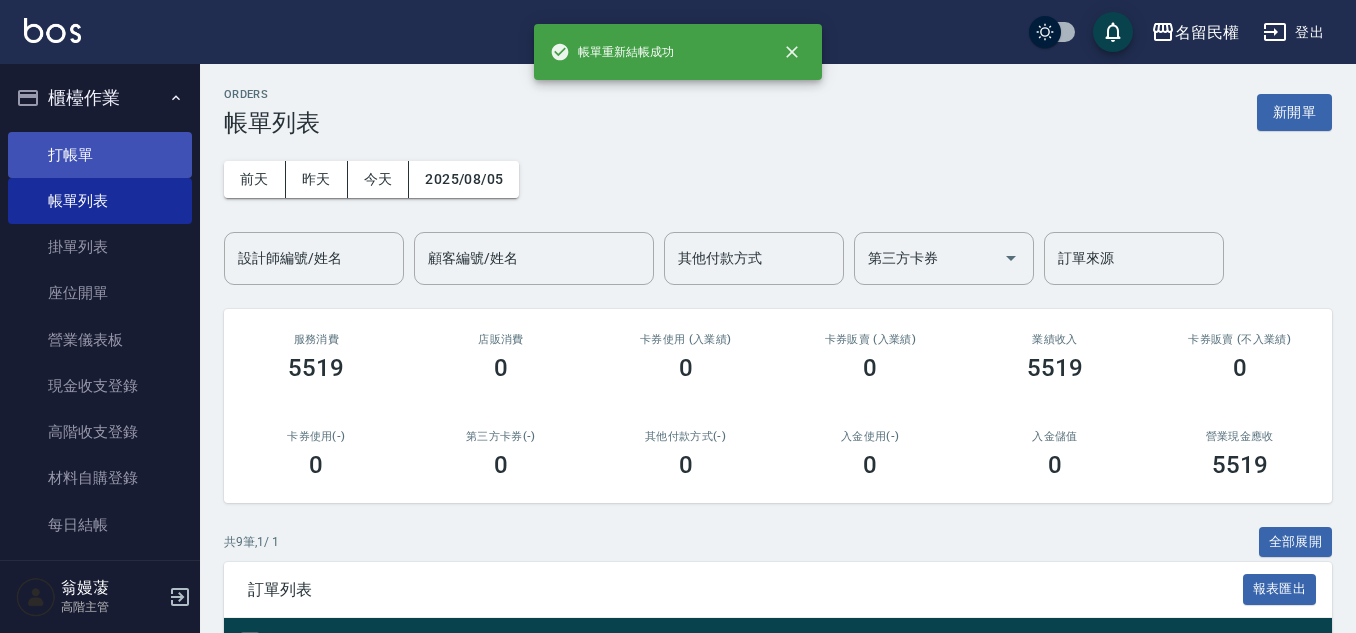click on "打帳單" at bounding box center [100, 155] 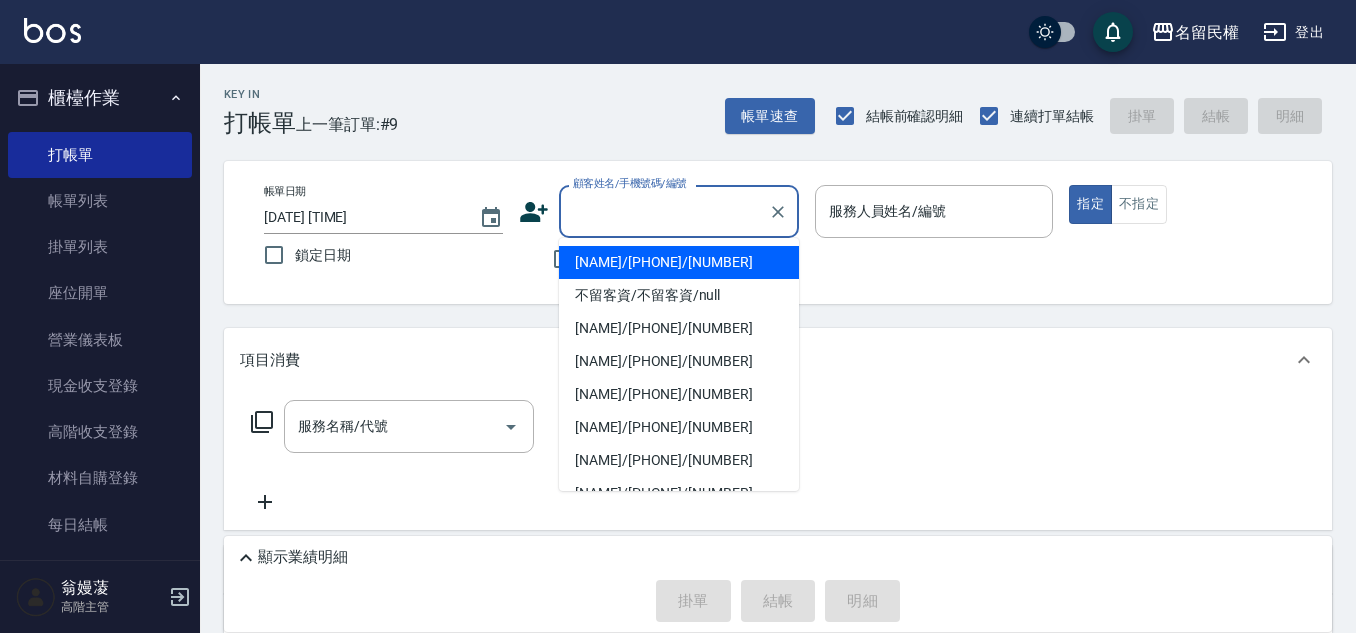 click on "顧客姓名/手機號碼/編號" at bounding box center (664, 211) 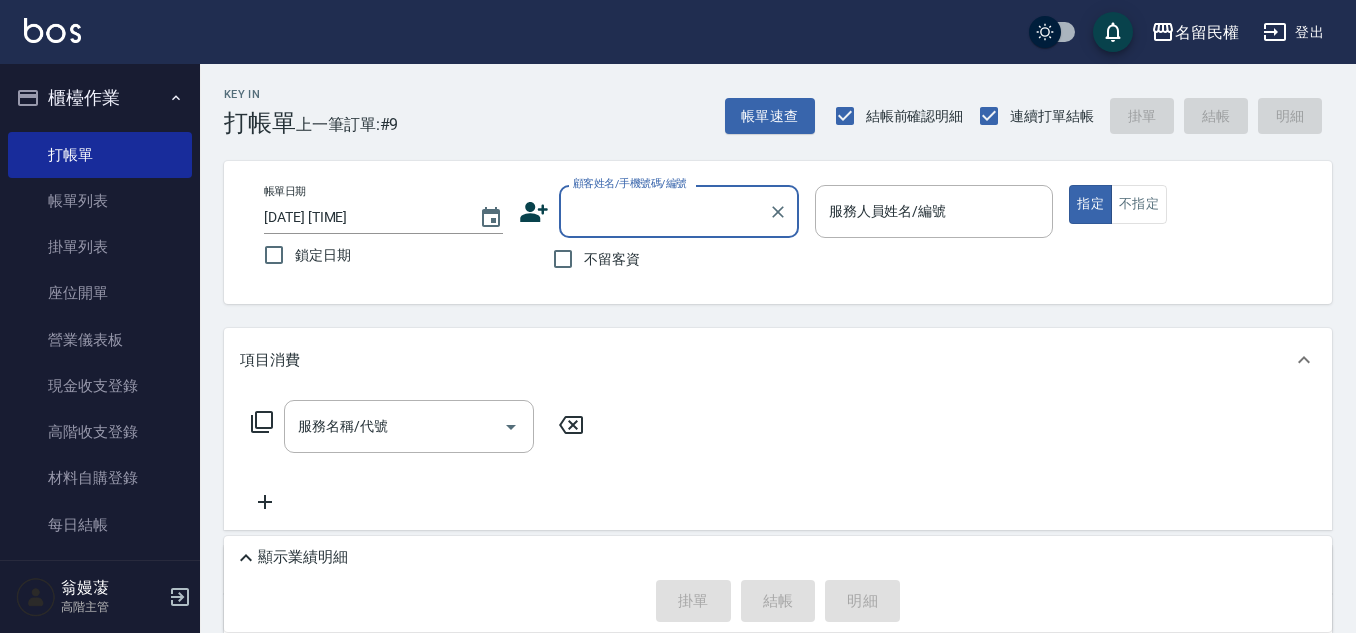 click on "顧客姓名/手機號碼/編號" at bounding box center (664, 211) 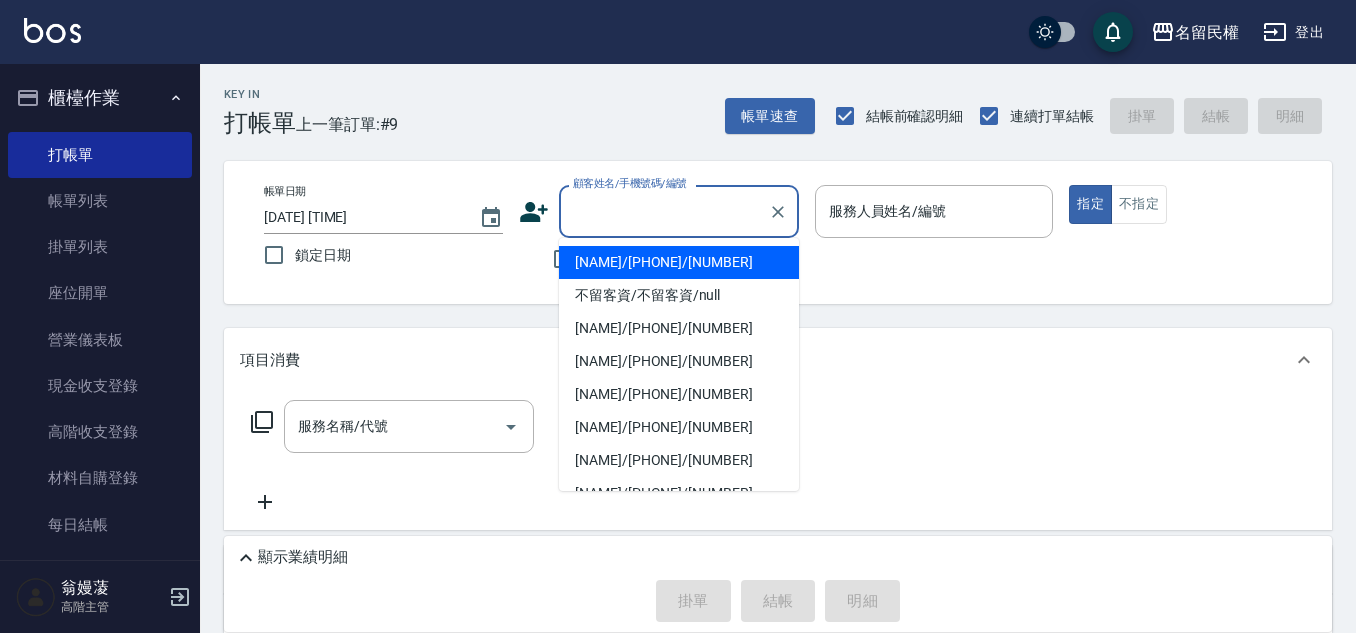 click on "顧客姓名/手機號碼/編號" at bounding box center [664, 211] 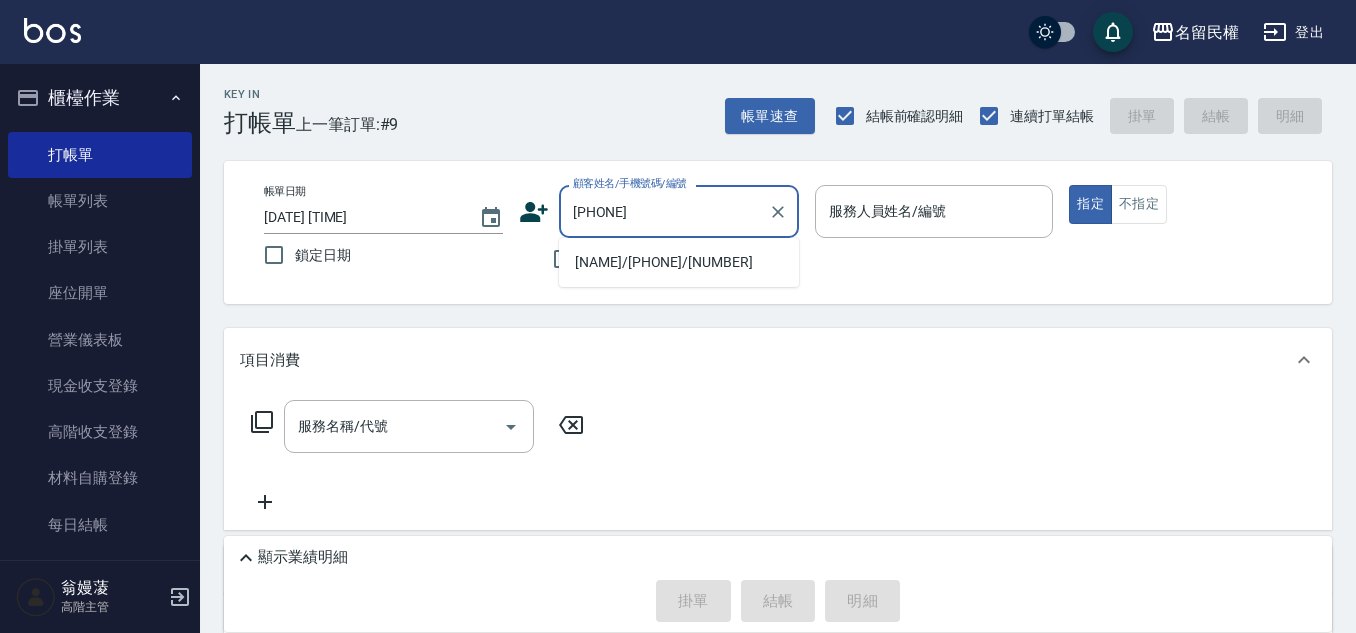 click on "[NAME]/[PHONE]/[NUMBER]" at bounding box center [679, 262] 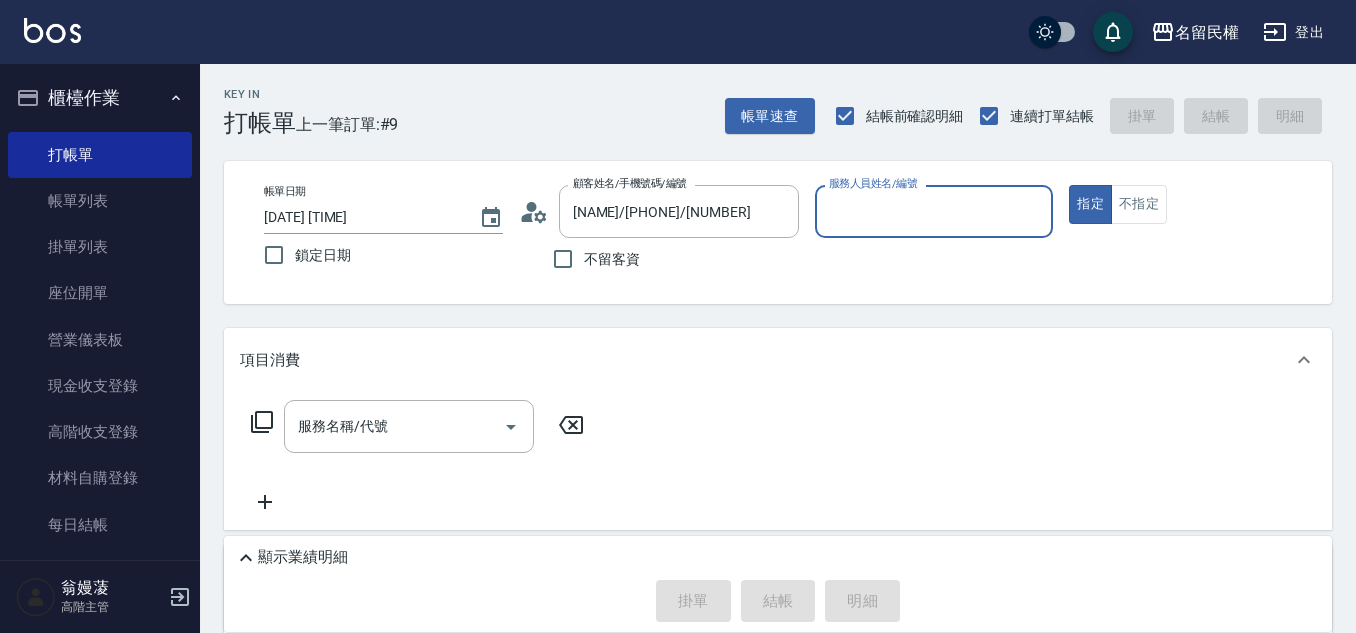 click 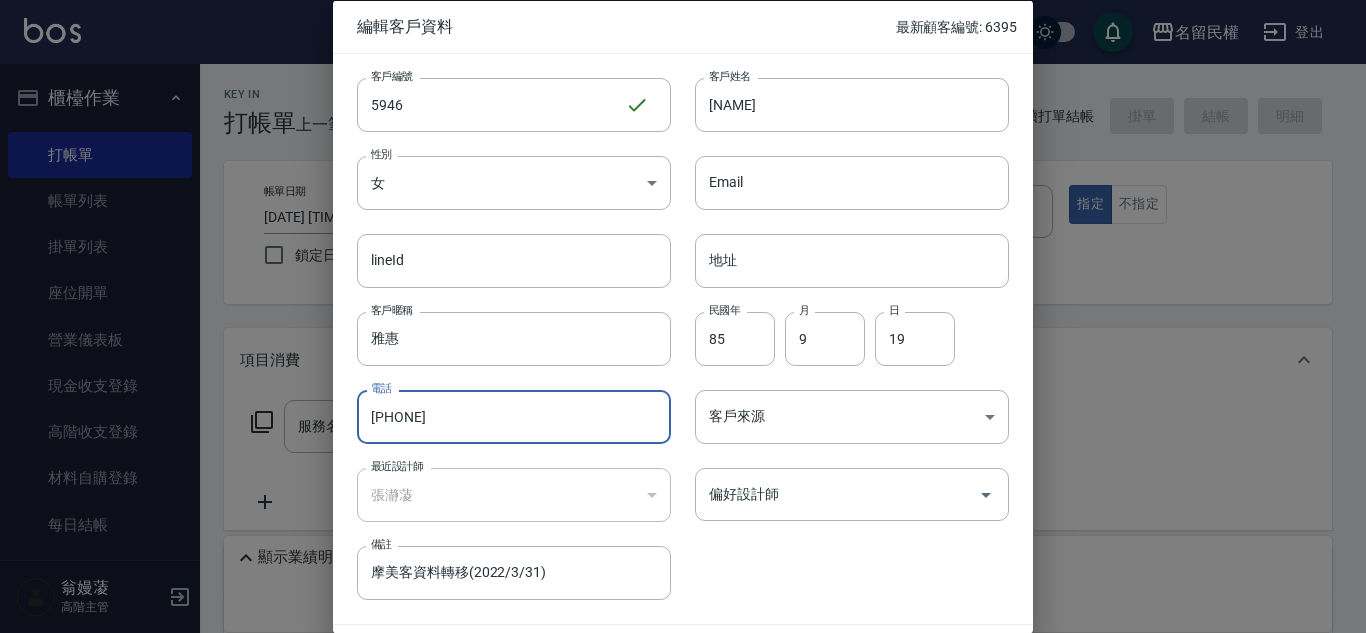 drag, startPoint x: 366, startPoint y: 417, endPoint x: 499, endPoint y: 420, distance: 133.03383 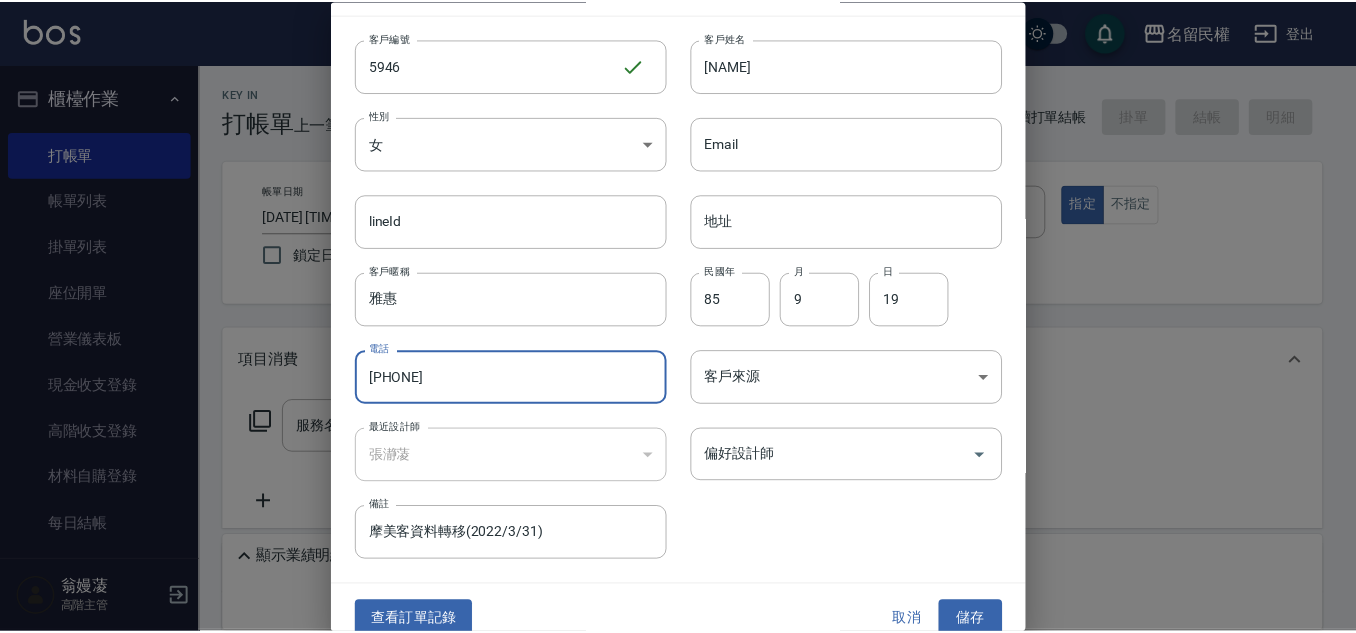 scroll, scrollTop: 60, scrollLeft: 0, axis: vertical 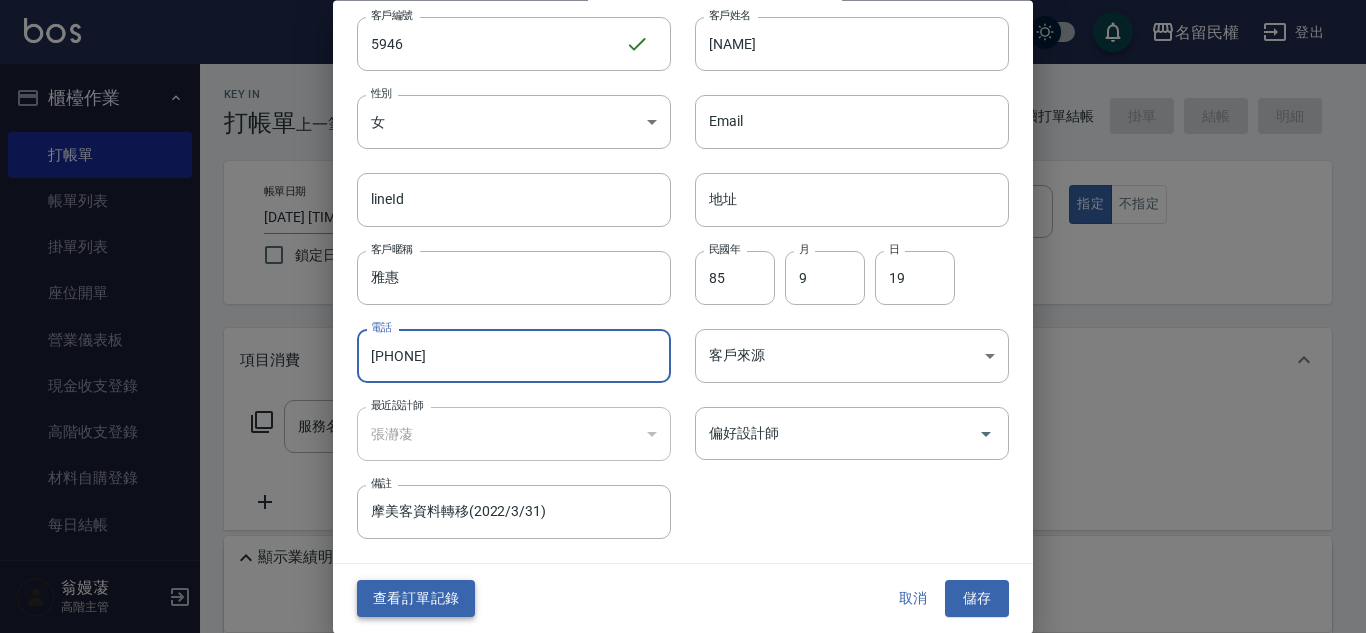 drag, startPoint x: 427, startPoint y: 566, endPoint x: 431, endPoint y: 587, distance: 21.377558 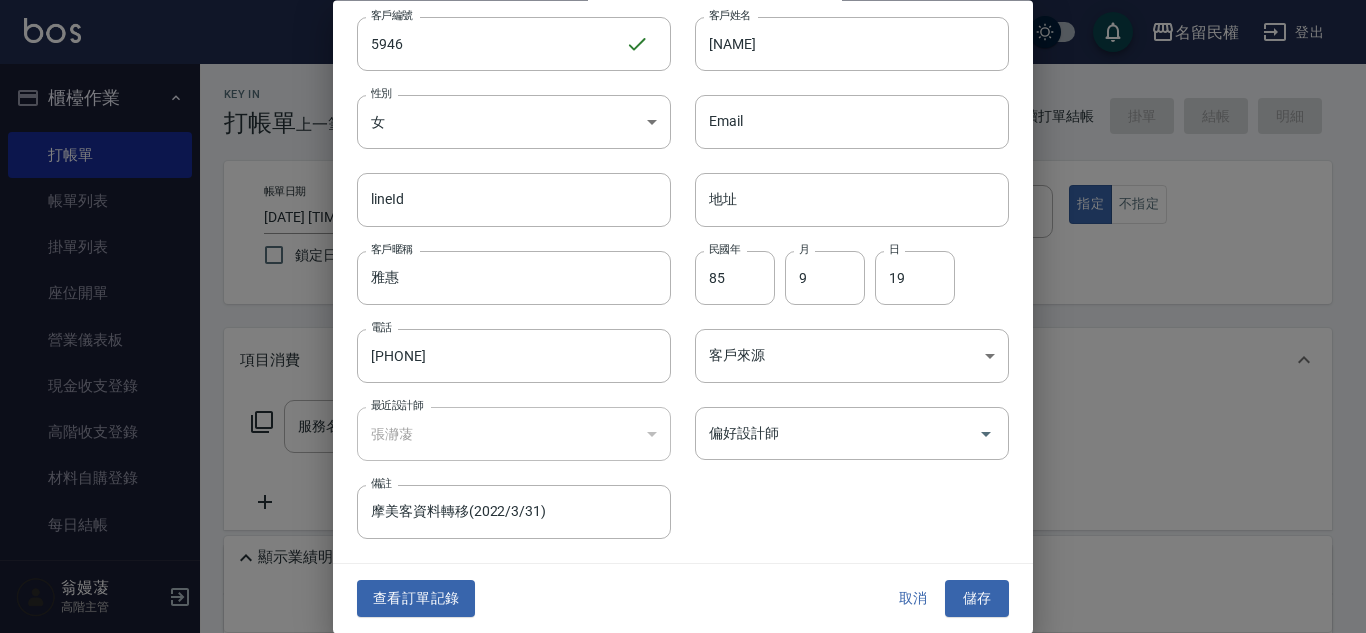 click on "查看訂單記錄" at bounding box center [416, 599] 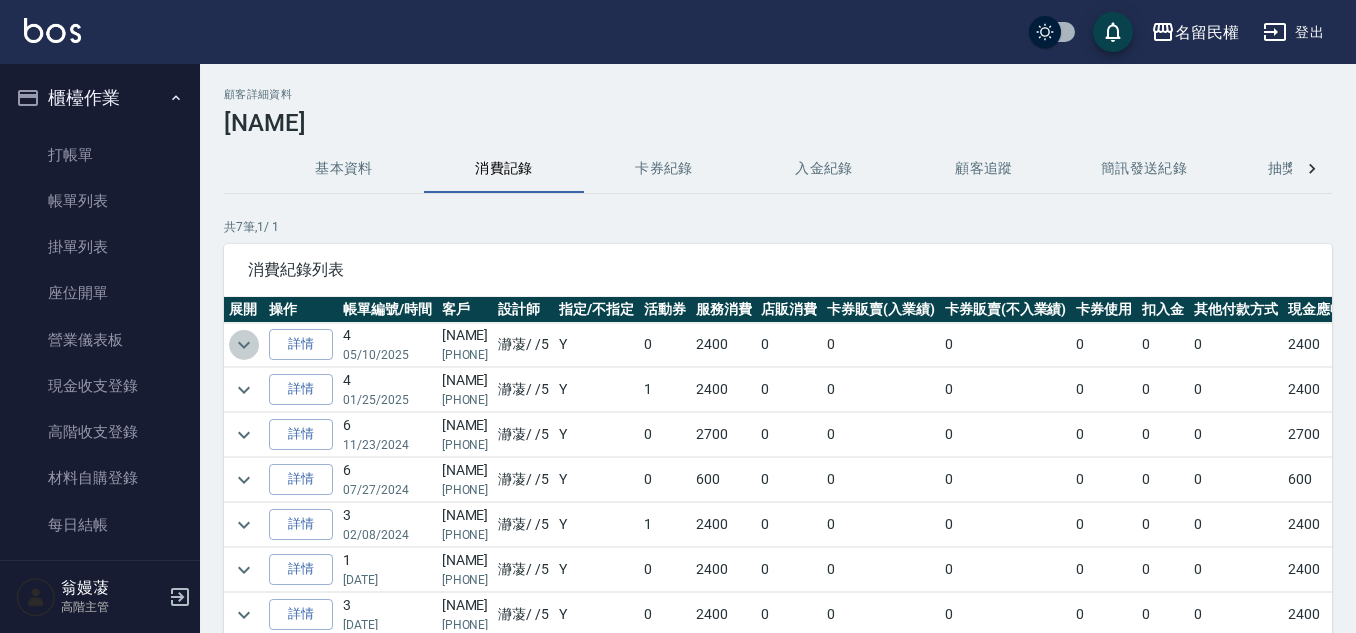 click 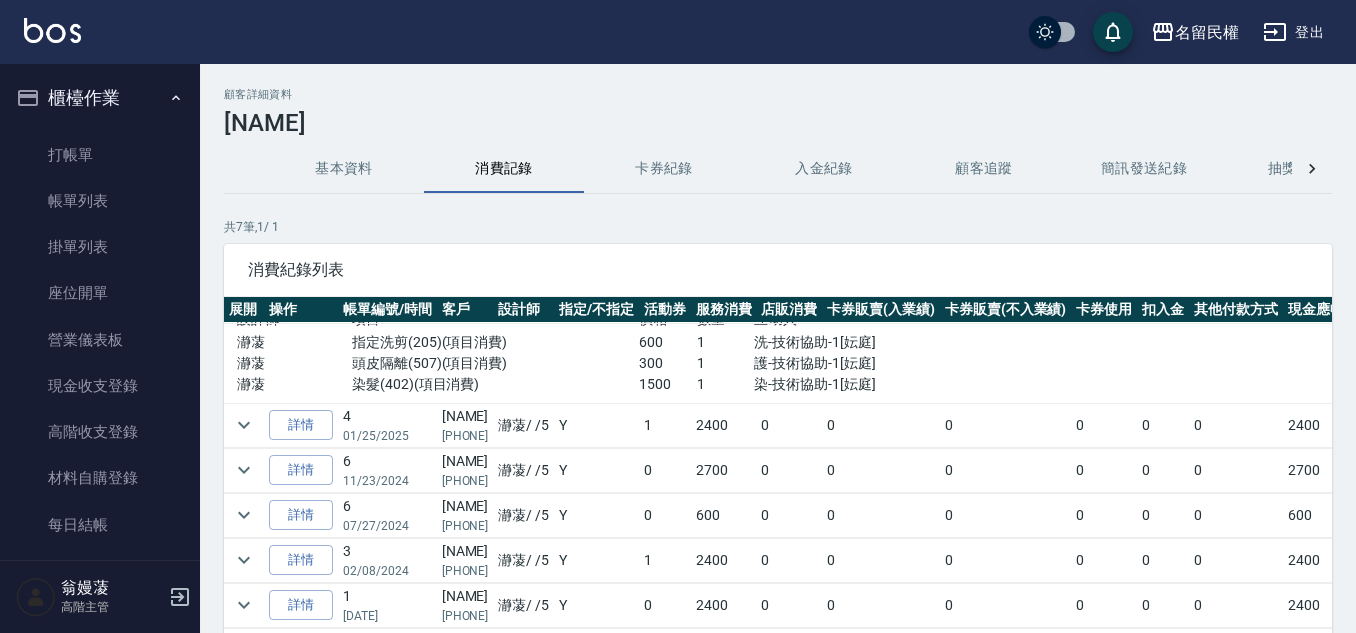 scroll, scrollTop: 100, scrollLeft: 0, axis: vertical 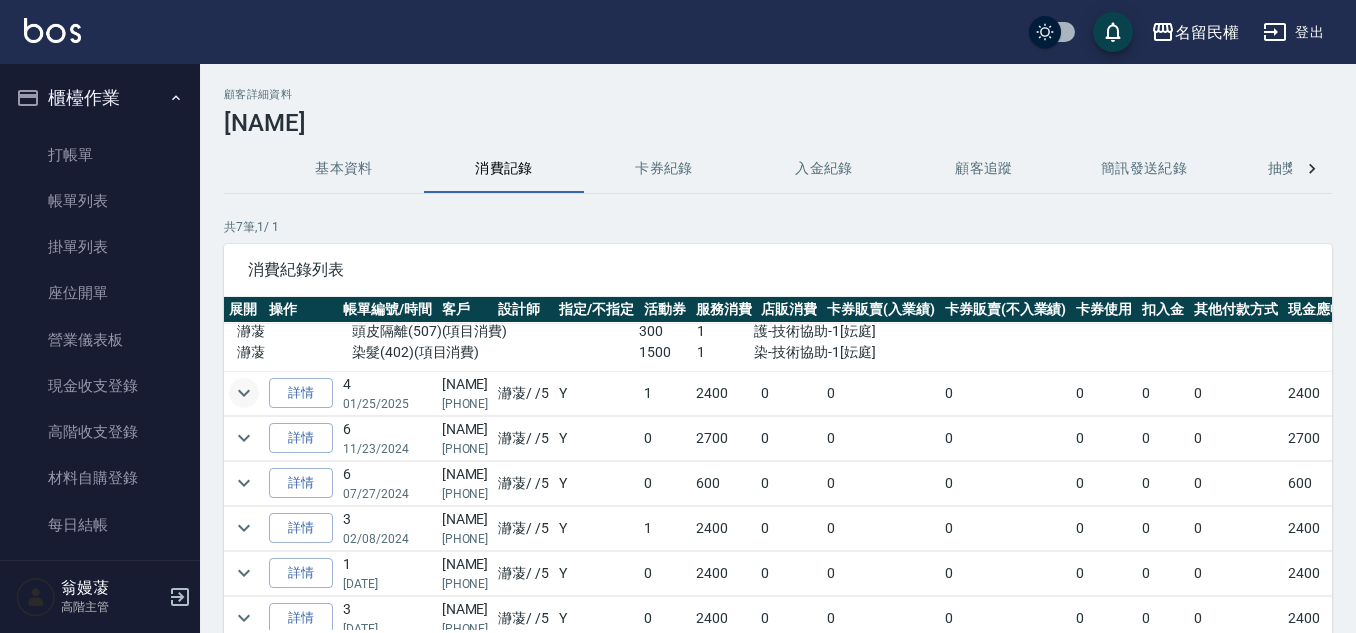 click 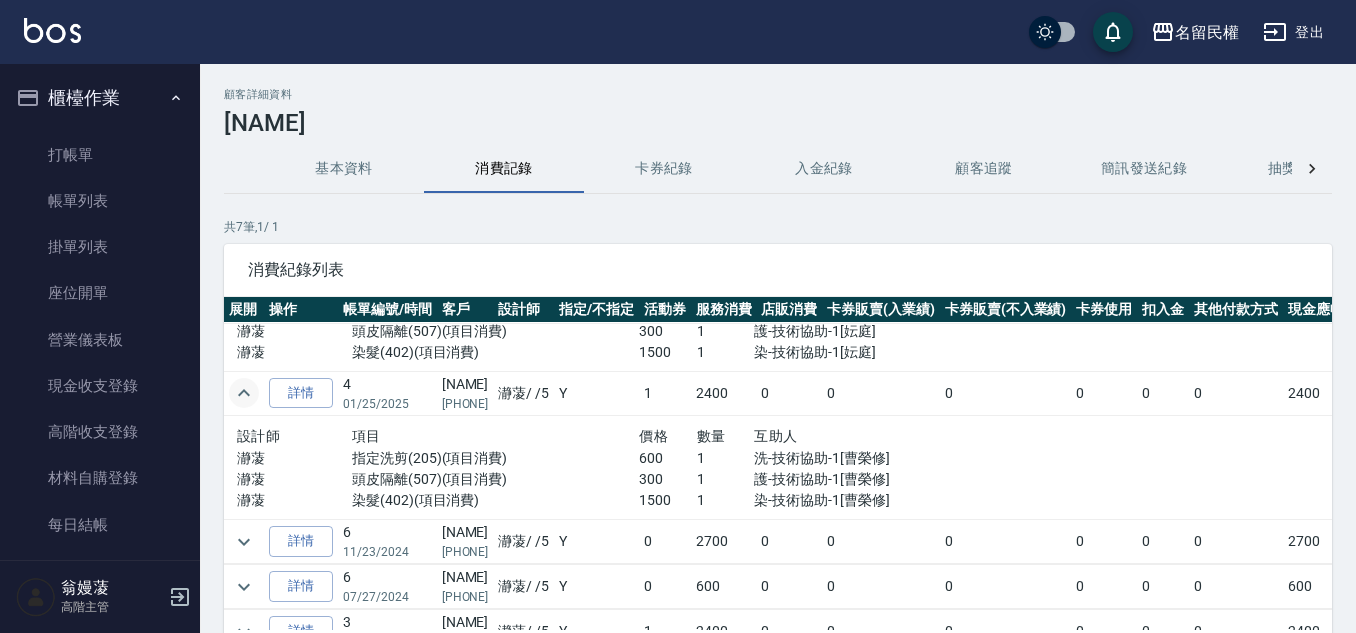 scroll, scrollTop: 200, scrollLeft: 0, axis: vertical 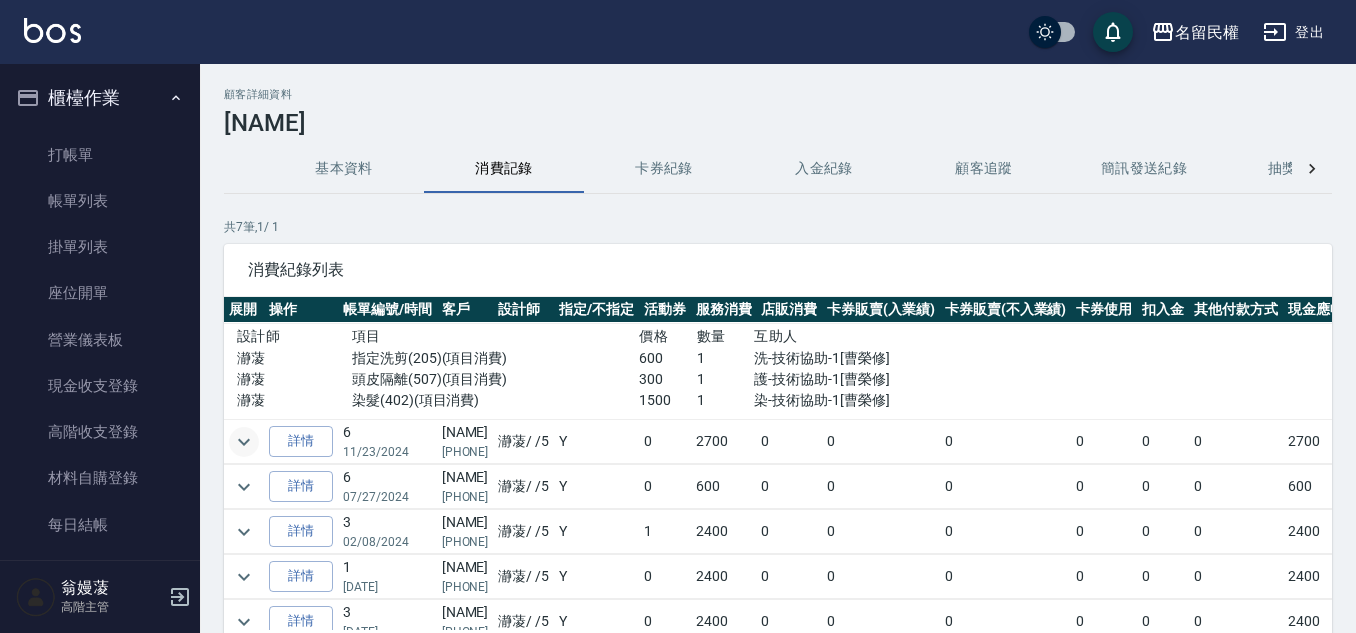 click 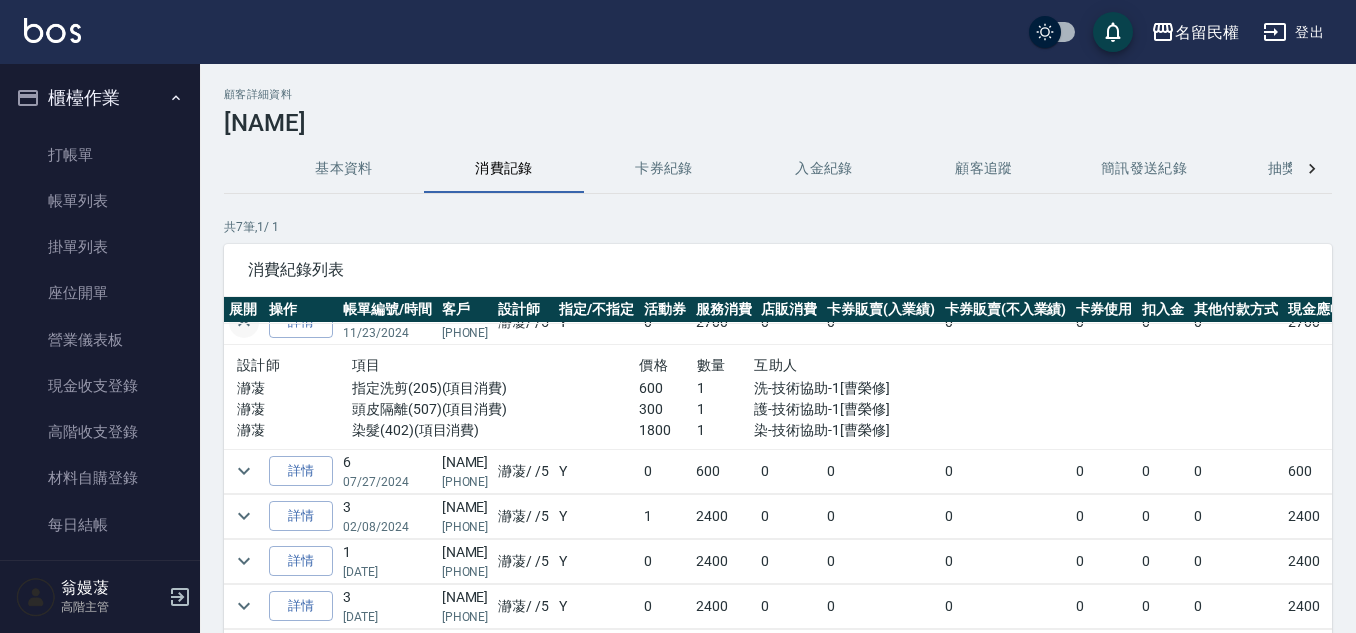 scroll, scrollTop: 334, scrollLeft: 0, axis: vertical 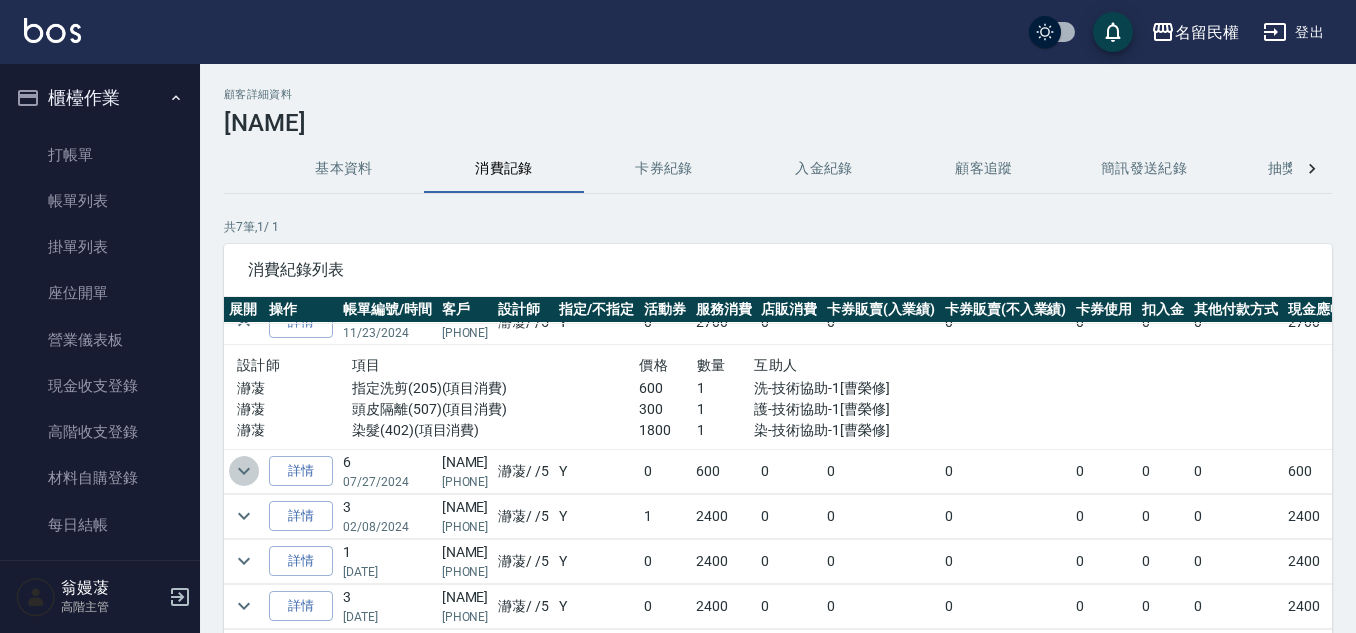 click 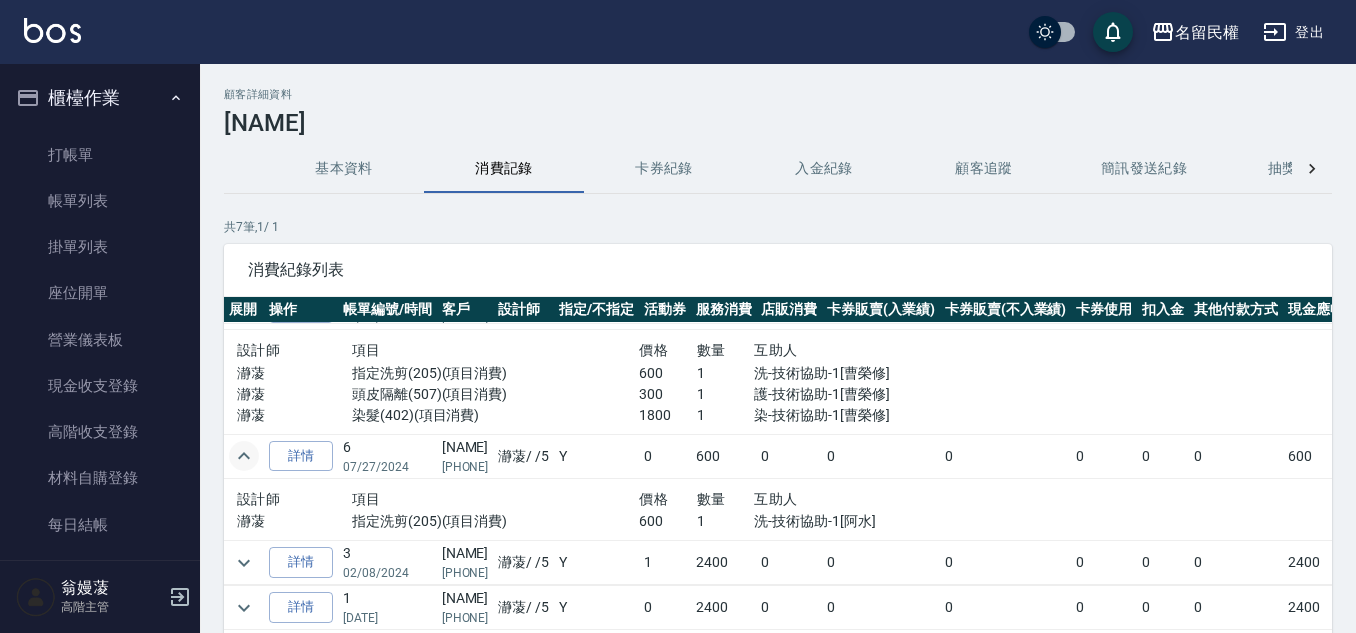 scroll, scrollTop: 395, scrollLeft: 0, axis: vertical 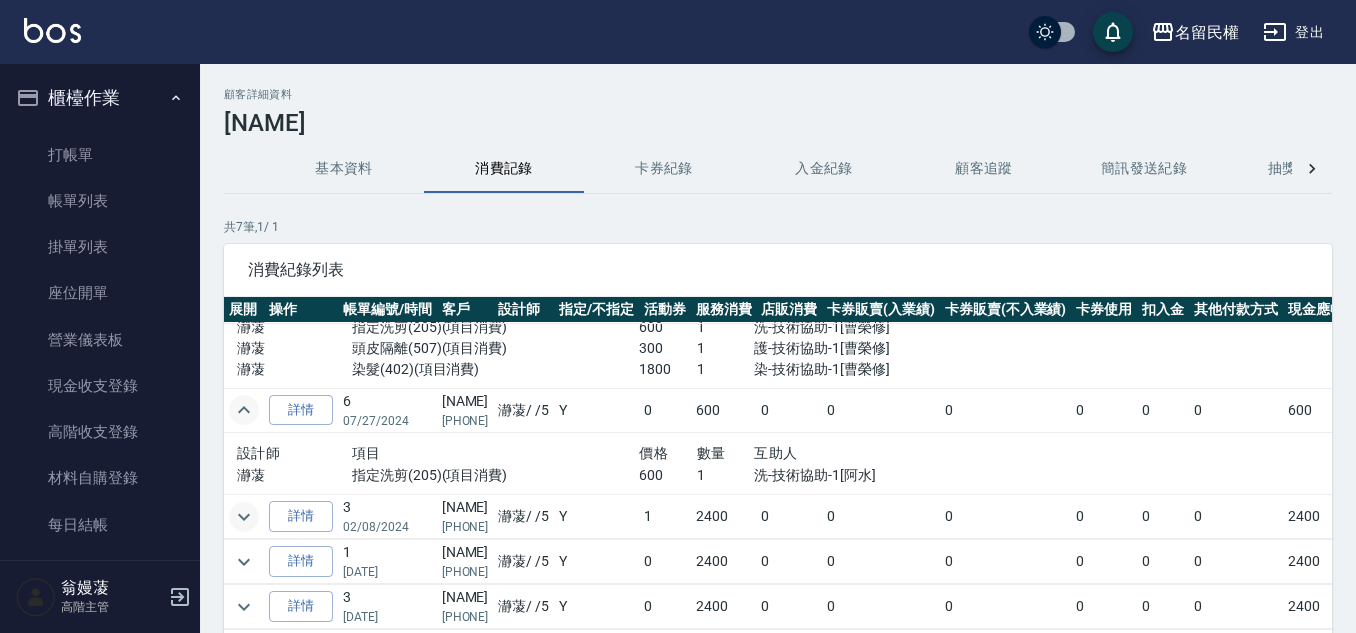 click 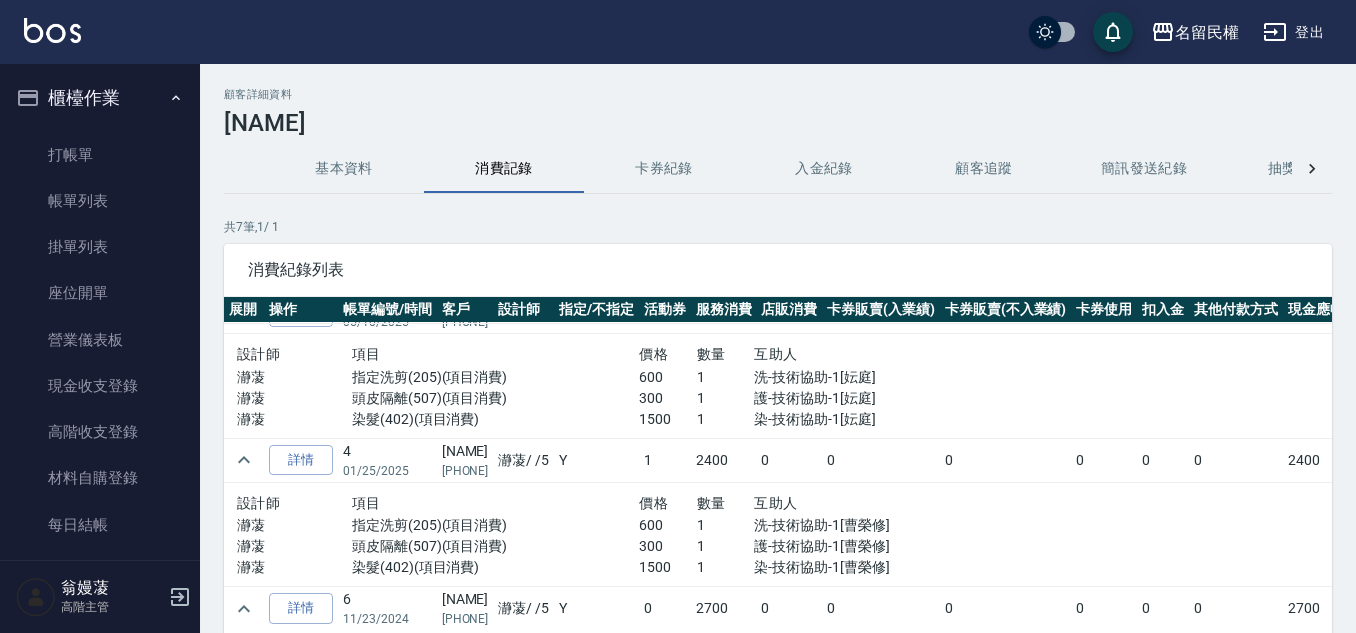 scroll, scrollTop: 0, scrollLeft: 0, axis: both 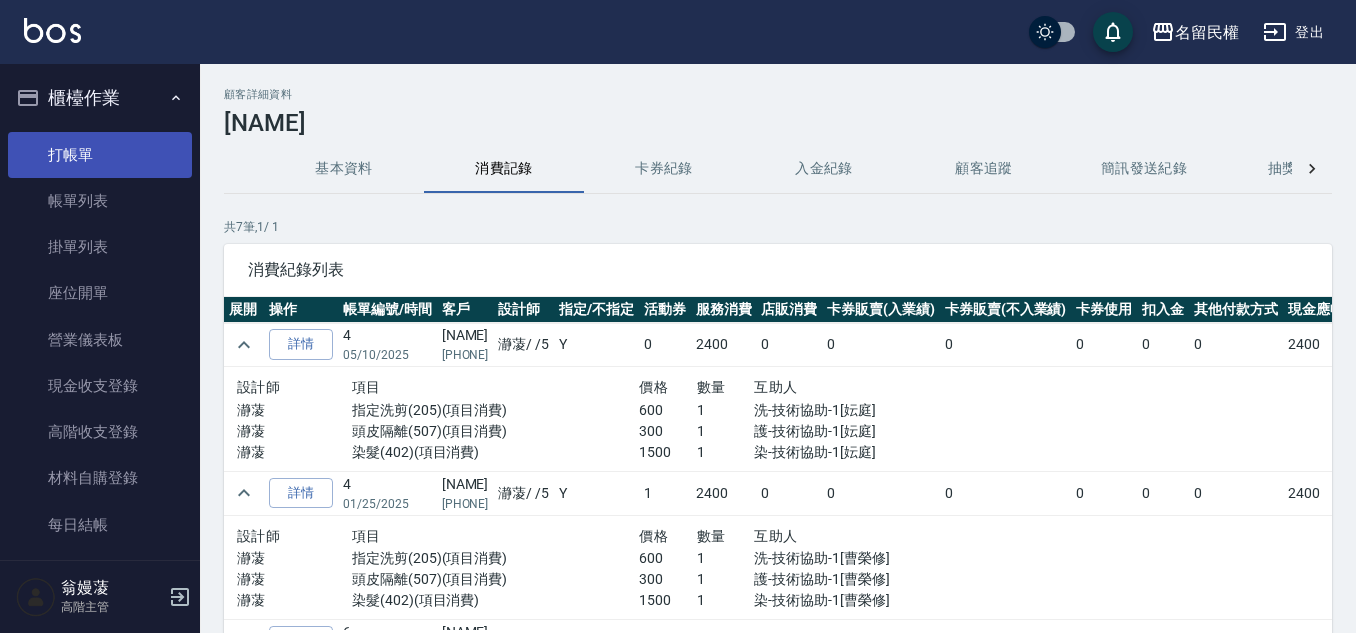 click on "打帳單" at bounding box center [100, 155] 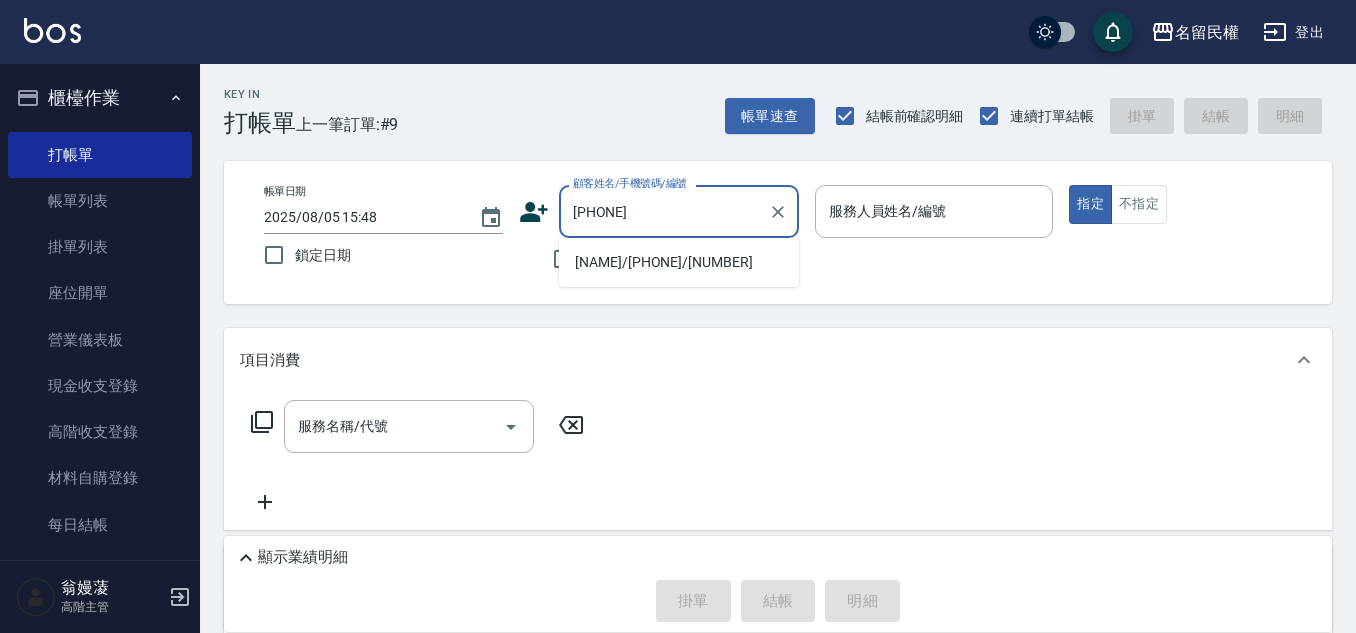 click on "[NAME]/[PHONE]/[NUMBER]" at bounding box center (679, 262) 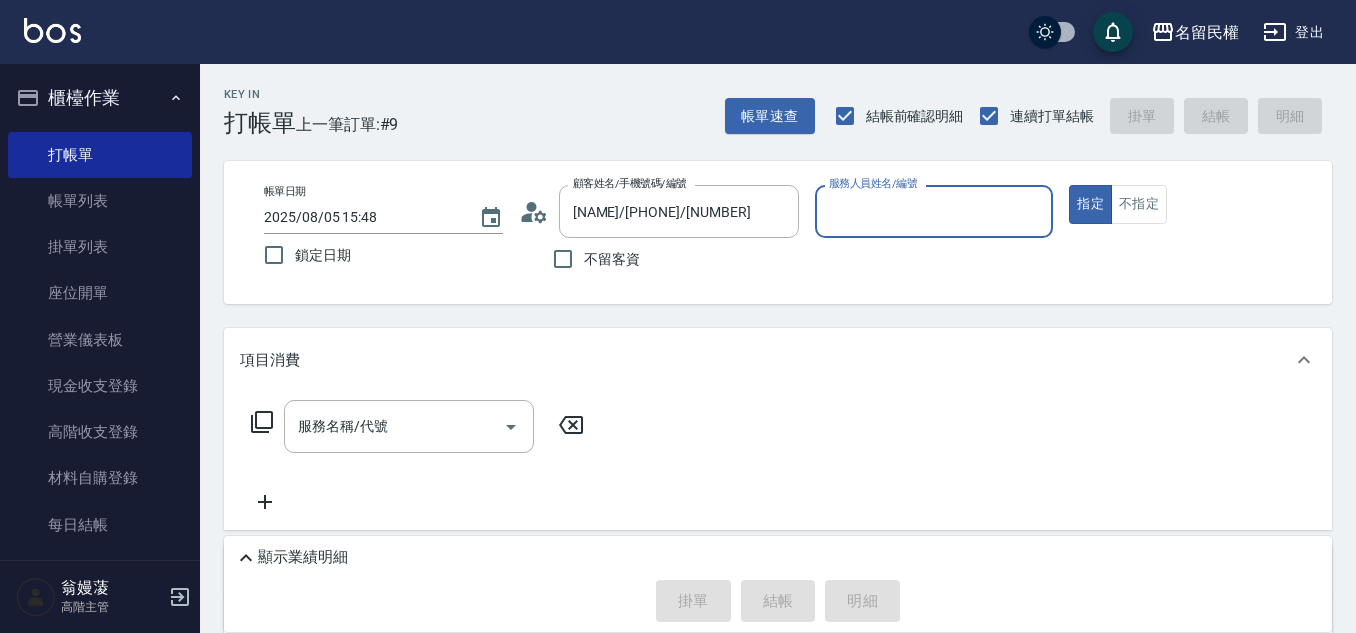 click on "服務人員姓名/編號" at bounding box center [934, 211] 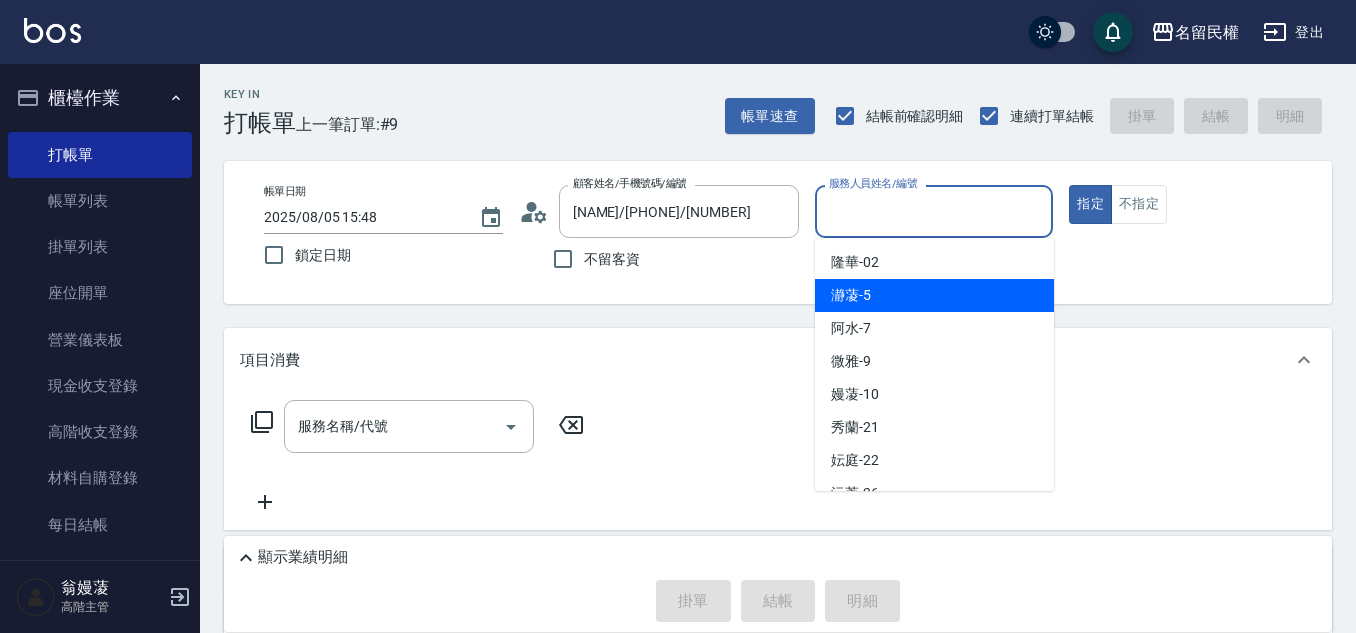 click on "瀞蓤 -5" at bounding box center [851, 295] 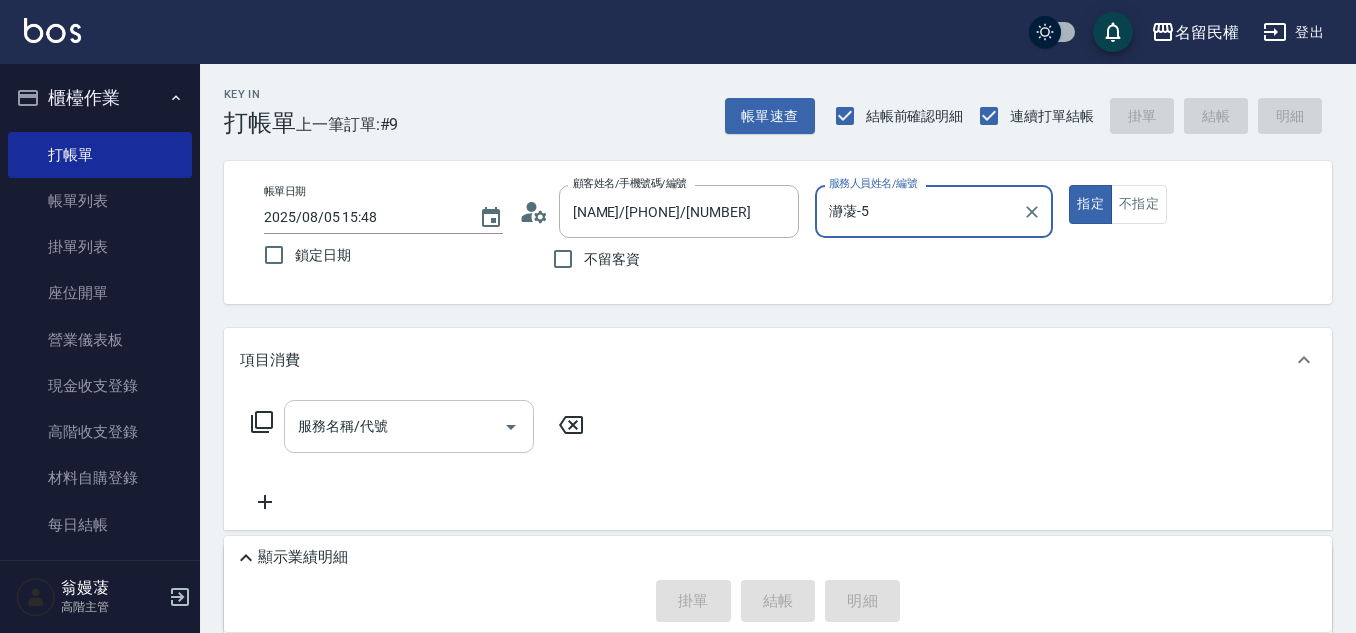 click on "服務名稱/代號" at bounding box center (394, 426) 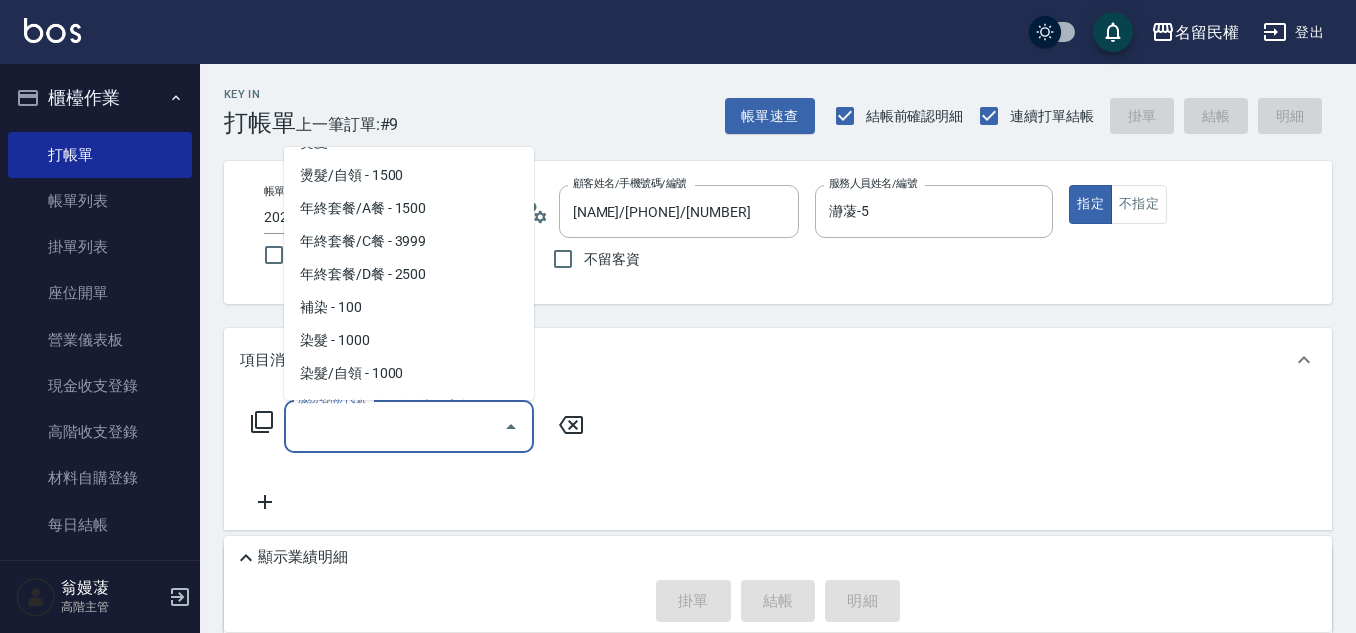 scroll, scrollTop: 400, scrollLeft: 0, axis: vertical 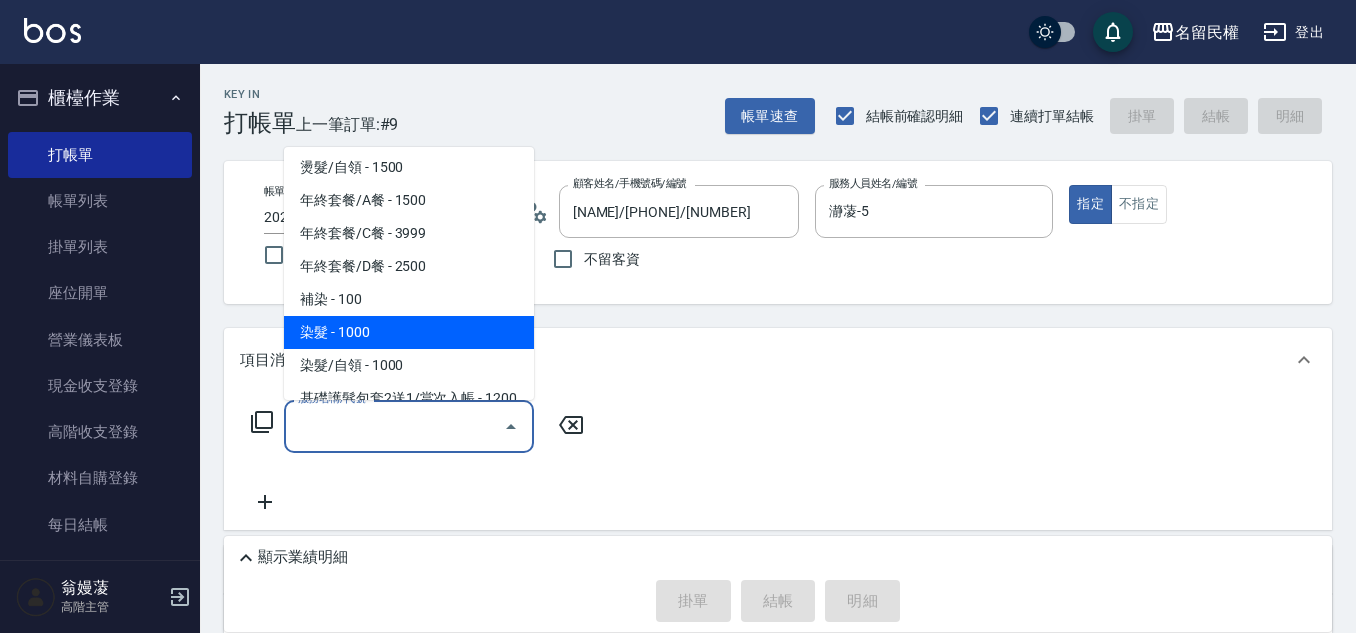 click on "染髮 - 1000" at bounding box center (409, 332) 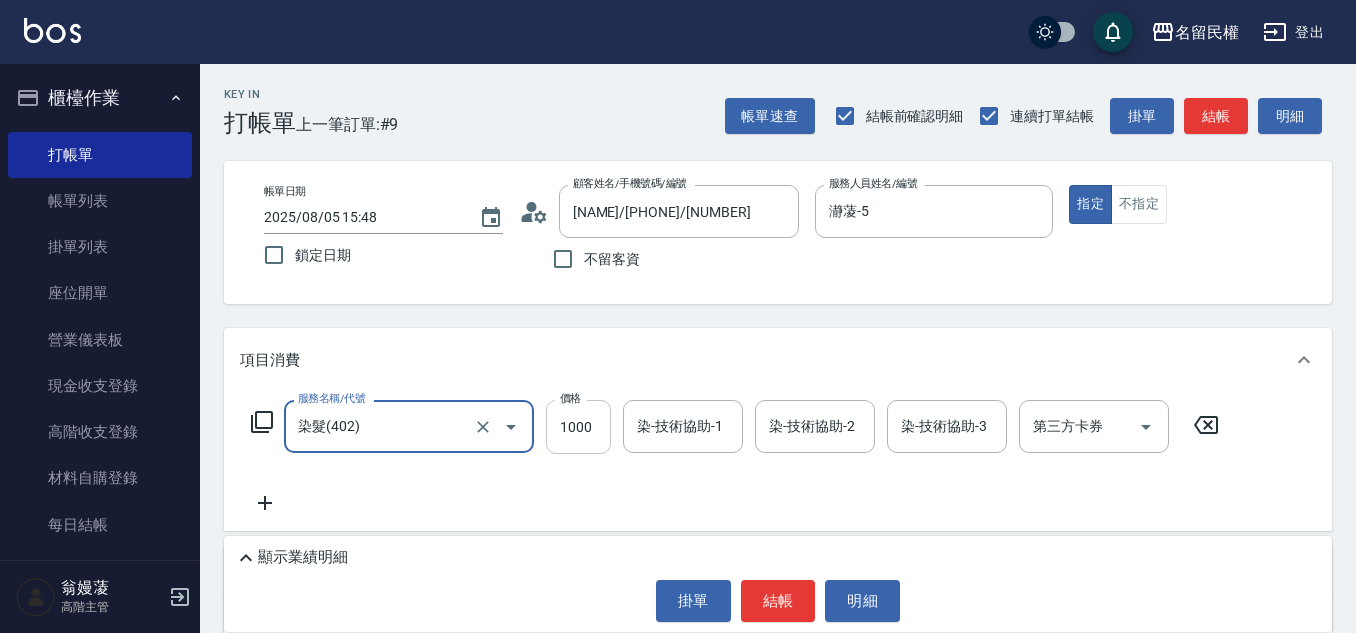 click on "1000" at bounding box center (578, 427) 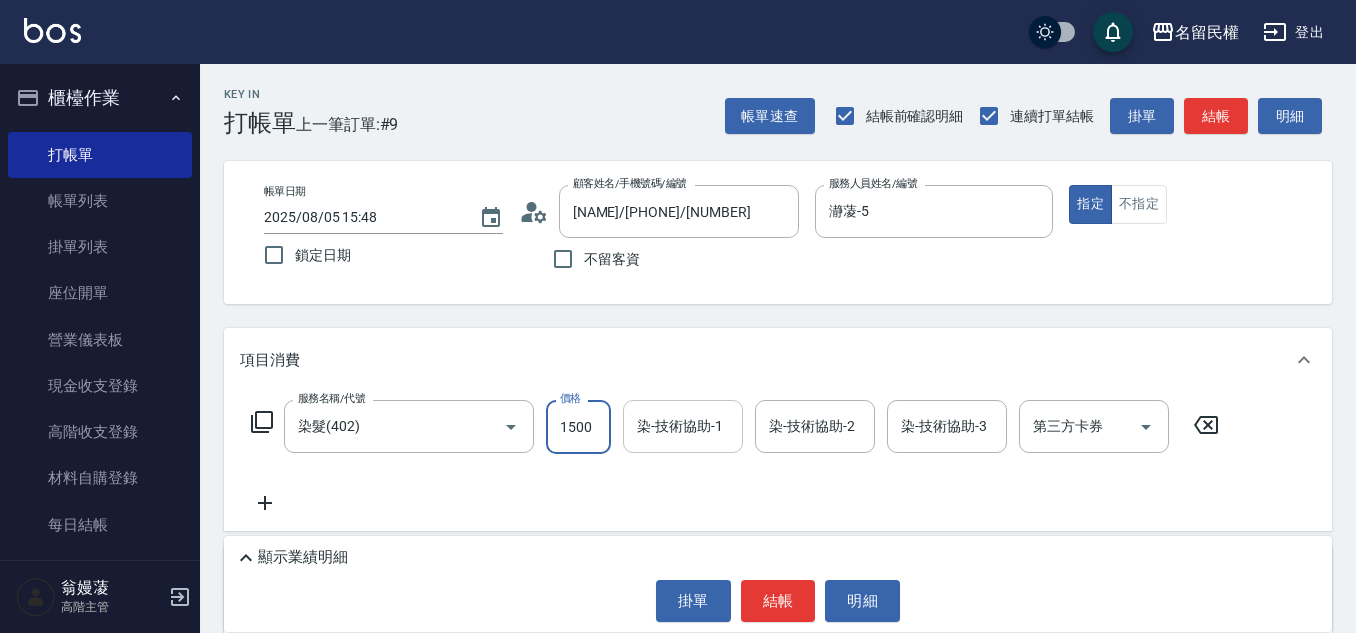 type on "1500" 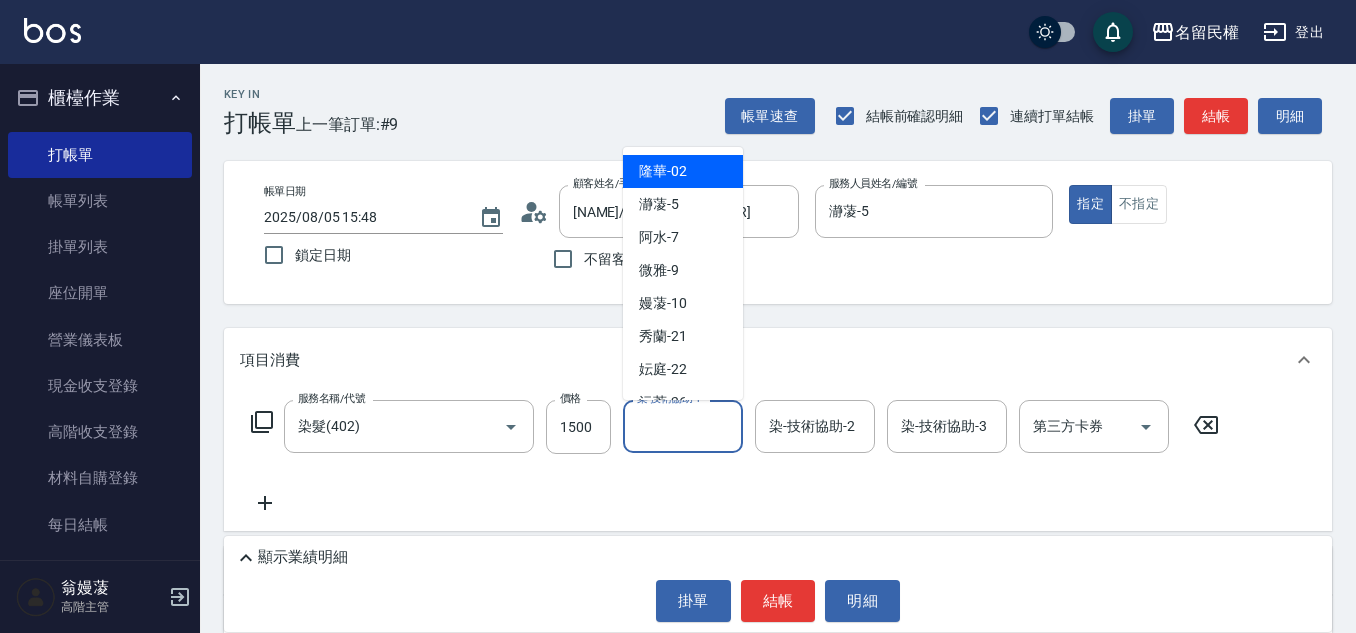 click on "染-技術協助-1" at bounding box center (683, 426) 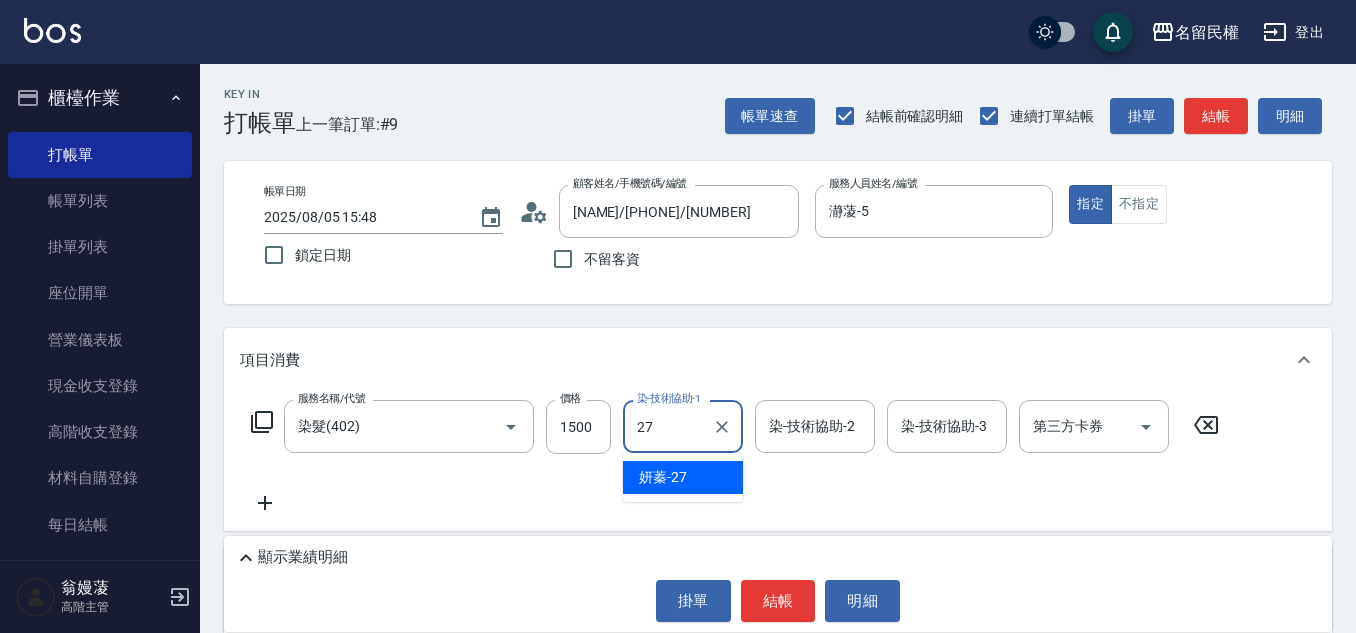 type on "妍蓁-27" 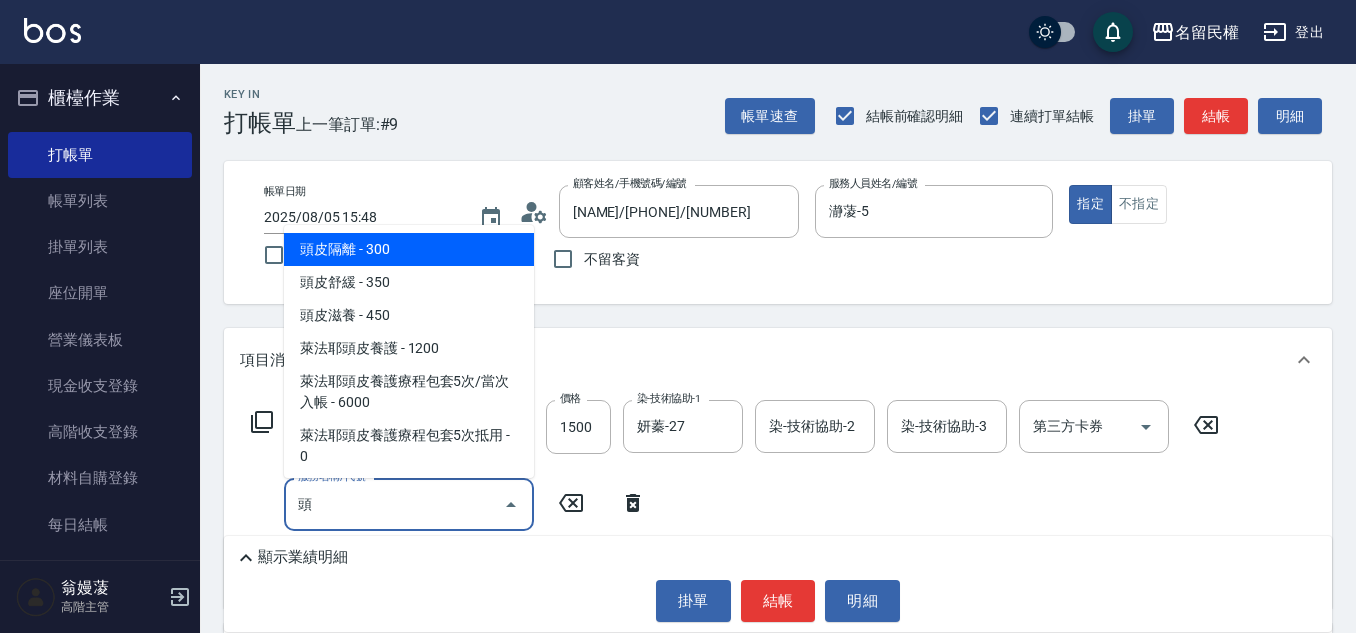 click on "頭皮隔離 - 300" at bounding box center [409, 249] 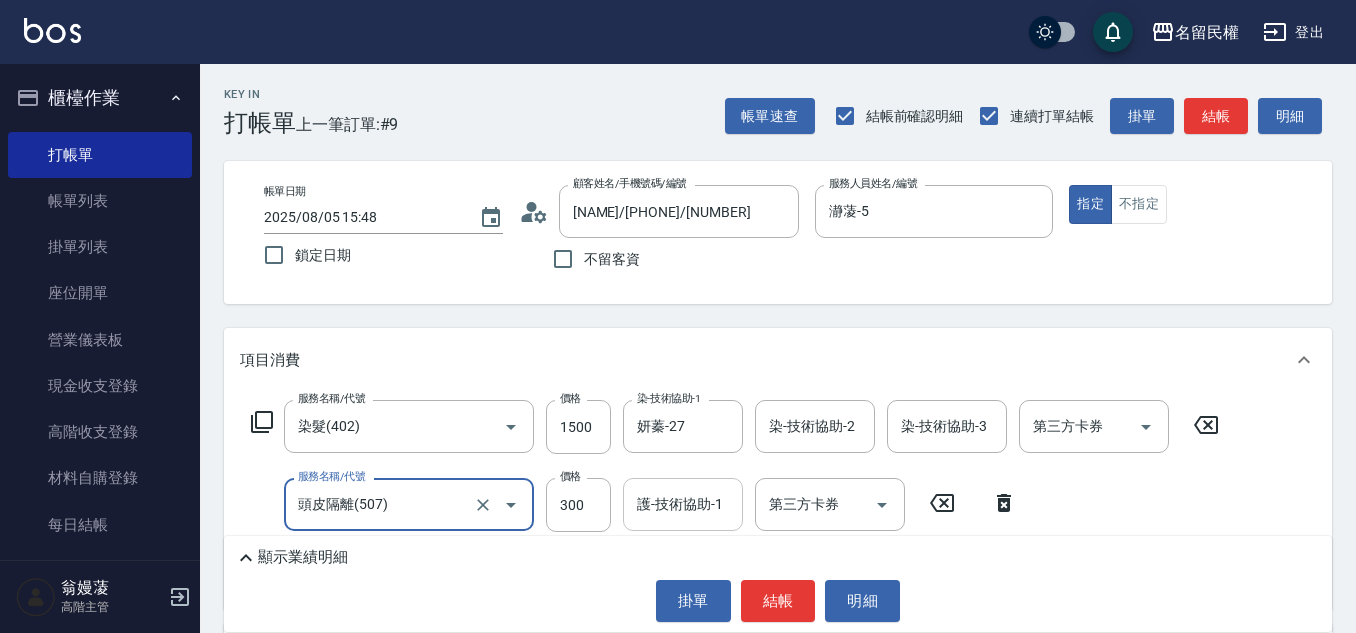 type on "頭皮隔離(507)" 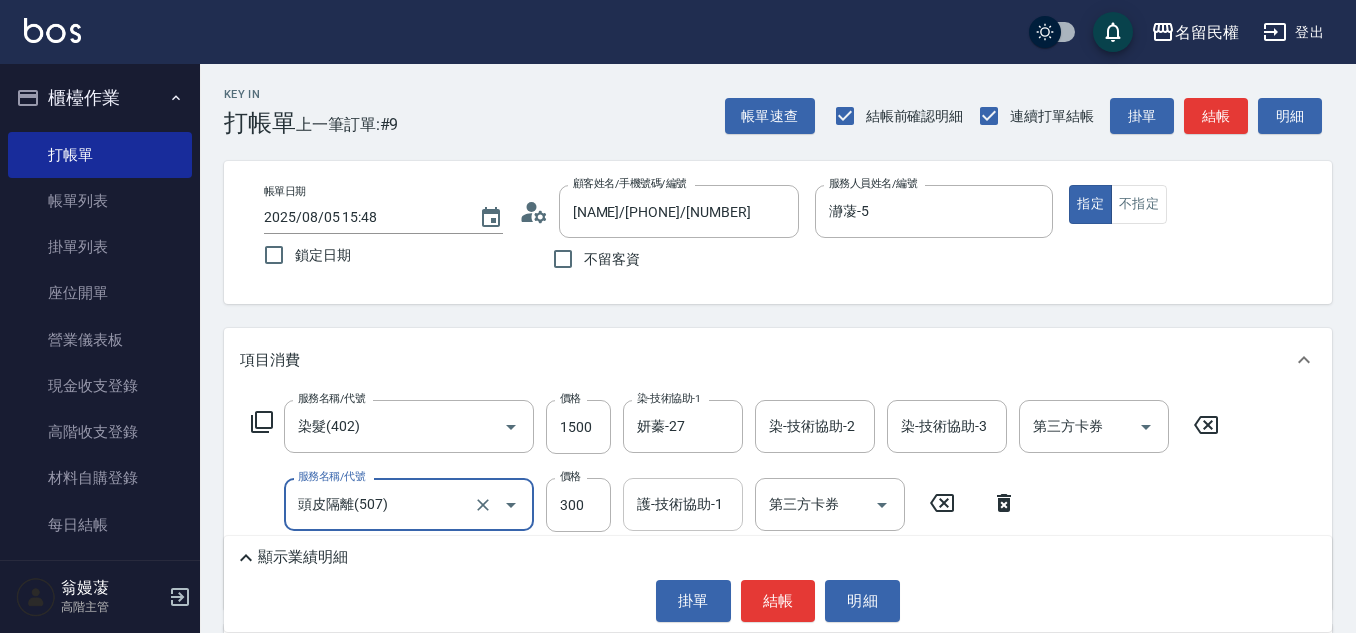 click on "護-技術協助-1" at bounding box center [683, 504] 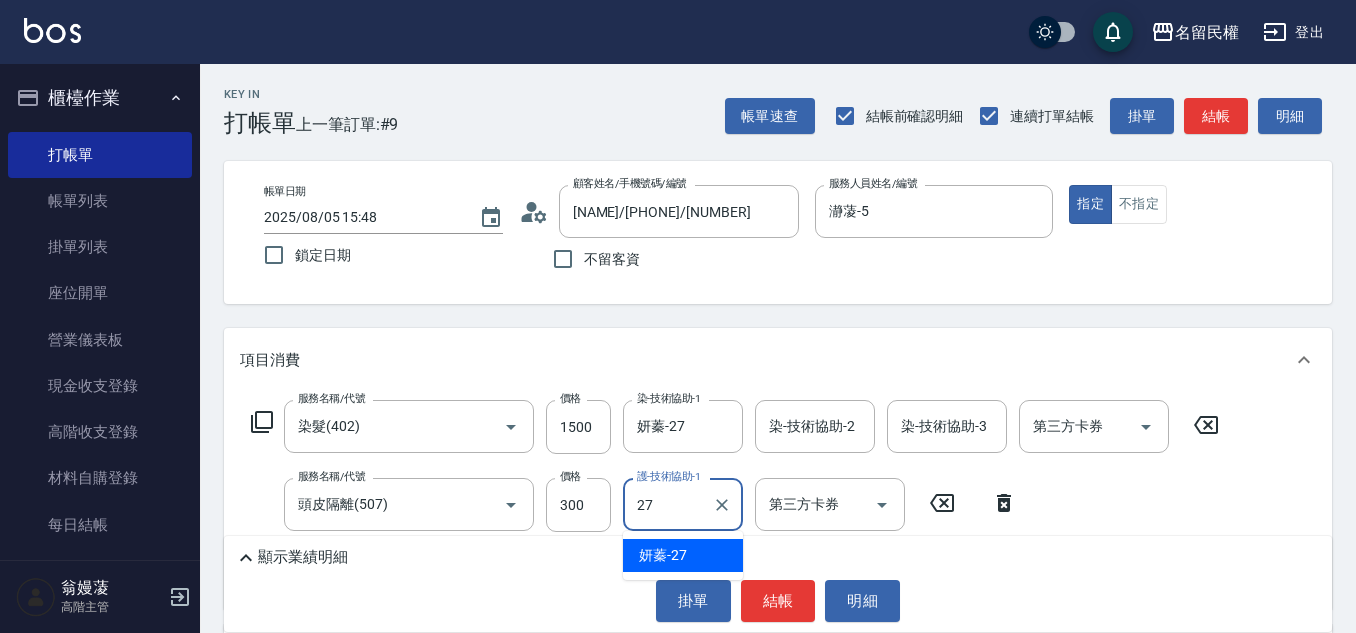 type on "妍蓁-27" 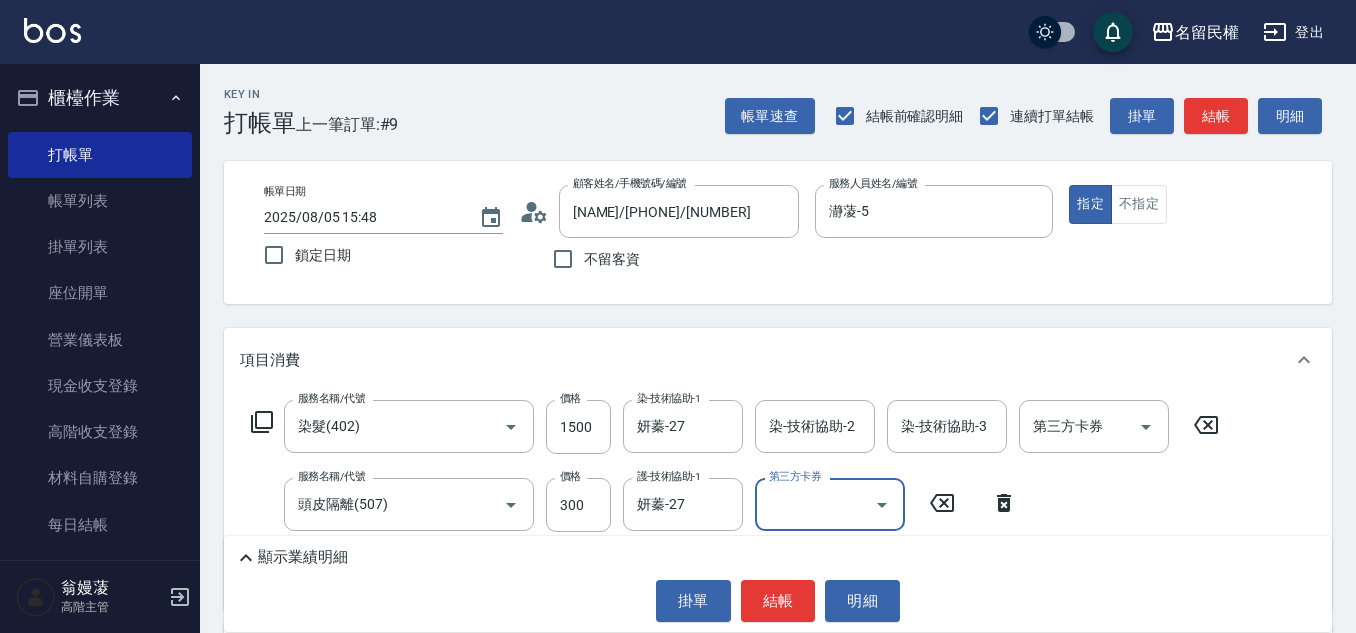 click on "Key In 打帳單 上一筆訂單:#9 帳單速查 結帳前確認明細 連續打單結帳 掛單 結帳 明細 帳單日期 [DATE] [TIME] 鎖定日期 顧客姓名/手機號碼/編號 [NAME]/[PHONE]/[NUMBER] 顧客姓名/手機號碼/編號 不留客資 服務人員姓名/編號 瀞蓤-5 服務人員姓名/編號 指定 不指定 項目消費 服務名稱/代號 染髮(402) 服務名稱/代號 價格 1500 價格 染-技術協助-1 妍蓁-27 染-技術協助-1 染-技術協助-2 染-技術協助-2 染-技術協助-3 染-技術協助-3 第三方卡券 第三方卡券 服務名稱/代號 頭皮隔離(507) 服務名稱/代號 價格 300 價格 護-技術協助-1 妍蓁-27 護-技術協助-1 第三方卡券 第三方卡券 店販銷售 服務人員姓名/編號 服務人員姓名/編號 商品代號/名稱 商品代號/名稱 預收卡販賣 卡券名稱/代號 卡券名稱/代號 使用預收卡 卡券代號/名稱 卡券代號/名稱 其他付款方式 入金可用餘額: 0 其他付款方式 0元 0" at bounding box center (778, 519) 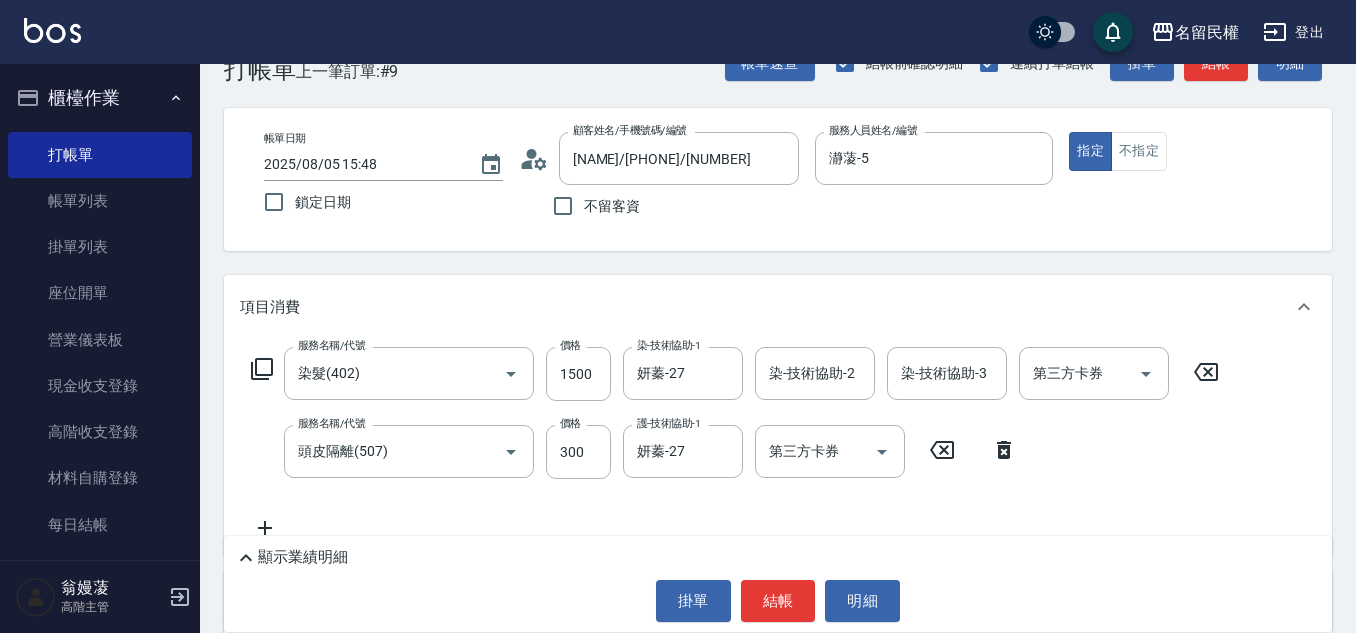 scroll, scrollTop: 100, scrollLeft: 0, axis: vertical 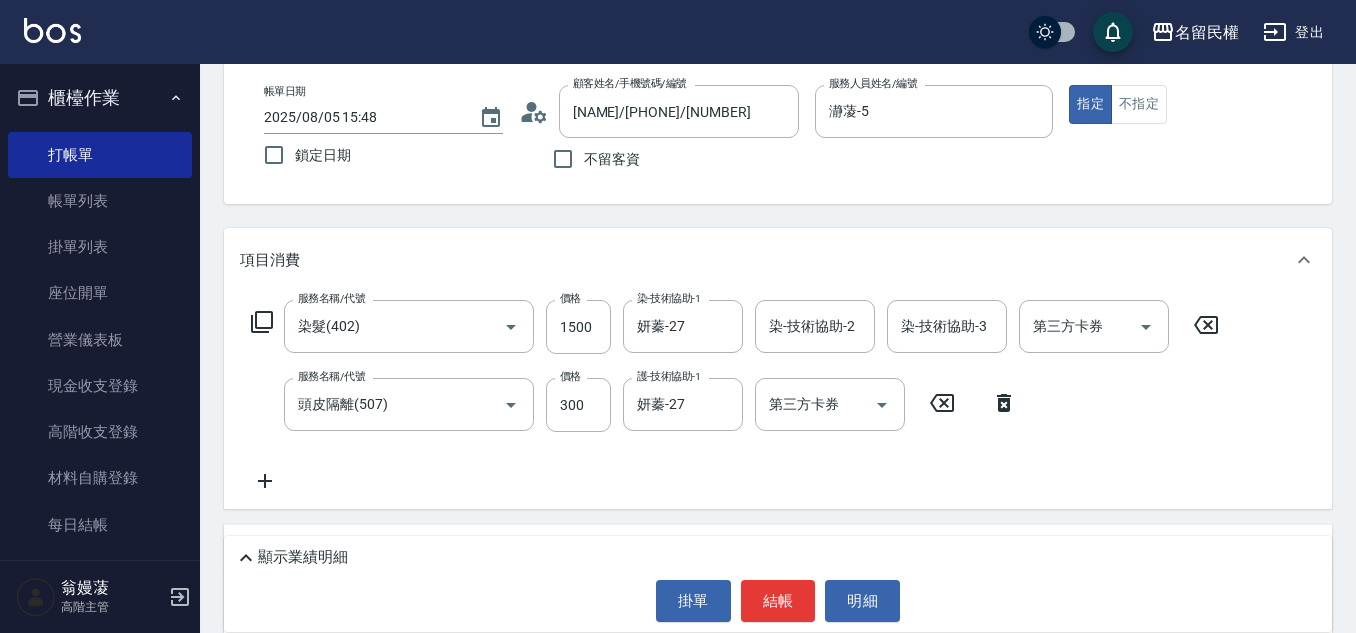 click 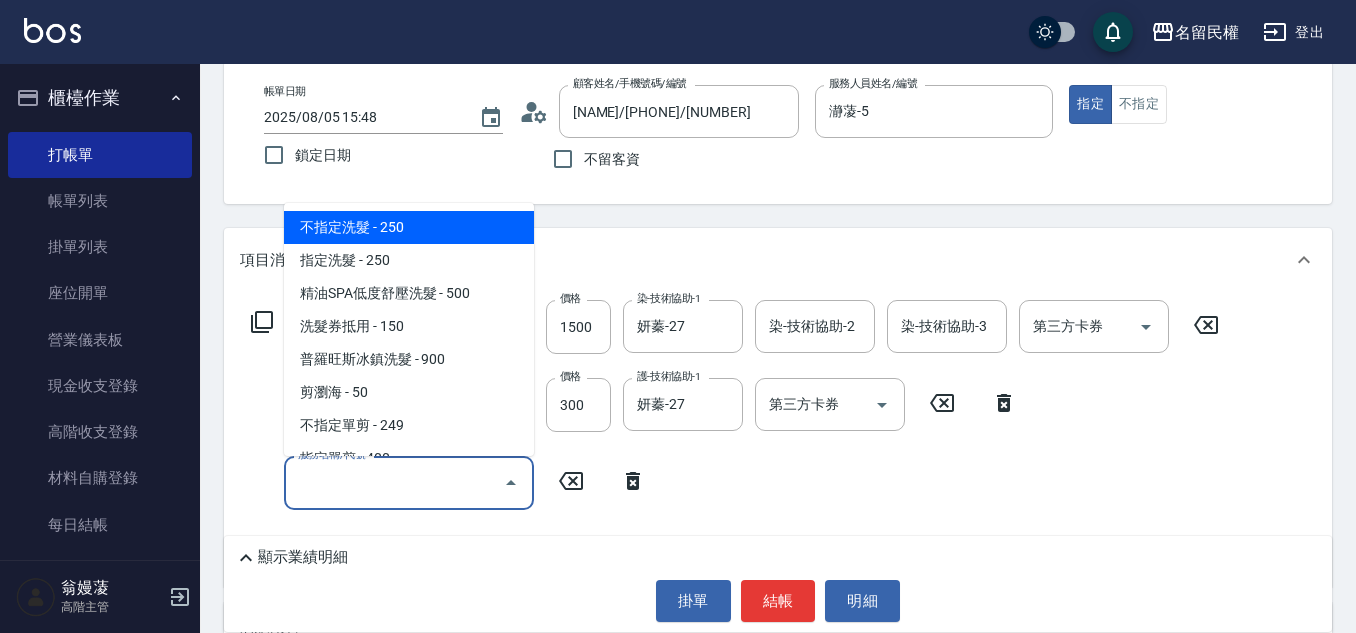 click on "服務名稱/代號" at bounding box center [394, 482] 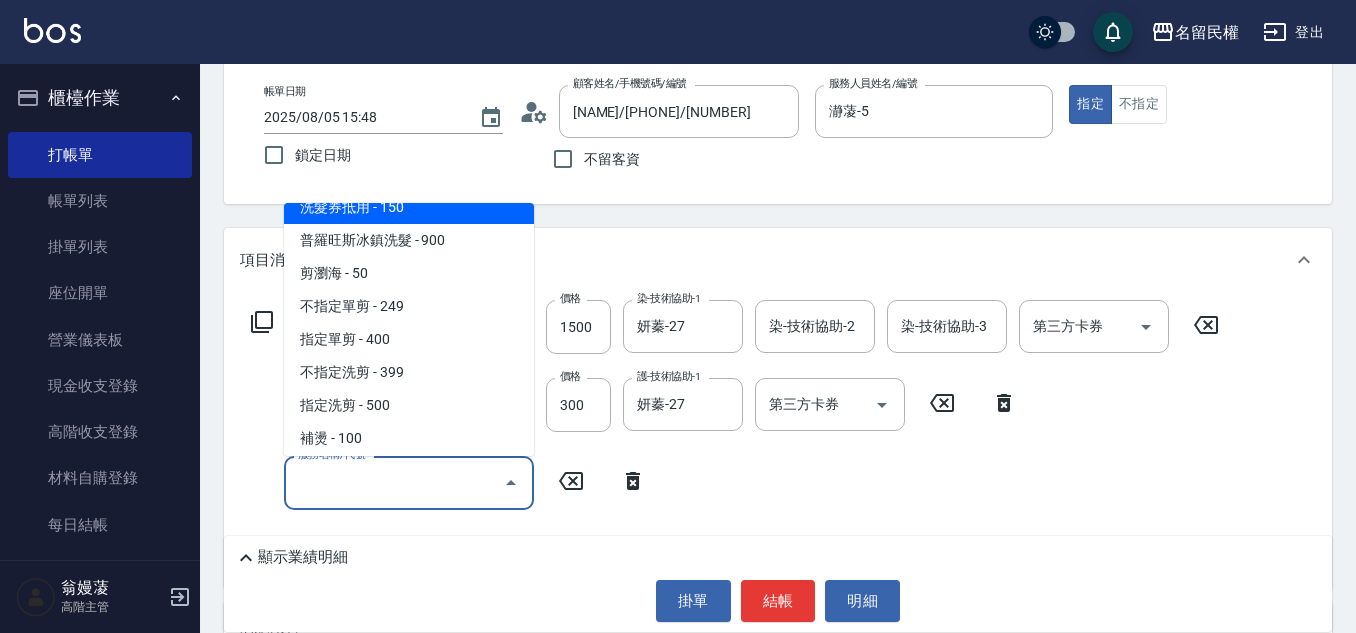 scroll, scrollTop: 300, scrollLeft: 0, axis: vertical 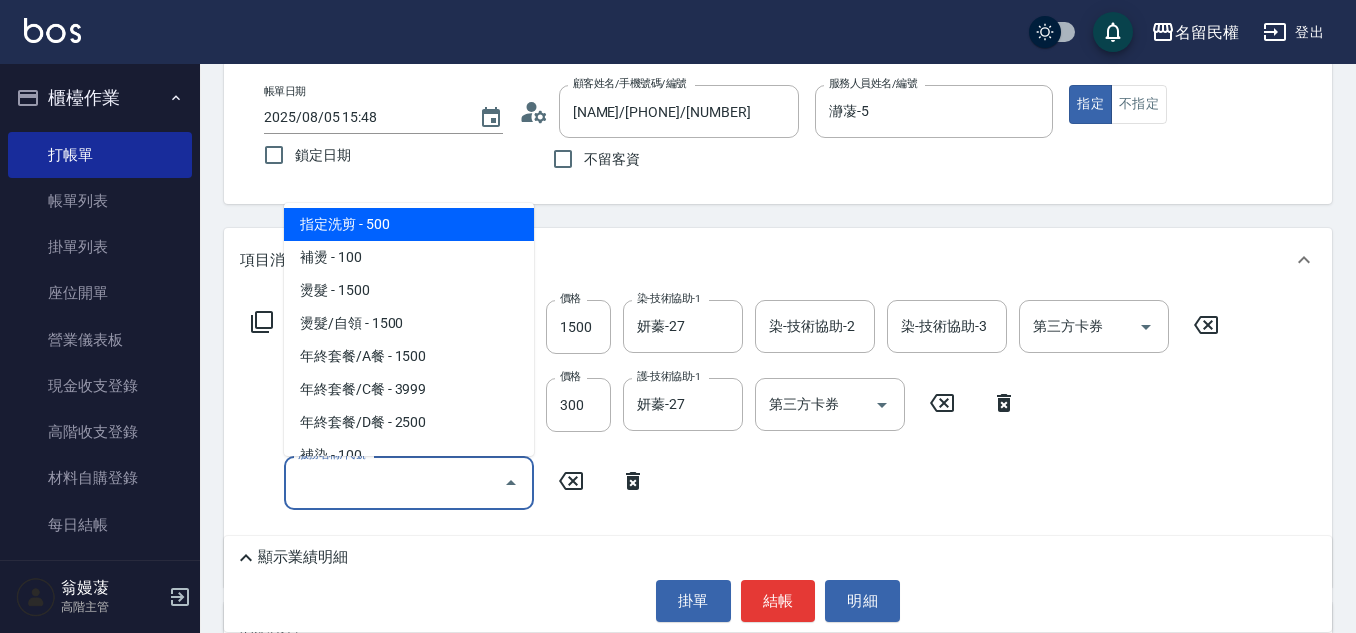 click on "指定洗剪 - 500" at bounding box center (409, 224) 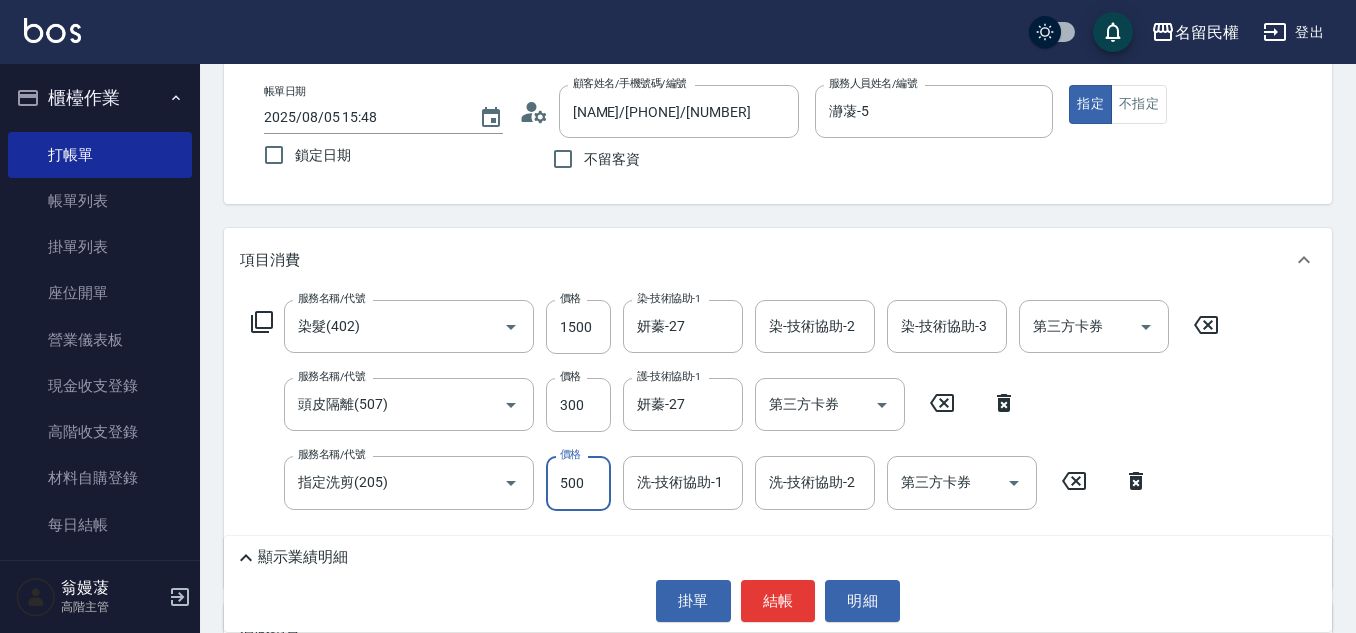 click on "500" at bounding box center [578, 483] 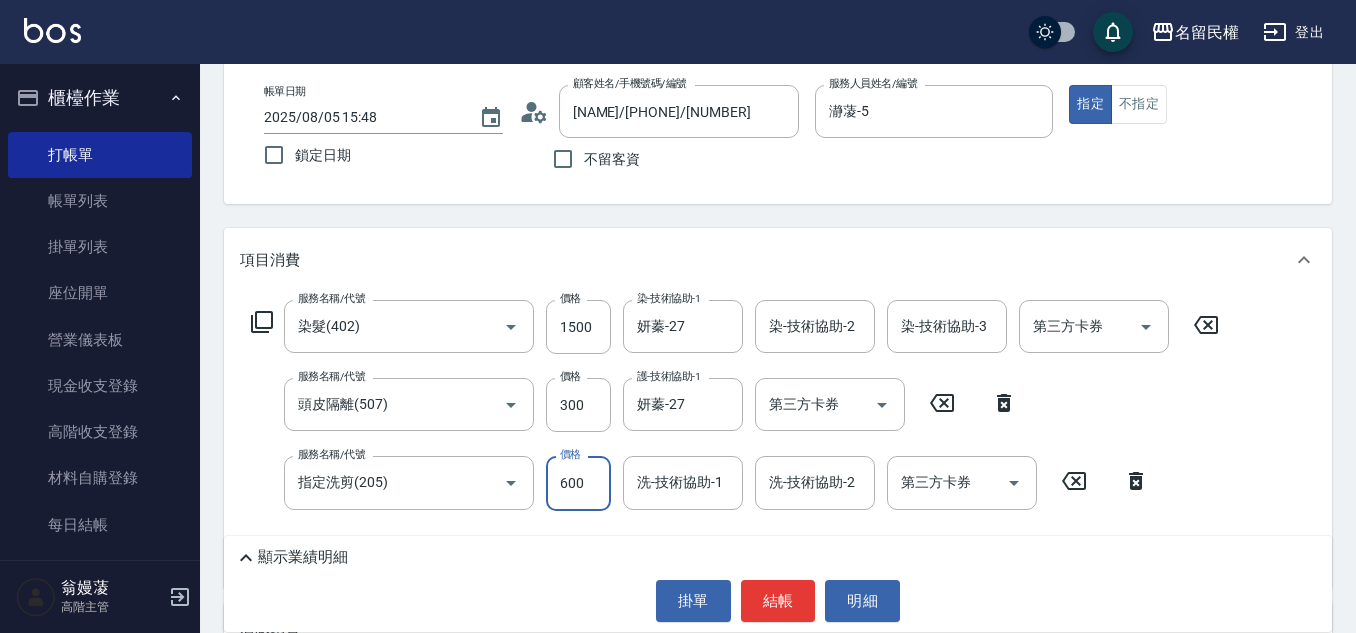 type on "600" 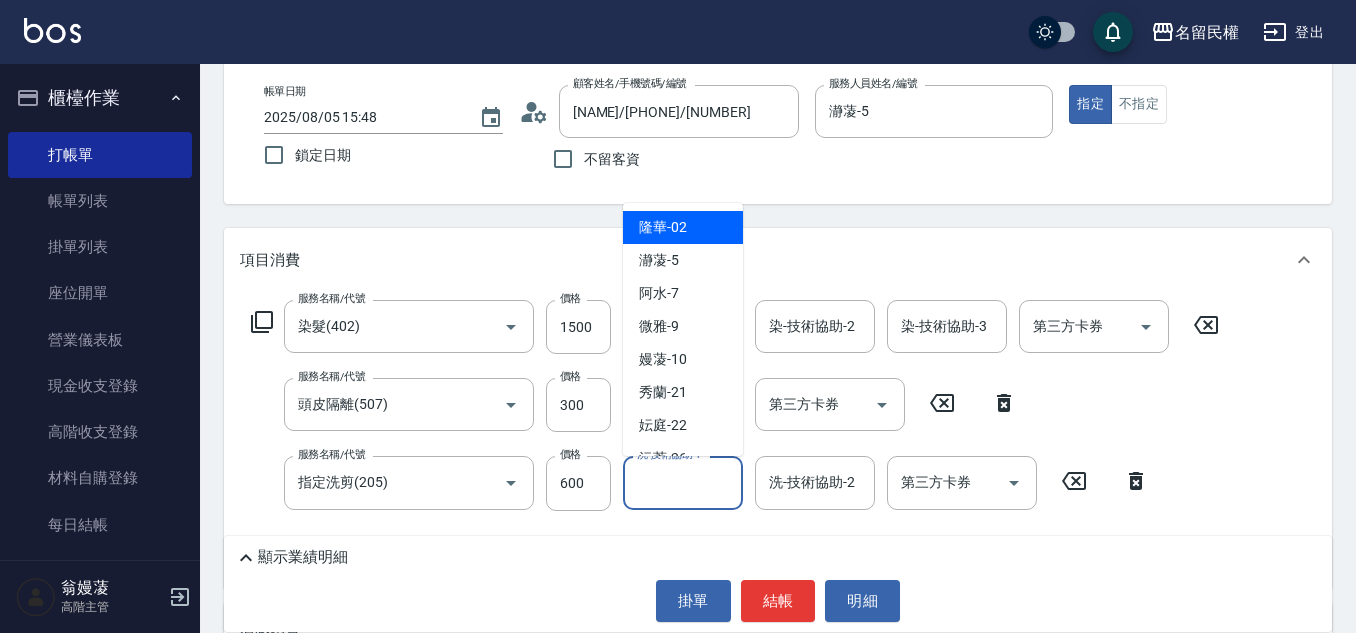 click on "洗-技術協助-1" at bounding box center (683, 482) 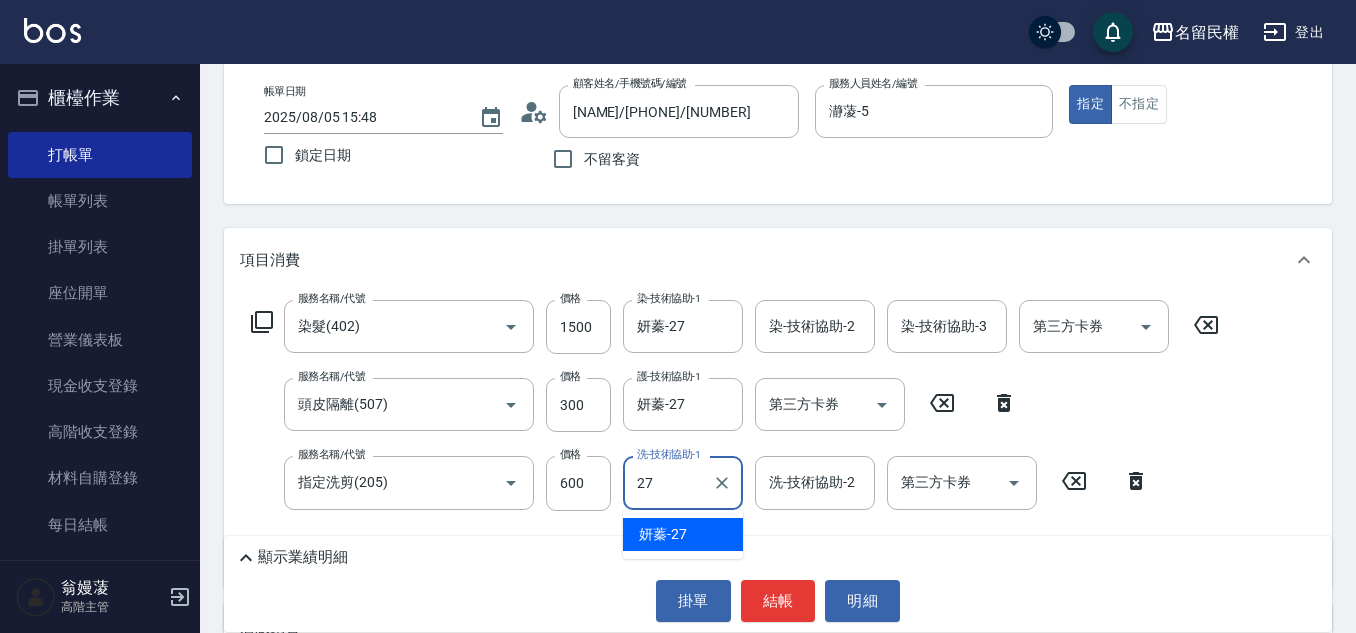 type on "妍蓁-27" 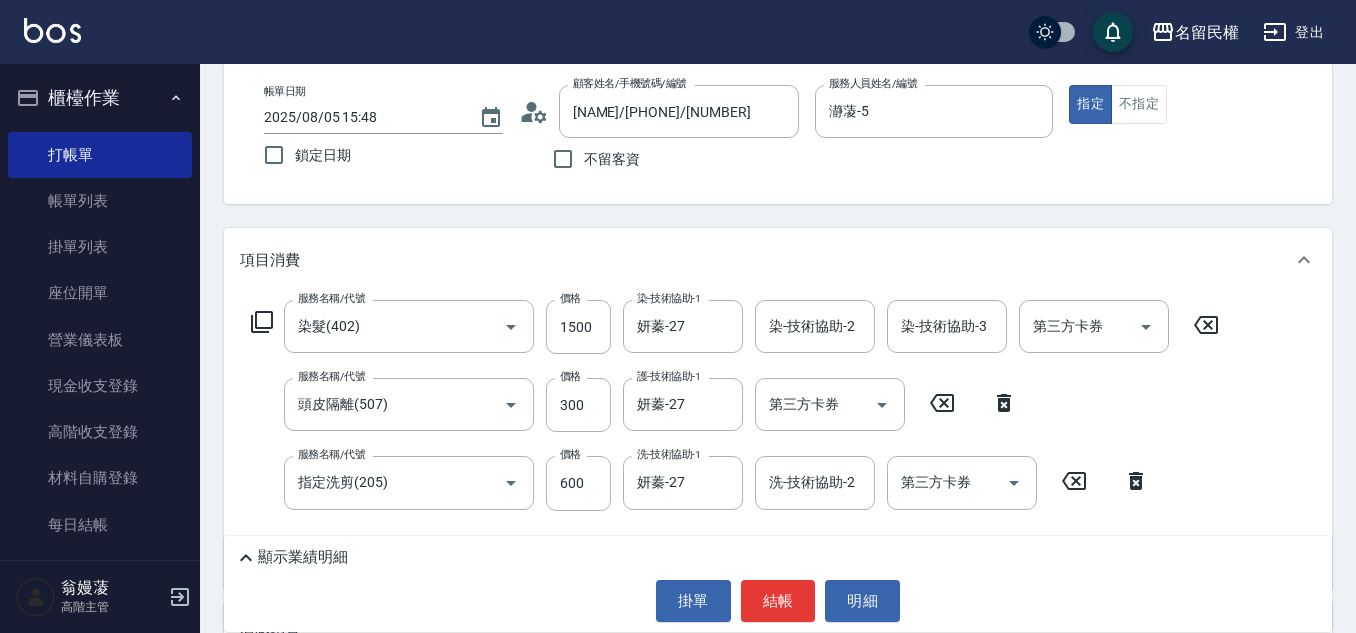 click on "Key In 打帳單 上一筆訂單:#9 帳單速查 結帳前確認明細 連續打單結帳 掛單 結帳 明細 帳單日期 [DATE] [TIME] 鎖定日期 顧客姓名/手機號碼/編號 [NAME]/[PHONE]/[NUMBER] 顧客姓名/手機號碼/編號 不留客資 服務人員姓名/編號 瀞蓤-5 服務人員姓名/編號 指定 不指定 項目消費 服務名稱/代號 染髮(402) 服務名稱/代號 價格 1500 價格 染-技術協助-1 妍蓁-27 染-技術協助-1 染-技術協助-2 染-技術協助-2 染-技術協助-3 染-技術協助-3 第三方卡券 第三方卡券 服務名稱/代號 頭皮隔離(507) 服務名稱/代號 價格 300 價格 護-技術協助-1 妍蓁-27 護-技術協助-1 第三方卡券 第三方卡券 服務名稱/代號 指定洗剪(205) 服務名稱/代號 價格 600 價格 洗-技術協助-1 妍蓁-27 洗-技術協助-1 洗-技術協助-2 洗-技術協助-2 第三方卡券 第三方卡券 店販銷售 服務人員姓名/編號 服務人員姓名/編號 商品代號/名稱 0元 0" at bounding box center (778, 459) 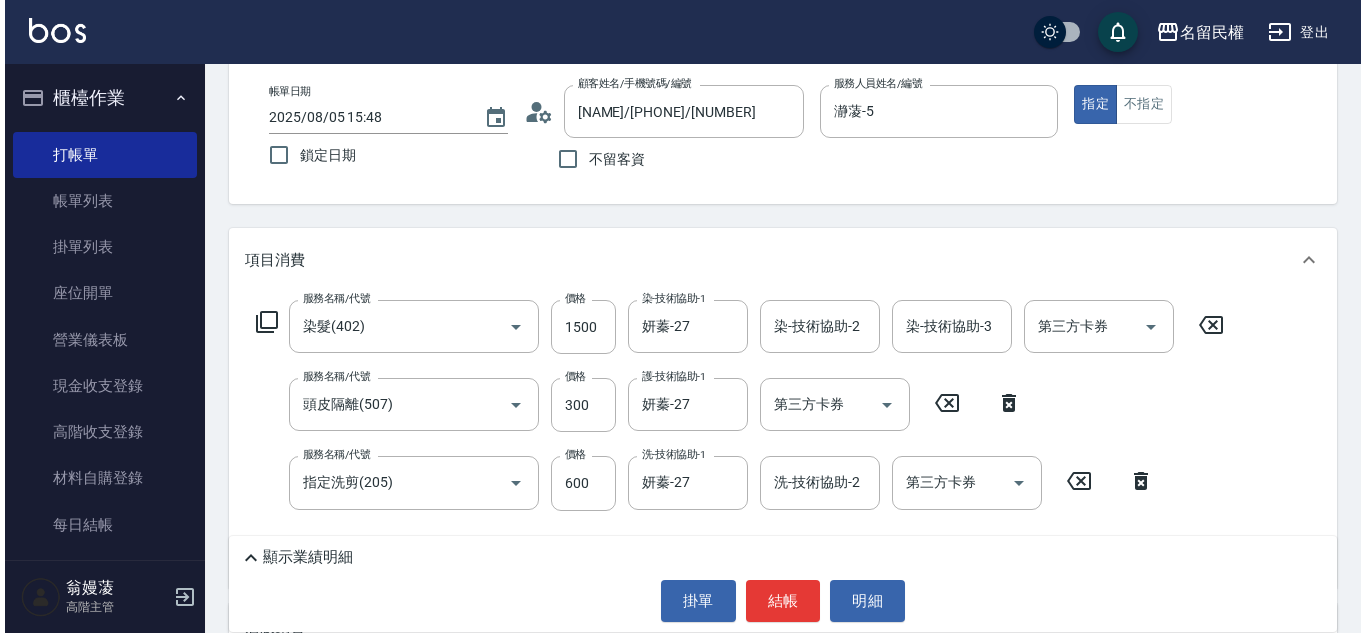 scroll, scrollTop: 200, scrollLeft: 0, axis: vertical 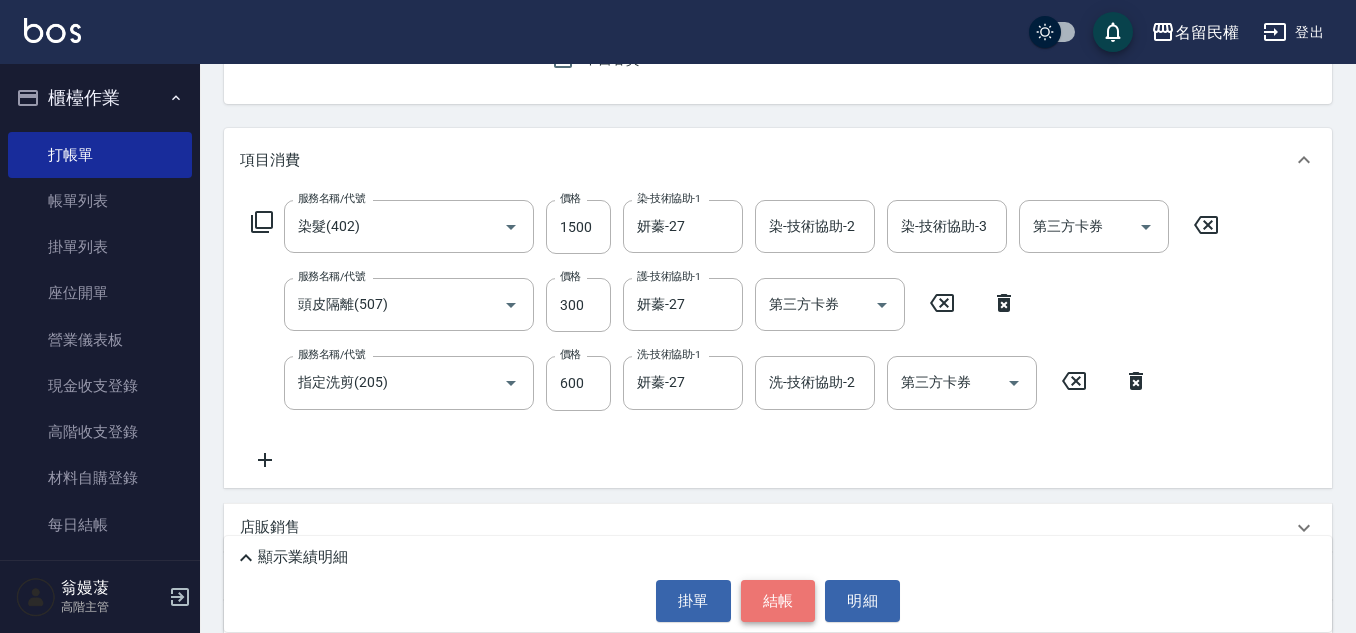 click on "結帳" at bounding box center [778, 601] 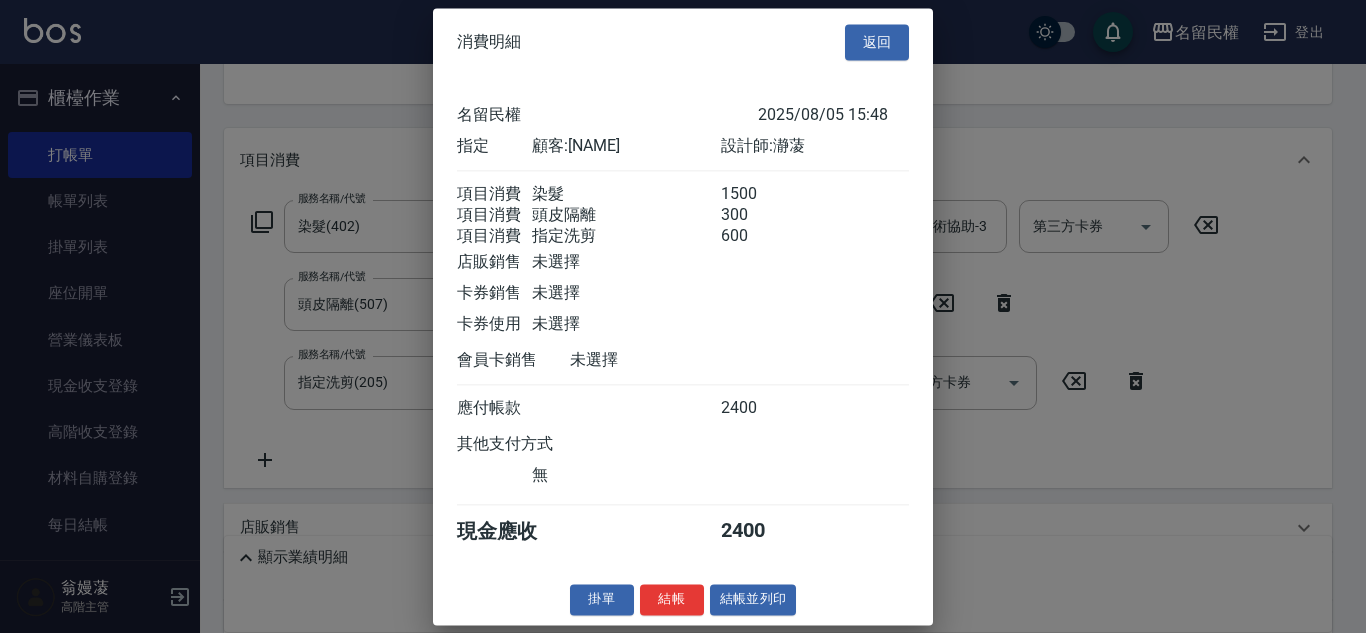 scroll, scrollTop: 22, scrollLeft: 0, axis: vertical 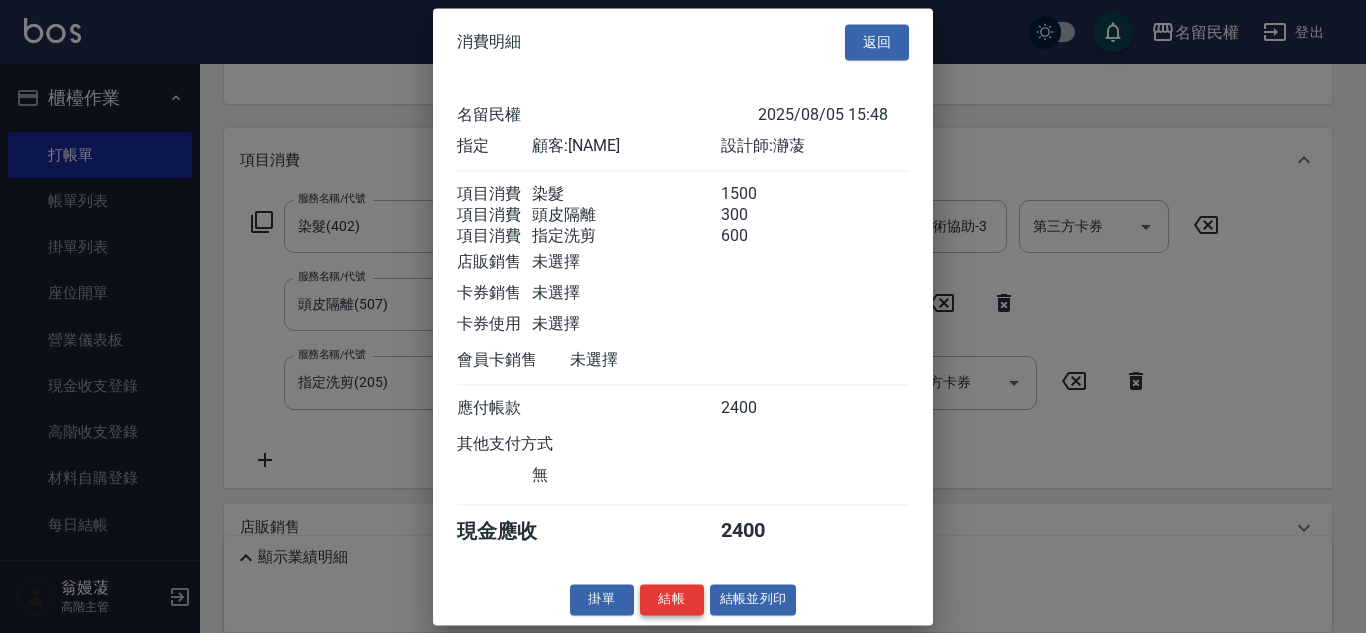 click on "結帳" at bounding box center [672, 599] 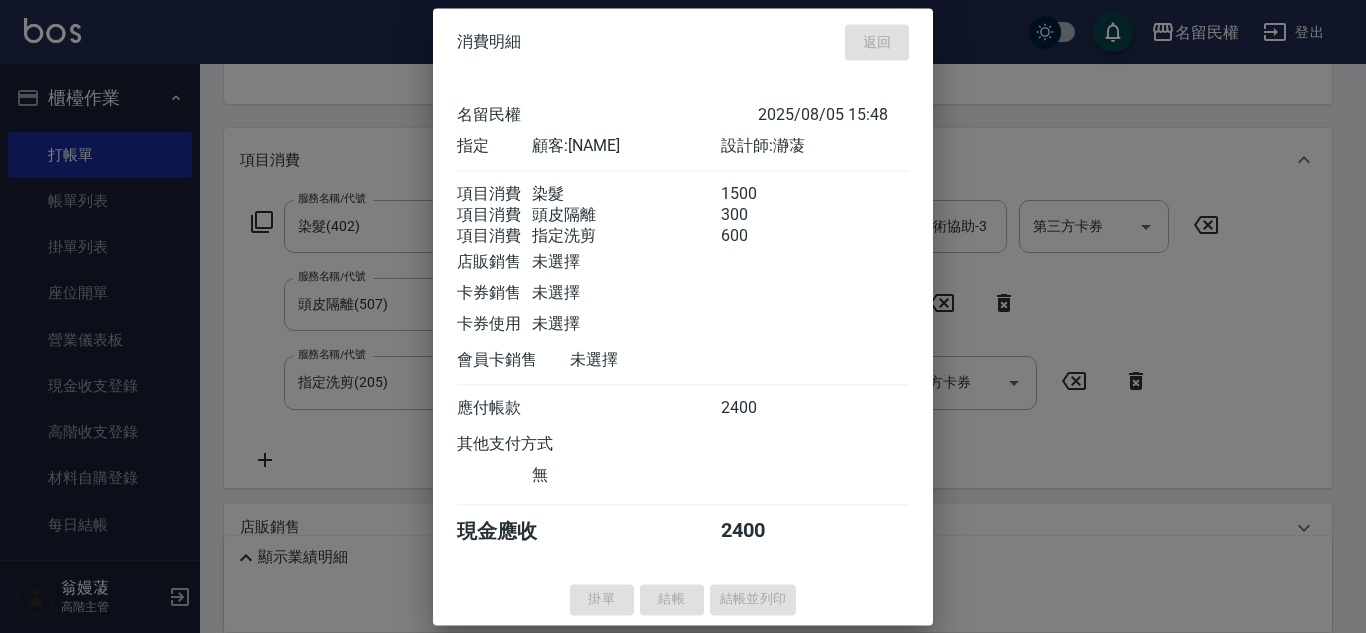 type on "[DATE] [TIME]" 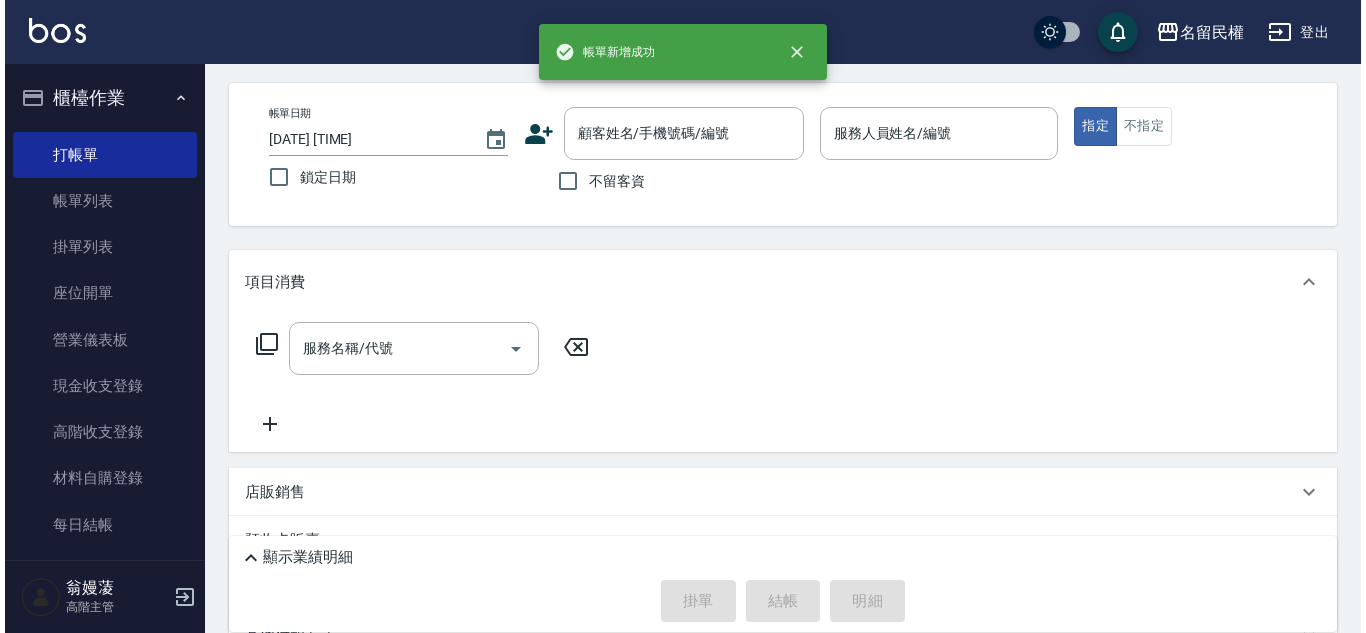 scroll, scrollTop: 0, scrollLeft: 0, axis: both 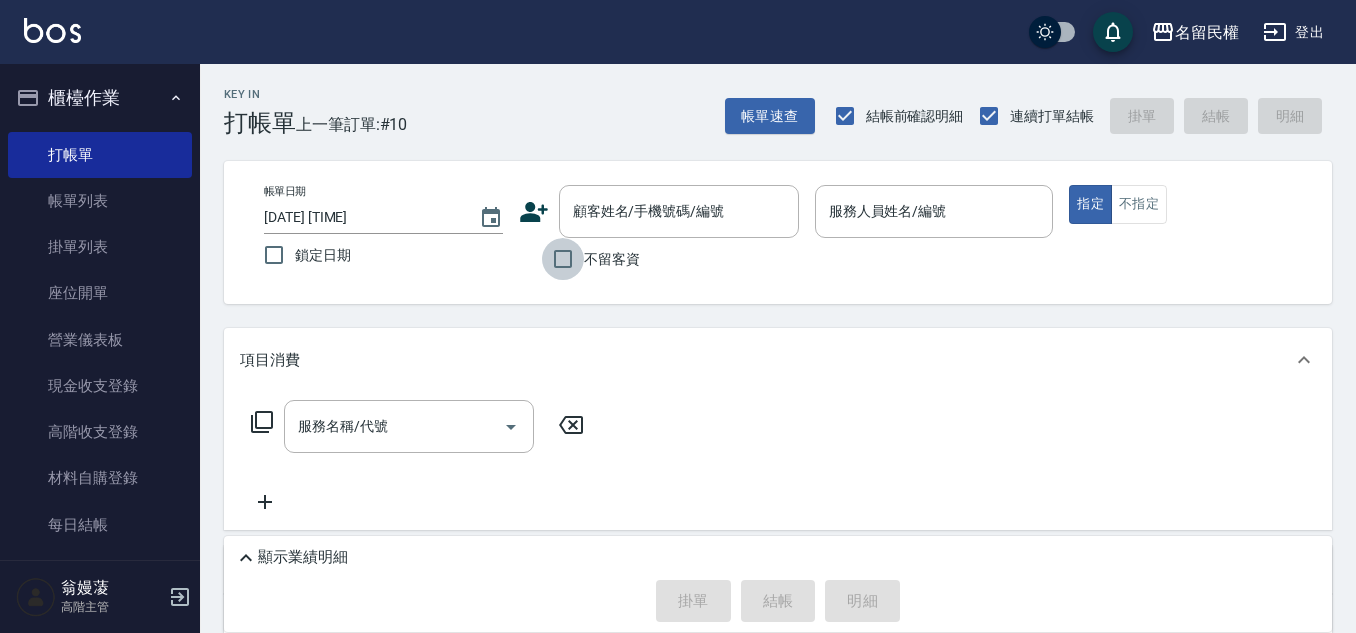 click on "不留客資" at bounding box center (563, 259) 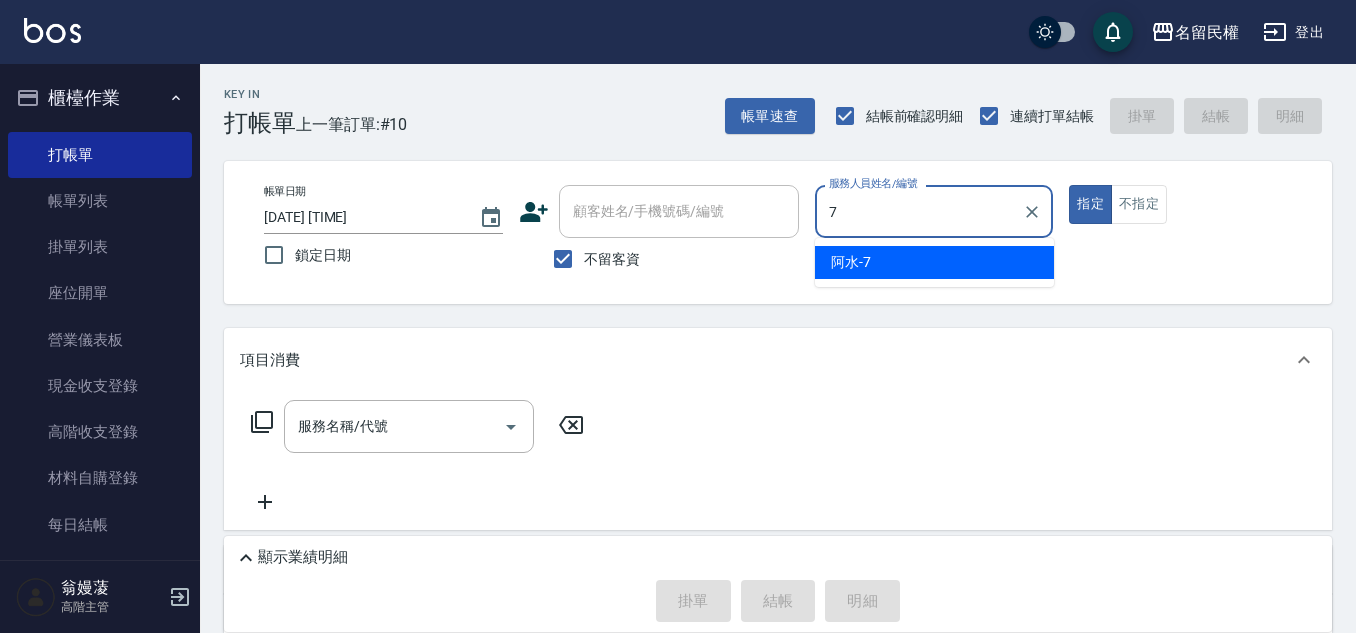 type on "阿水-7" 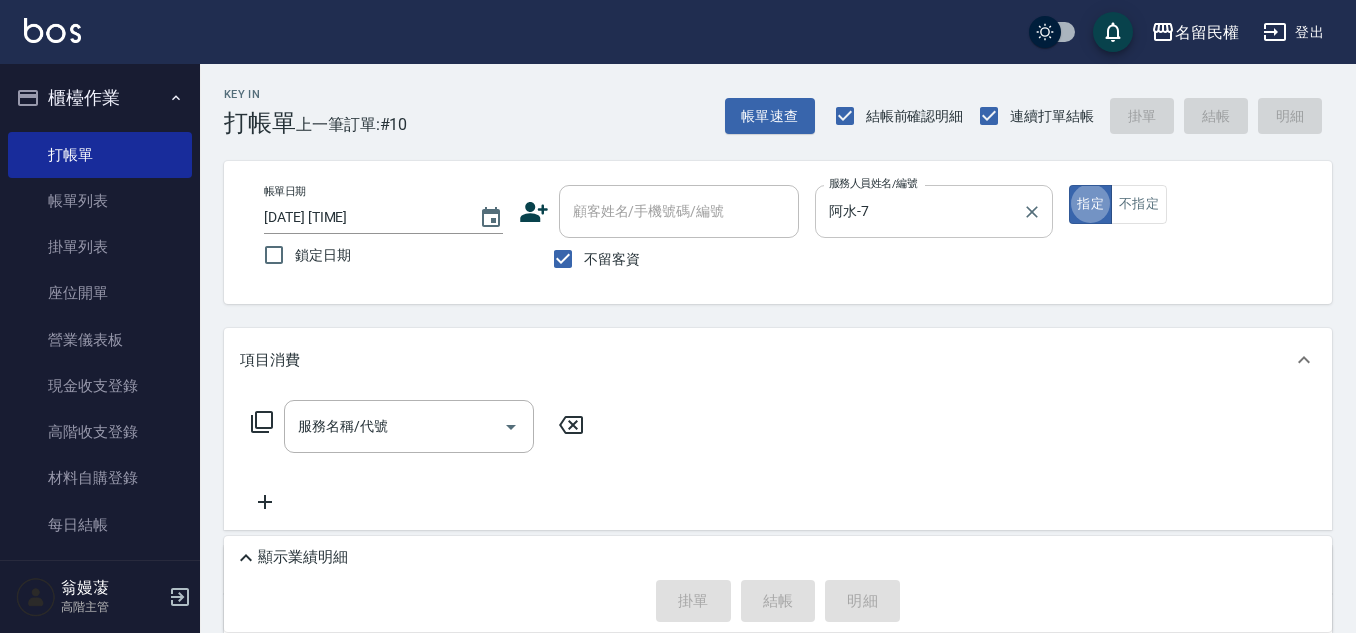 type on "true" 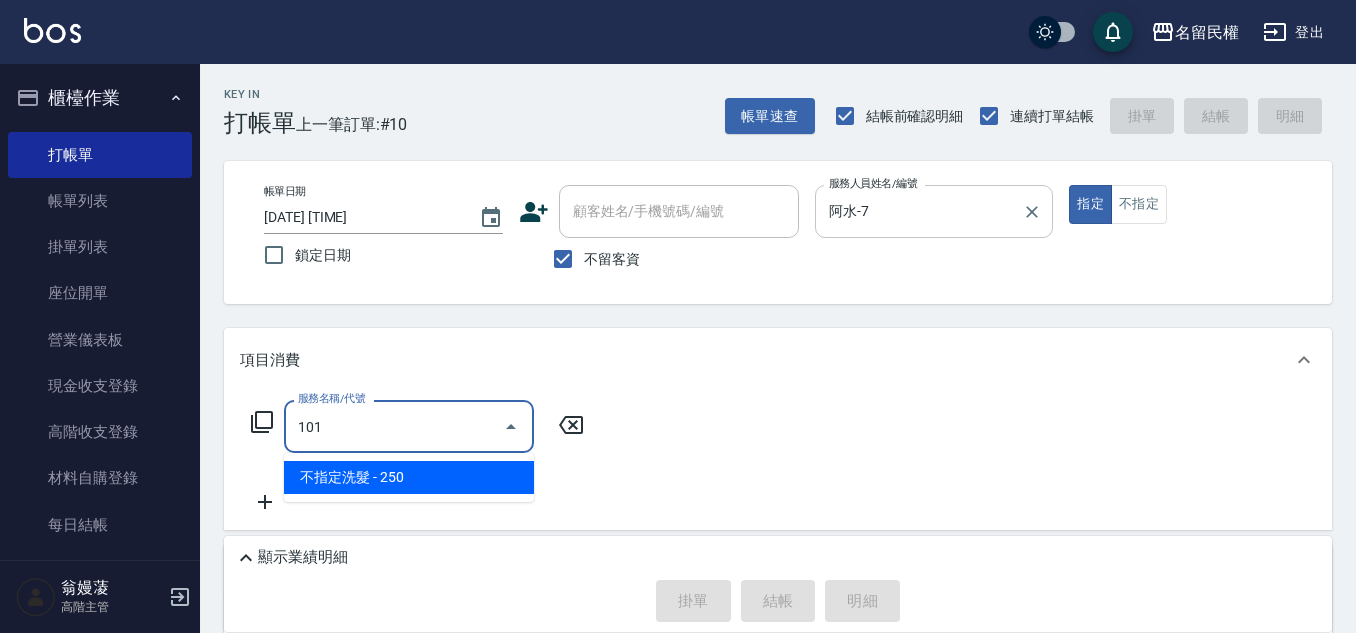 type on "不指定洗髮(101)" 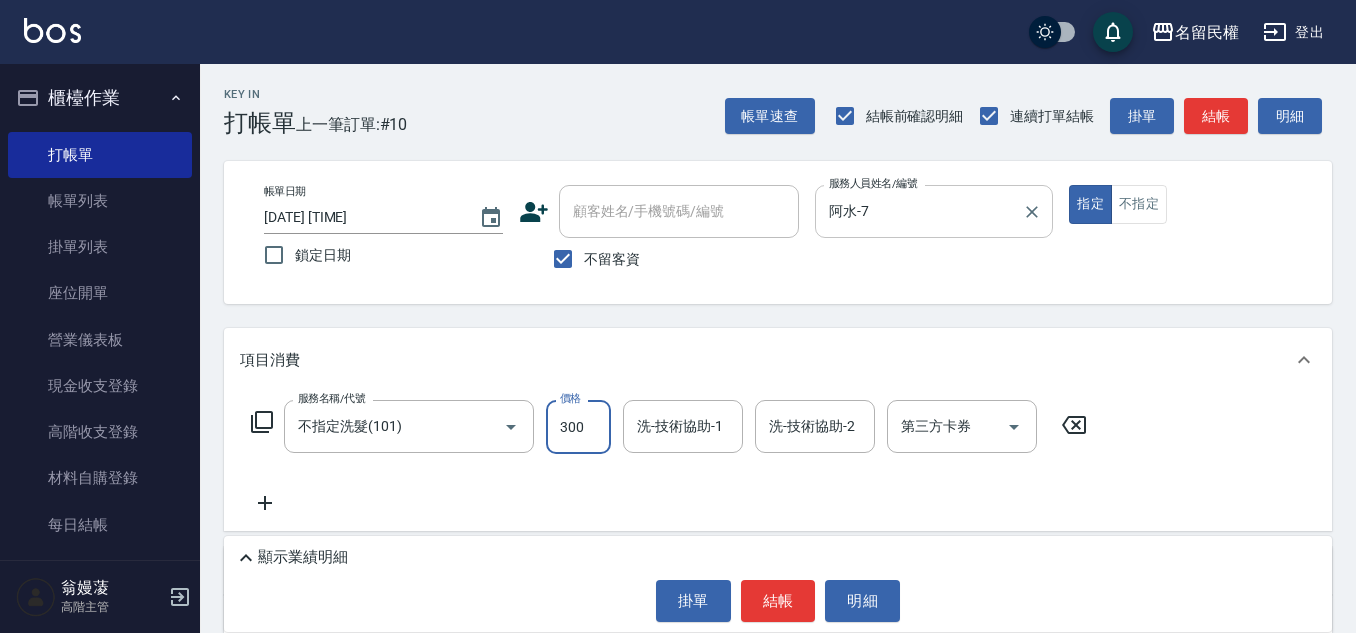 type on "300" 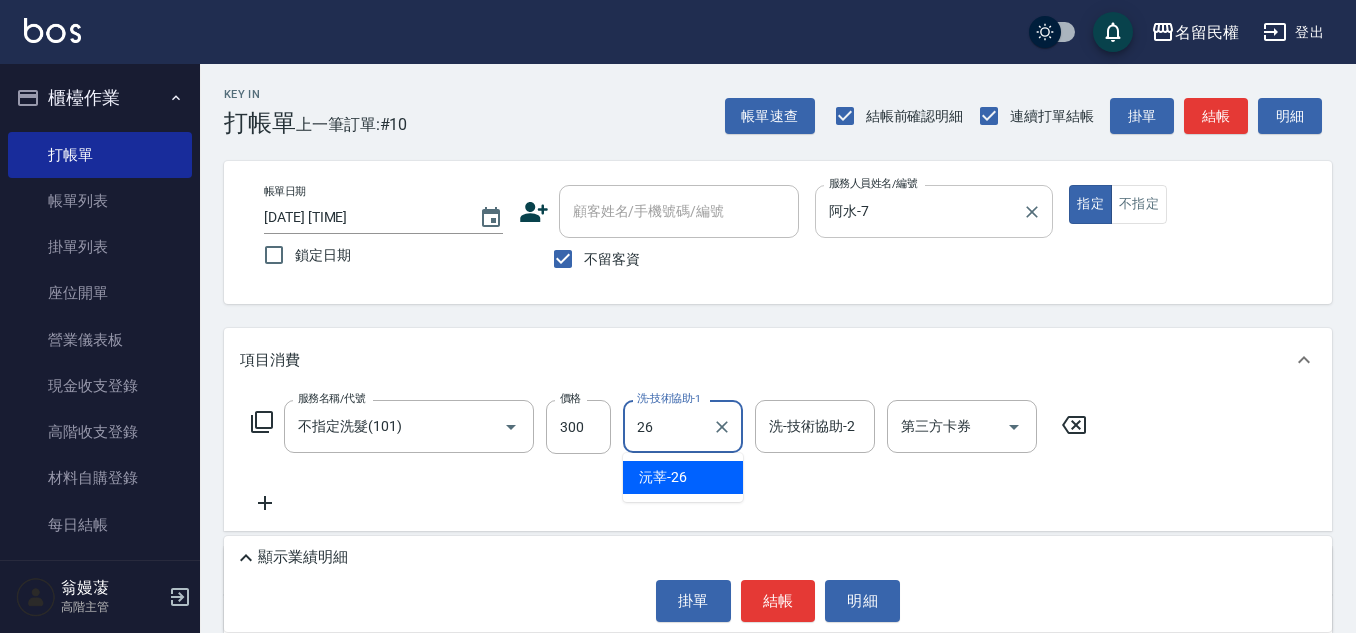 type on "沅莘-26" 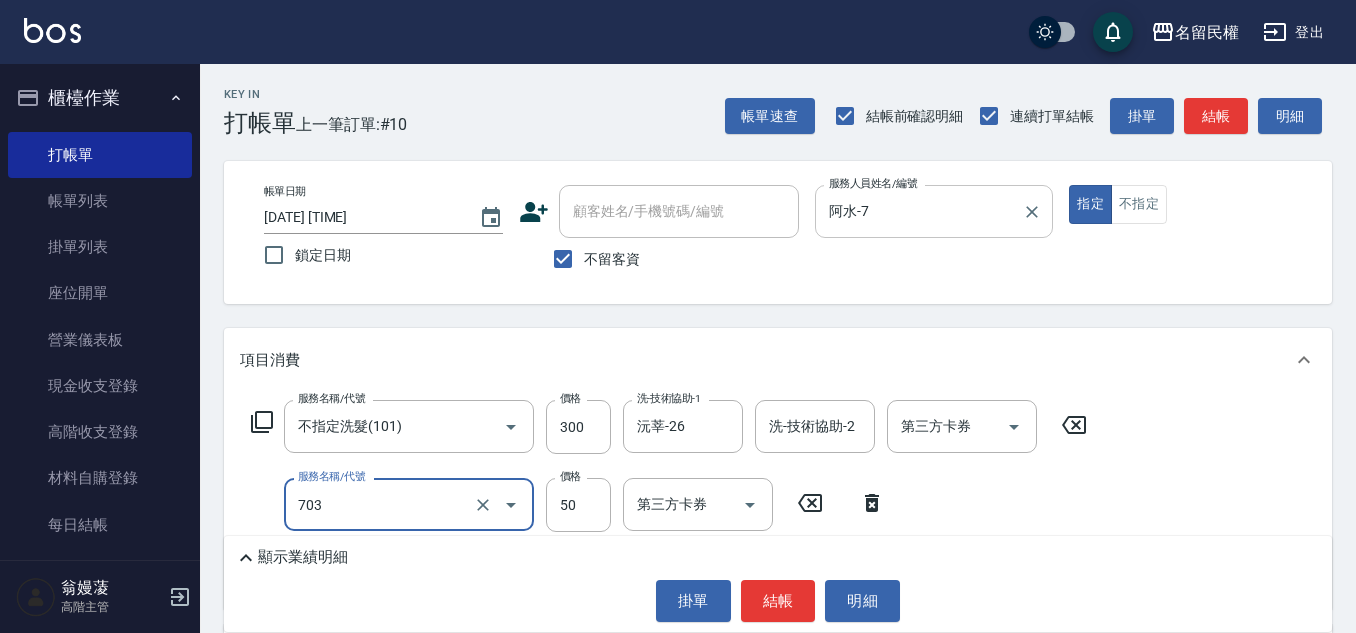 type on "青捲/吹捲/夾直/電棒/夾玉米鬚(703)" 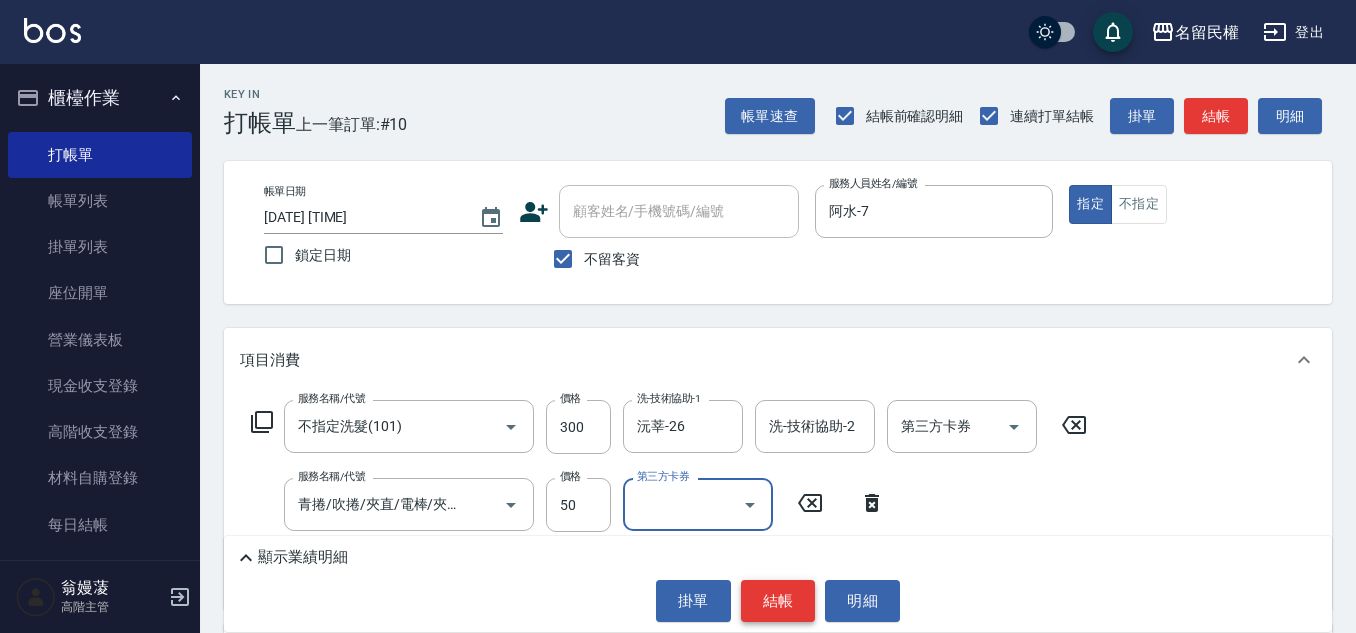 drag, startPoint x: 796, startPoint y: 619, endPoint x: 737, endPoint y: 623, distance: 59.135437 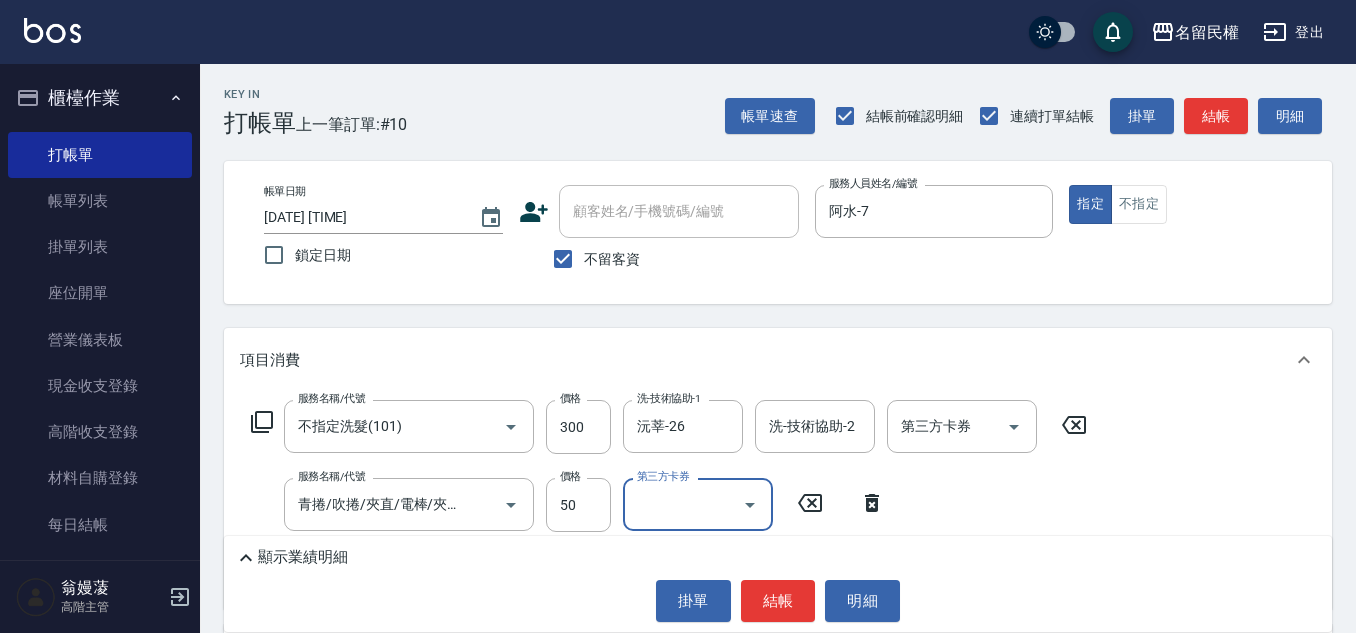 click on "結帳" at bounding box center [778, 601] 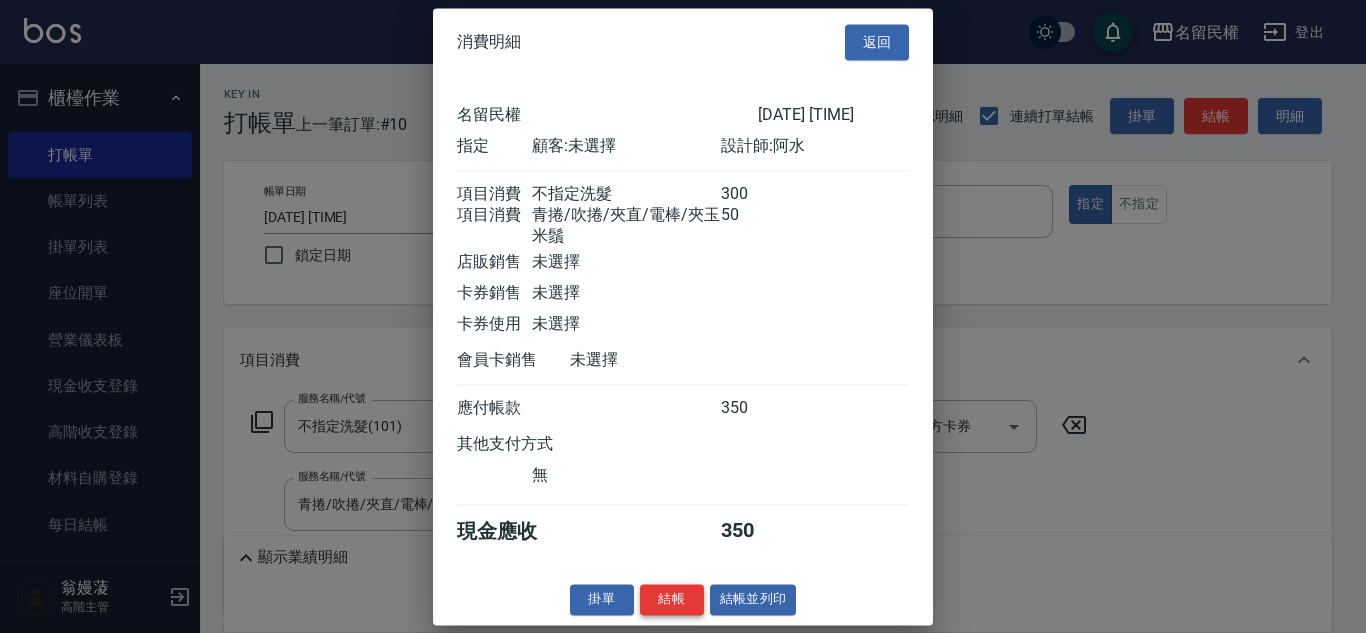 click on "結帳" at bounding box center [672, 599] 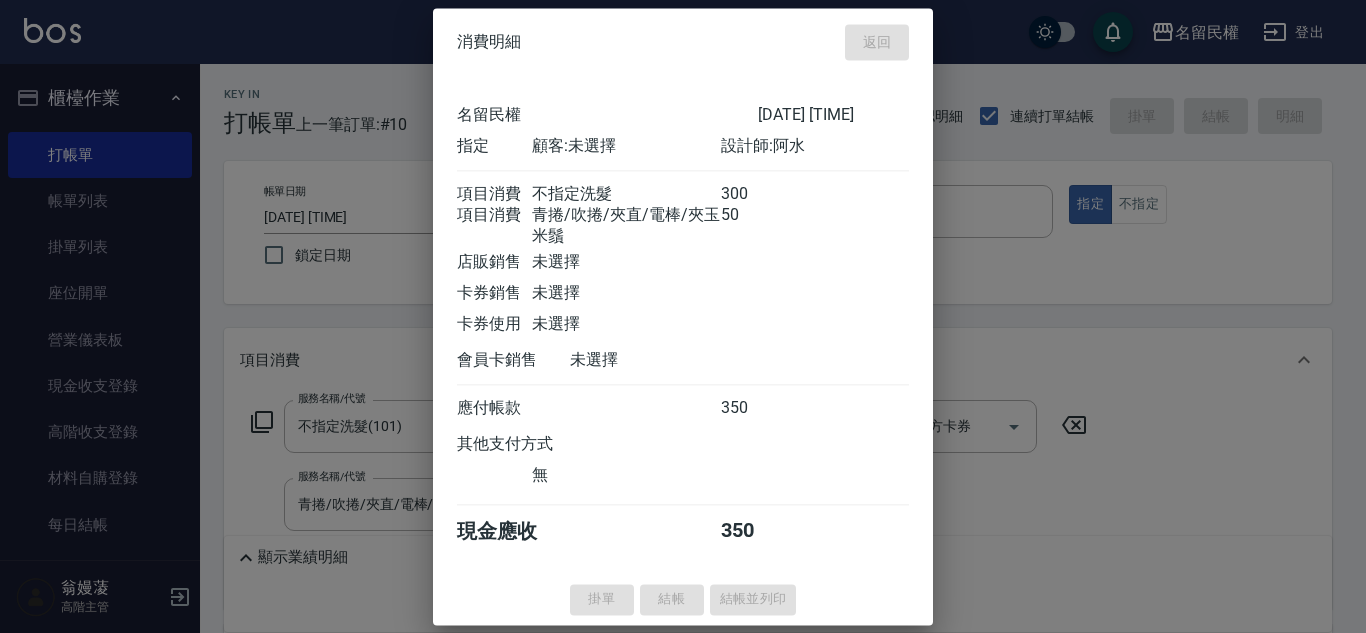 type on "[DATE] [TIME]" 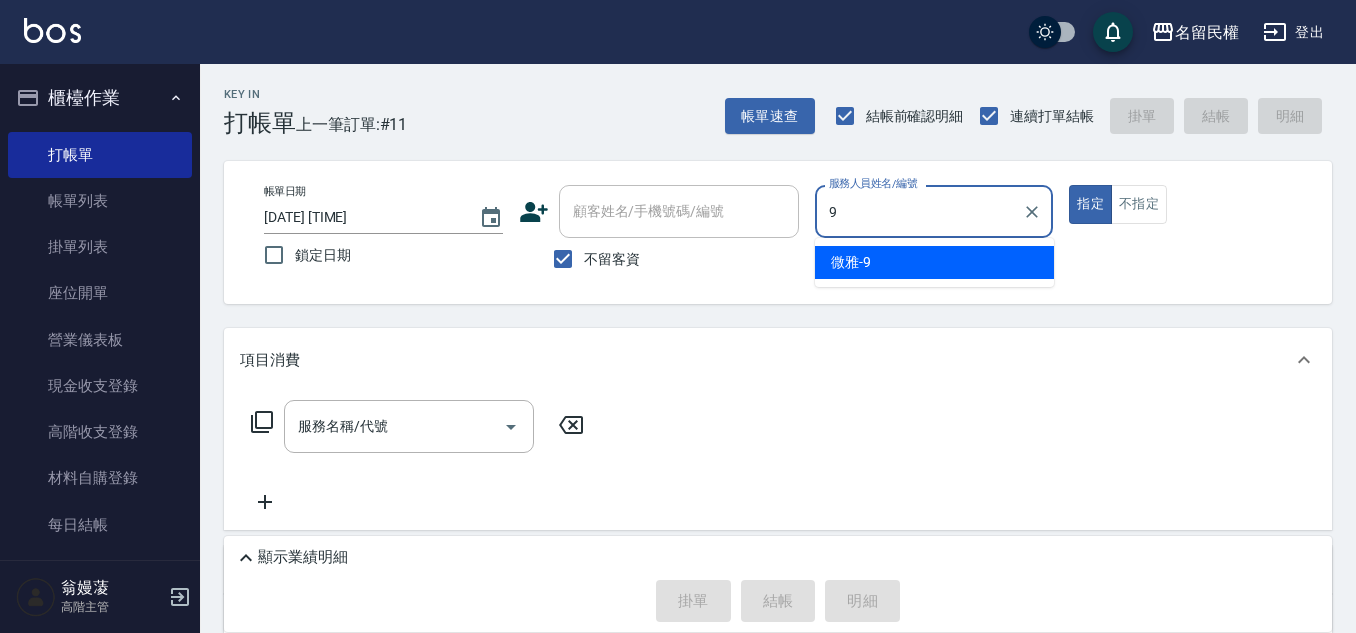 type on "微雅-9" 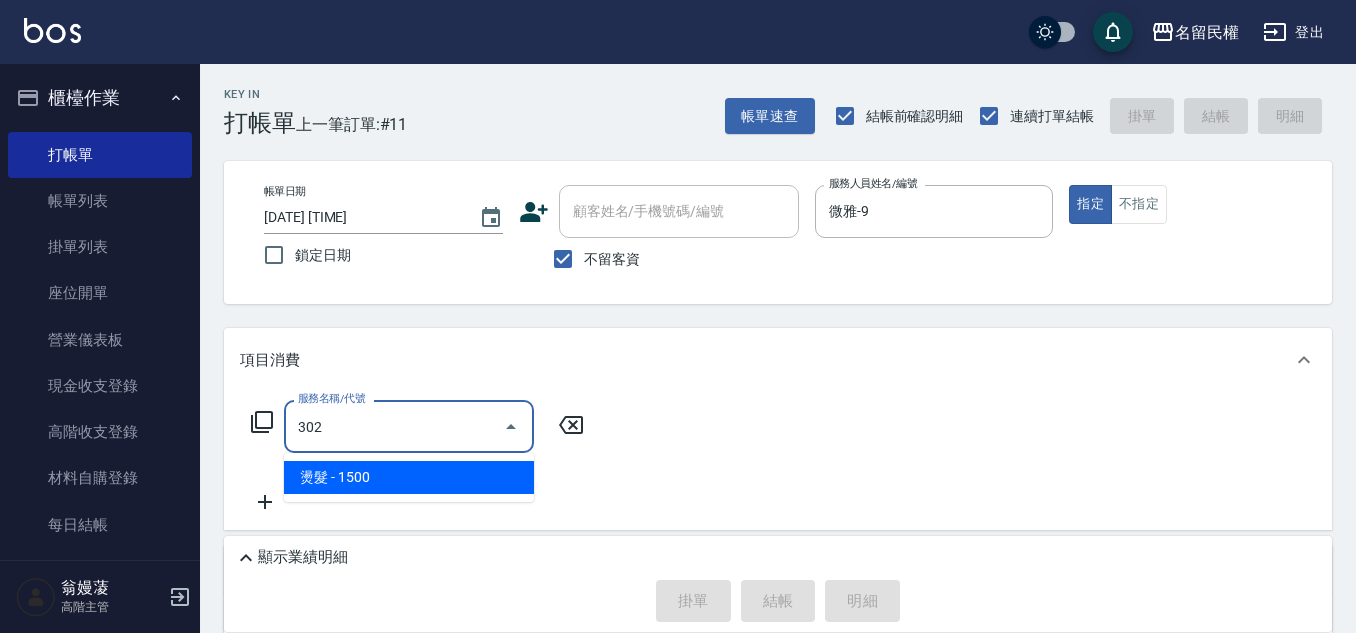 type on "燙髮(302)" 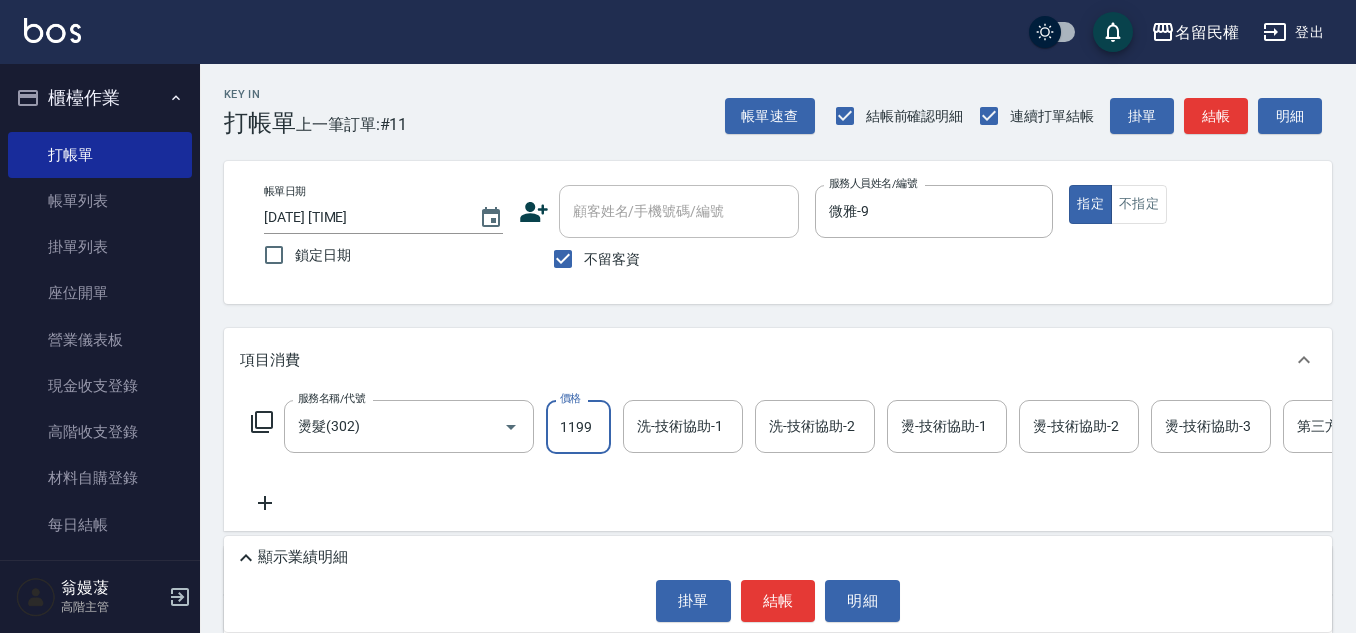 type on "1199" 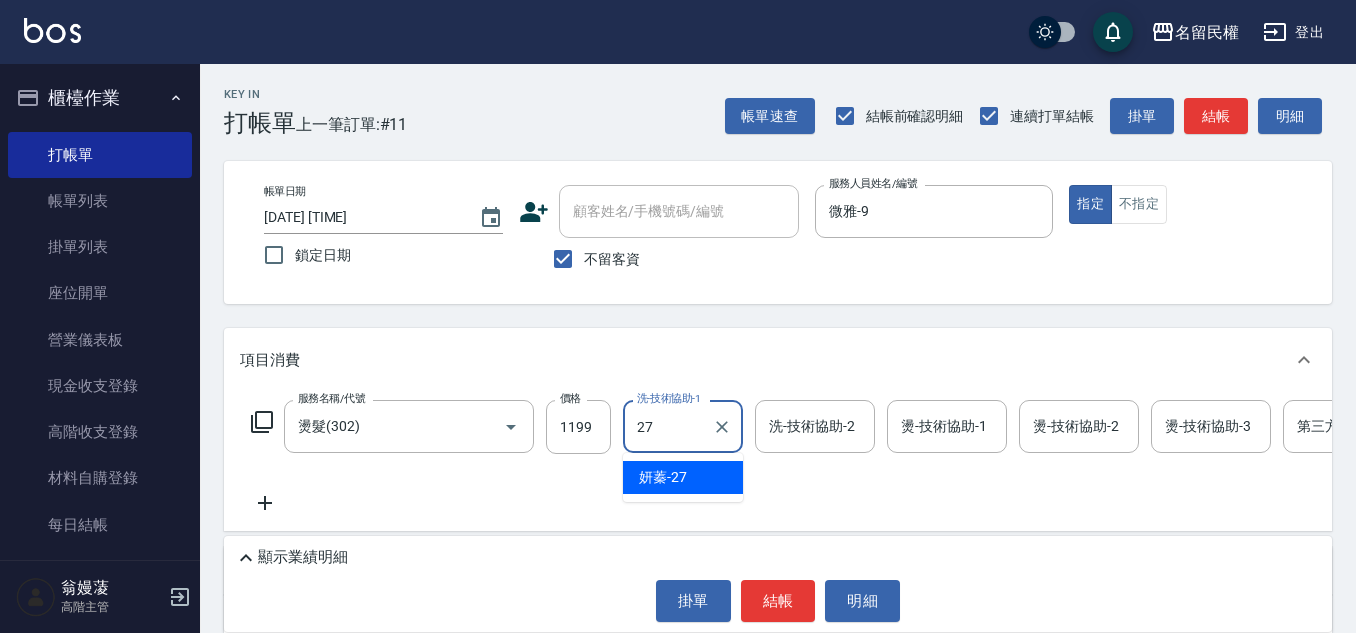 type on "妍蓁-27" 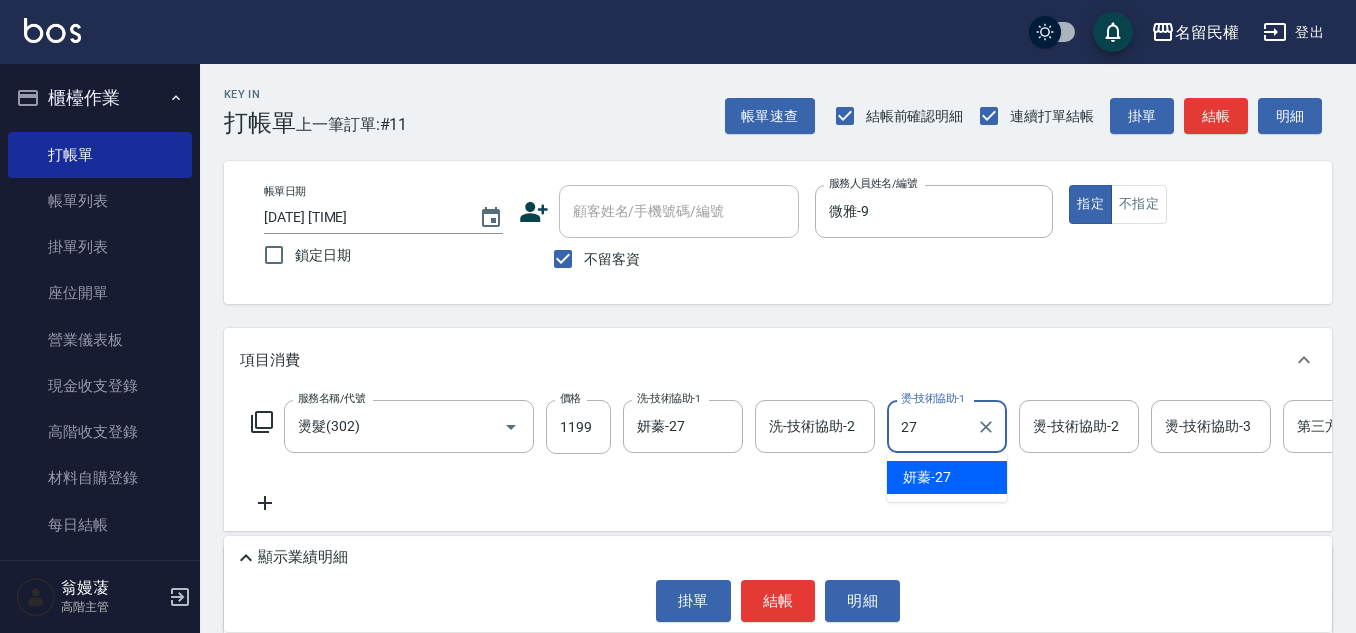 type on "妍蓁-27" 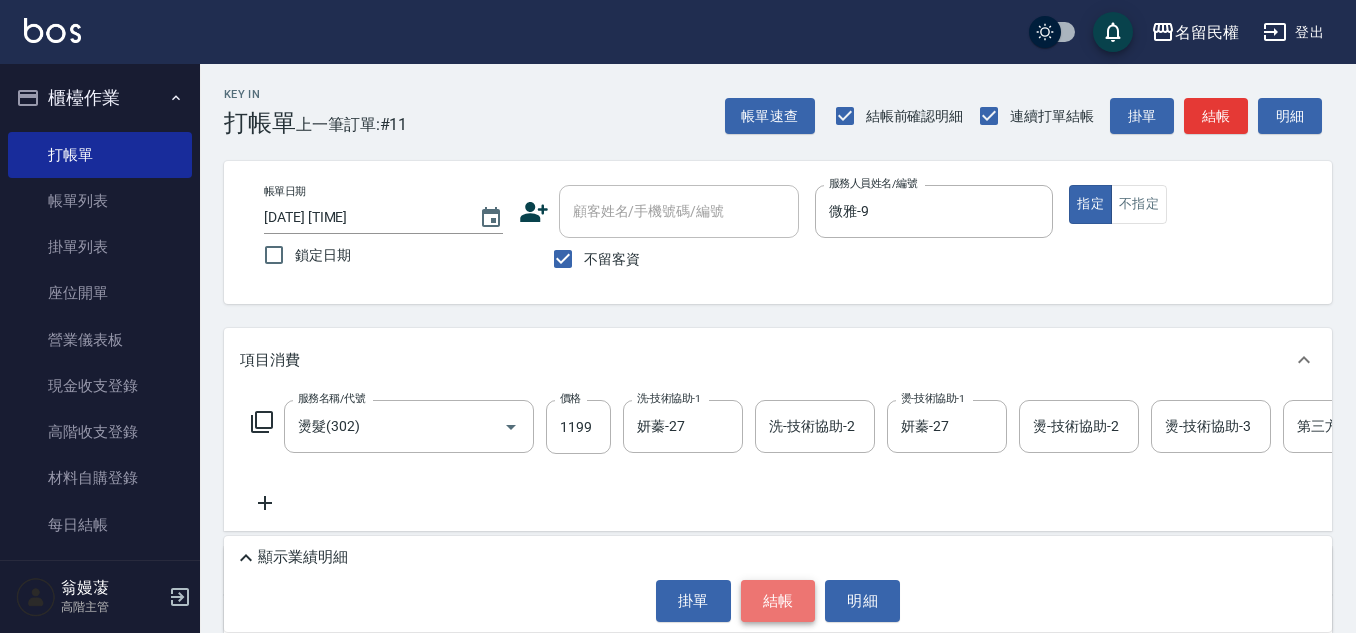 click on "結帳" at bounding box center (778, 601) 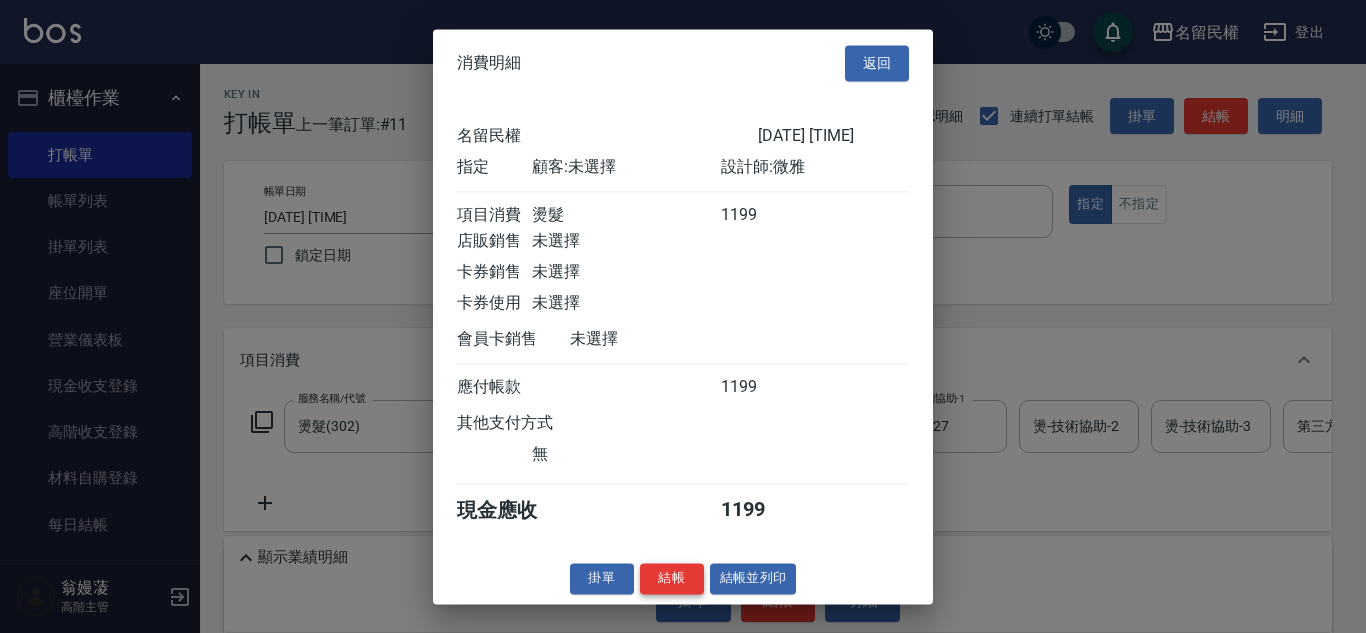 click on "結帳" at bounding box center [672, 578] 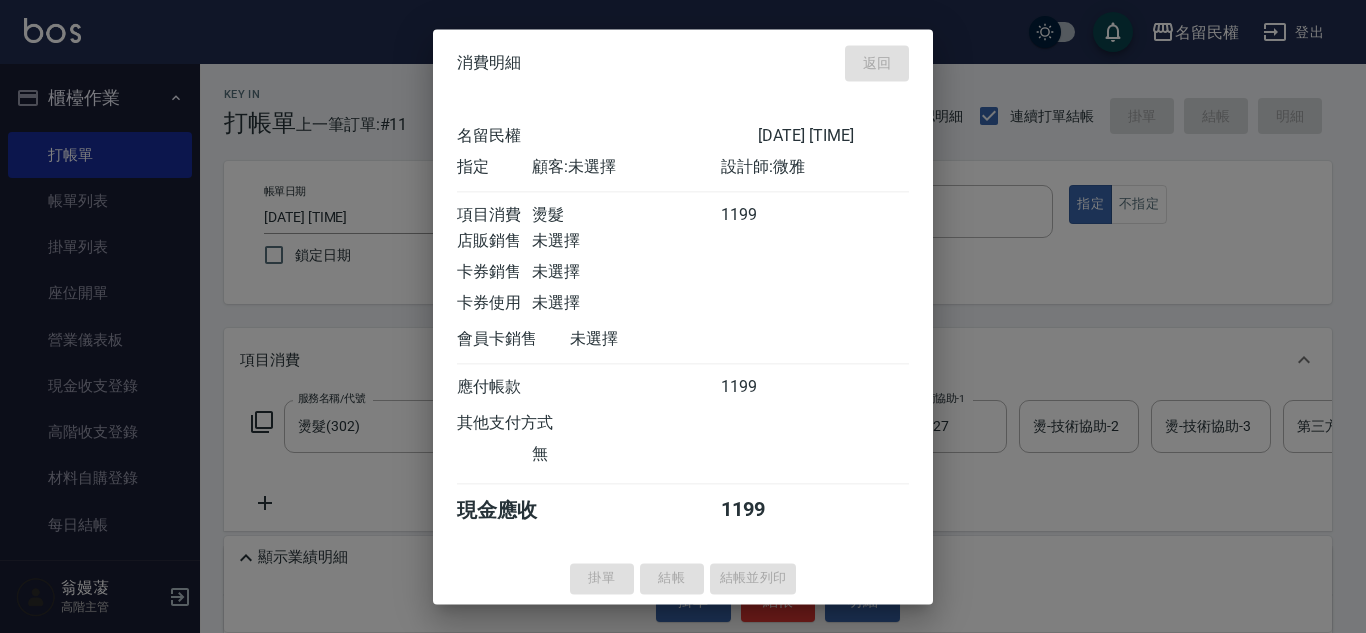 type on "[DATE] [TIME]" 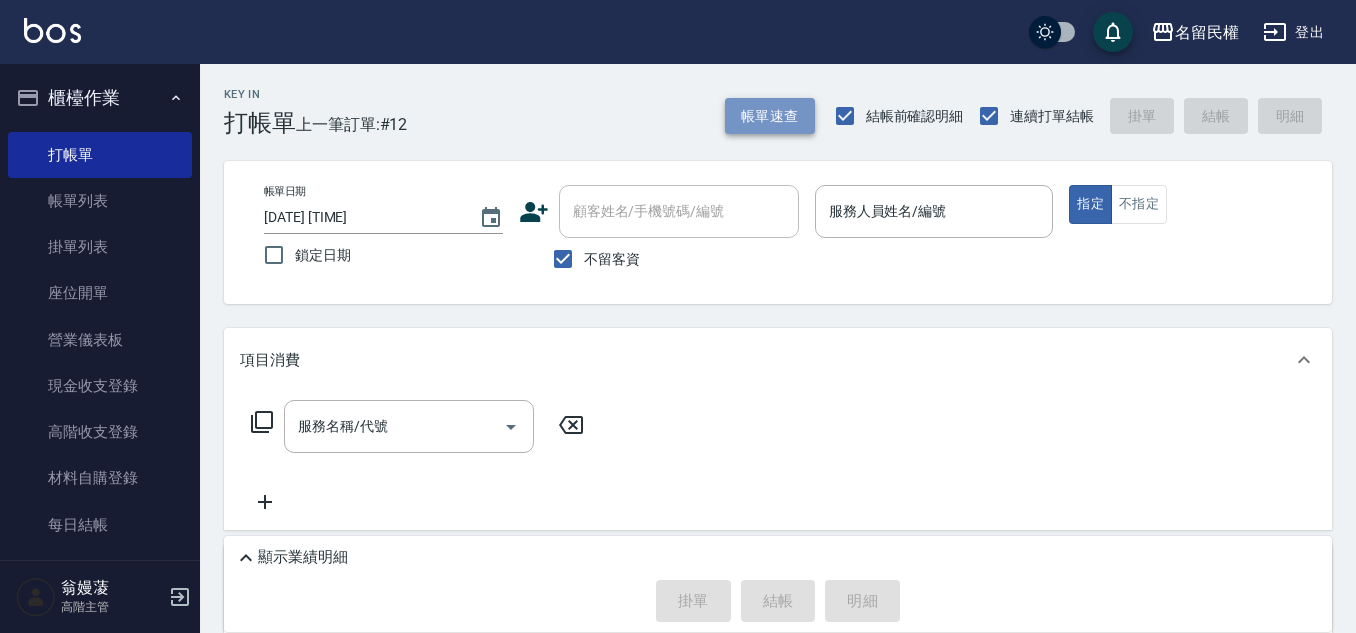 click on "帳單速查" at bounding box center (770, 116) 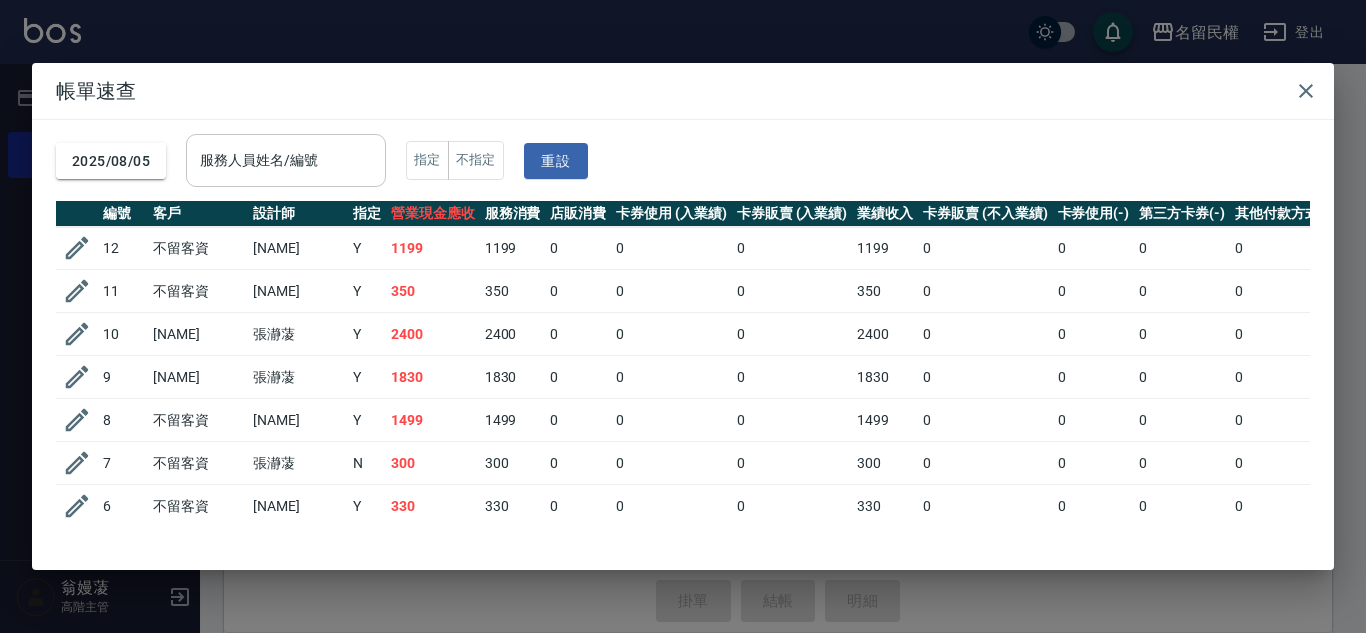 click on "服務人員姓名/編號" at bounding box center (286, 160) 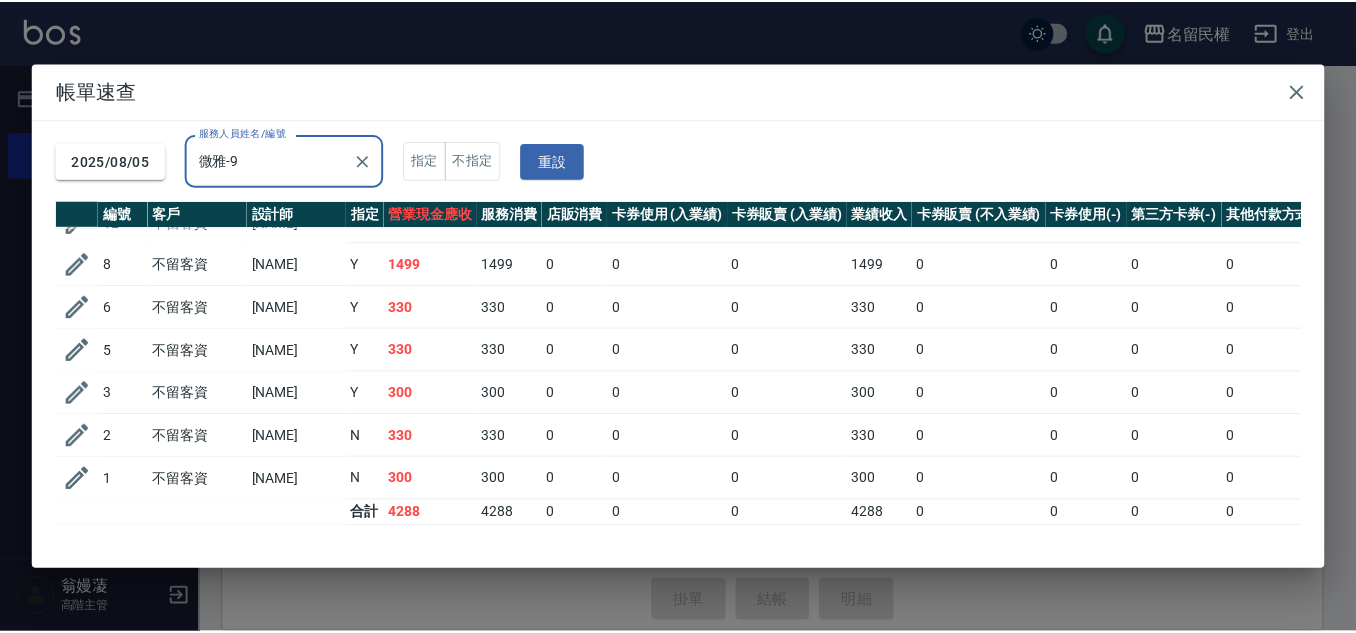 scroll, scrollTop: 42, scrollLeft: 0, axis: vertical 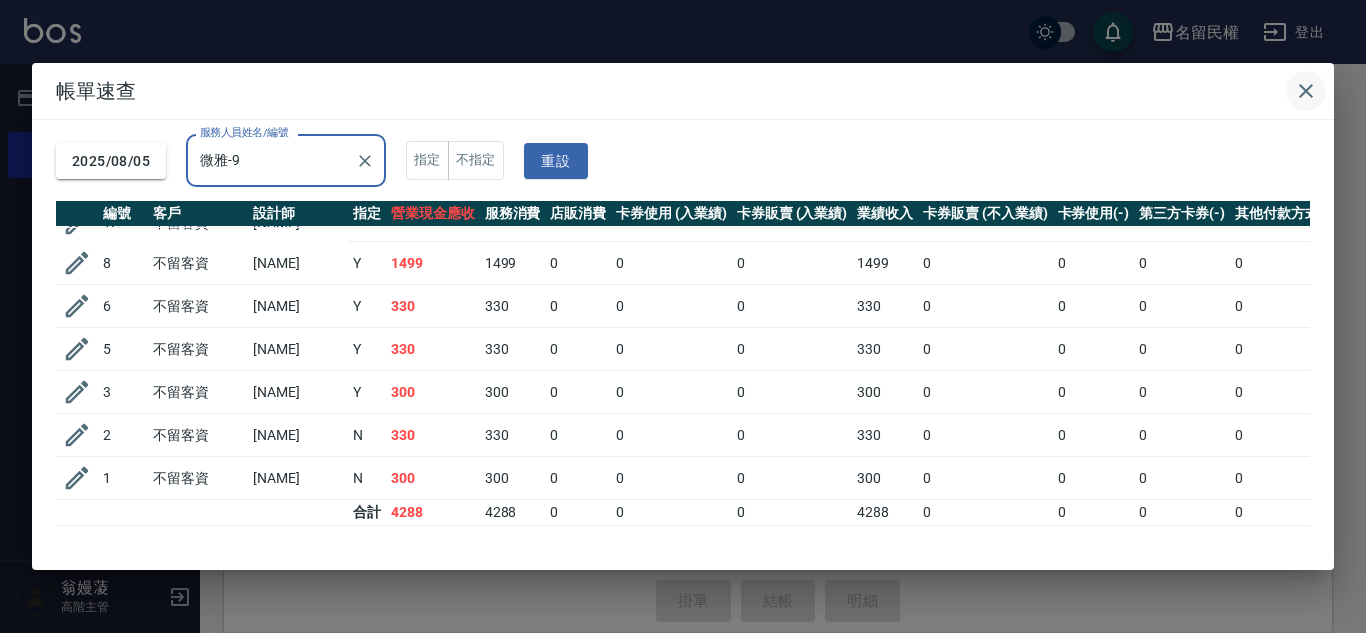 type on "微雅-9" 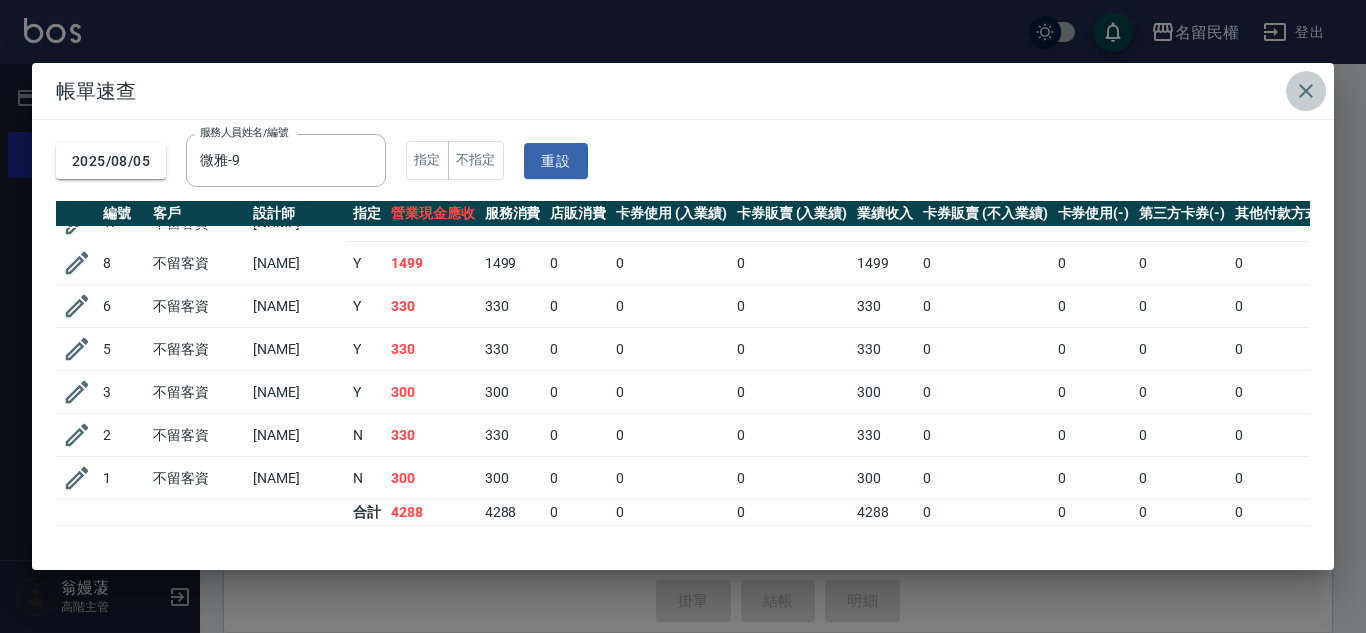 click 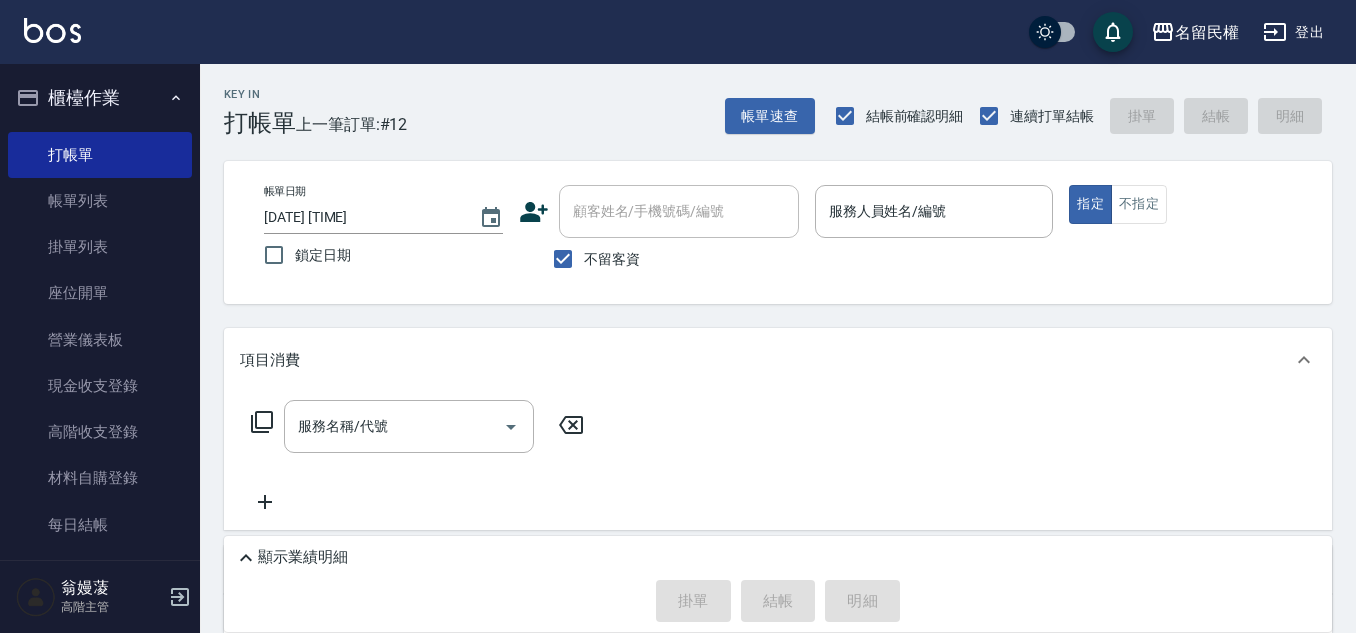 click on "Key In 打帳單 上一筆訂單:#12 帳單速查 結帳前確認明細 連續打單結帳 掛單 結帳 明細 帳單日期 [DATE] [TIME] 鎖定日期 顧客姓名/手機號碼/編號 顧客姓名/手機號碼/編號 不留客資 服務人員姓名/編號 服務人員姓名/編號 指定 不指定 項目消費 服務名稱/代號 服務名稱/代號 店販銷售 服務人員姓名/編號 服務人員姓名/編號 商品代號/名稱 商品代號/名稱 預收卡販賣 卡券名稱/代號 卡券名稱/代號 其他付款方式 其他付款方式 其他付款方式 備註及來源 備註 備註 訂單來源 ​ 訂單來源 顯示業績明細 掛單 結帳 明細" at bounding box center [778, 456] 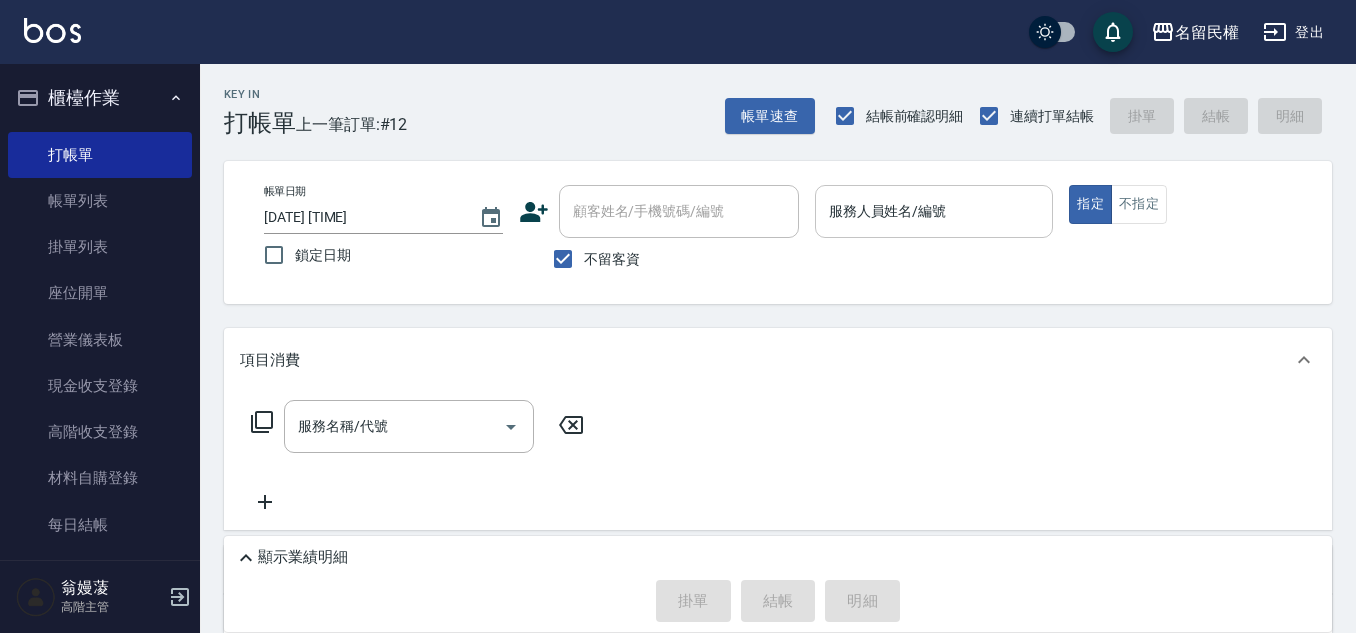 click on "服務人員姓名/編號" at bounding box center (934, 211) 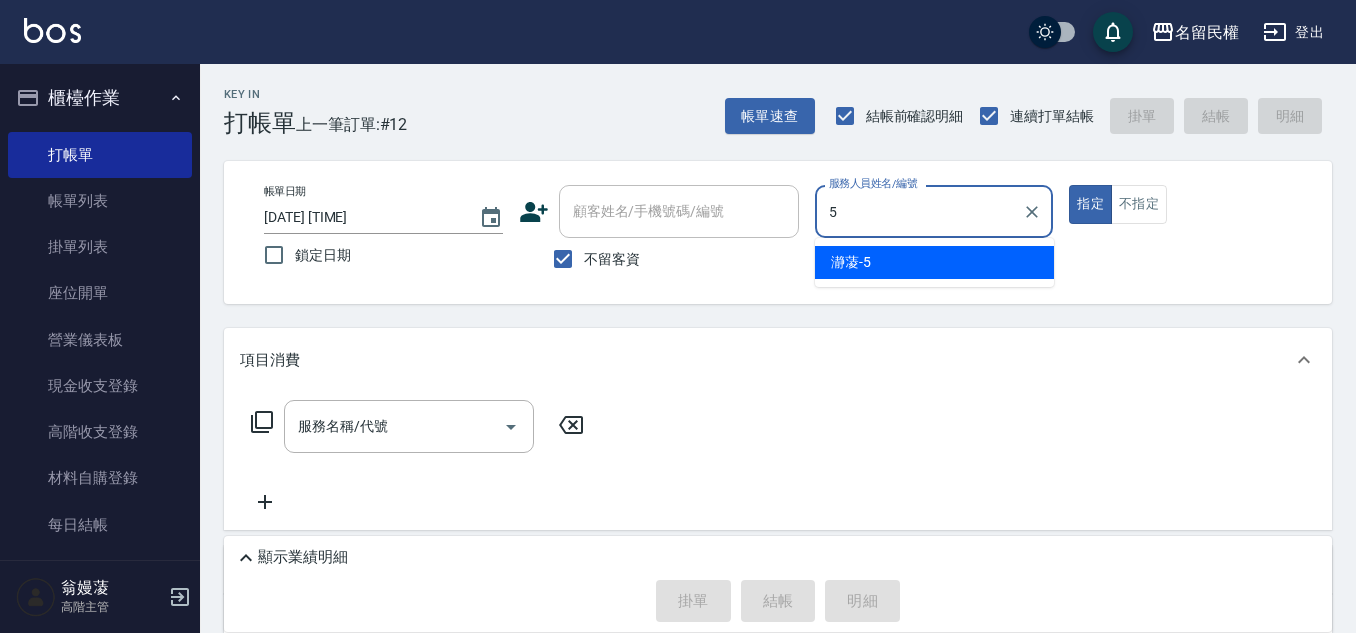 type on "瀞蓤-5" 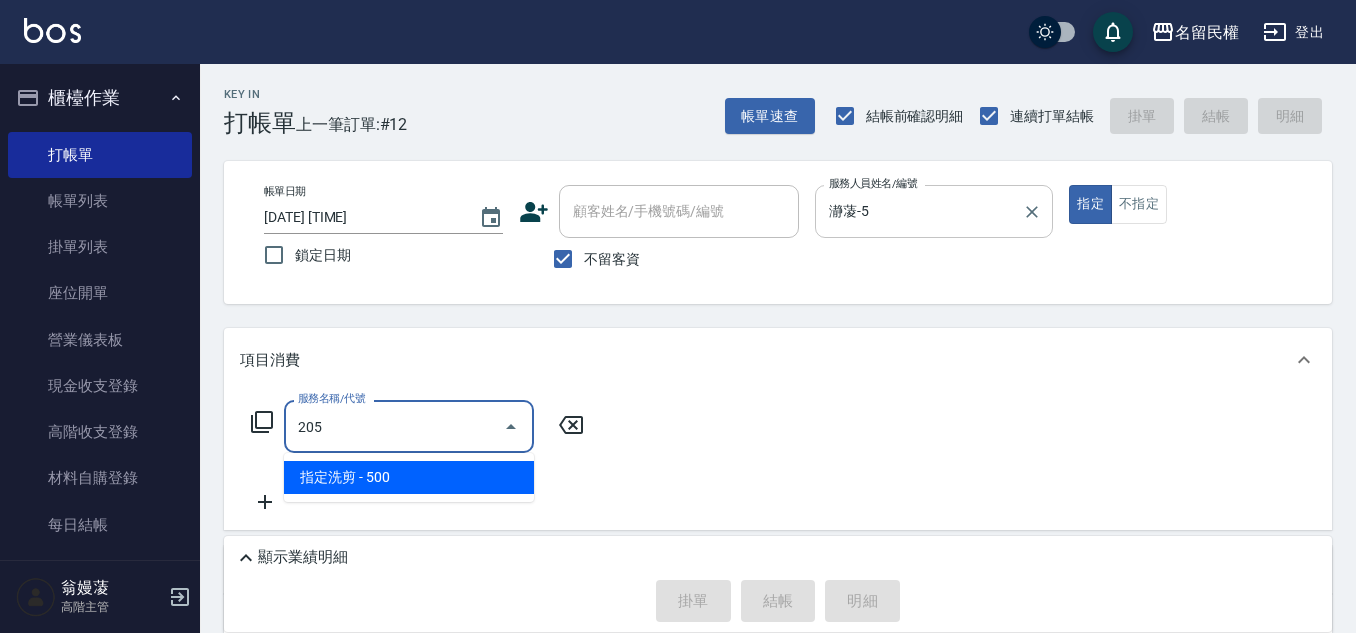 type on "指定洗剪(205)" 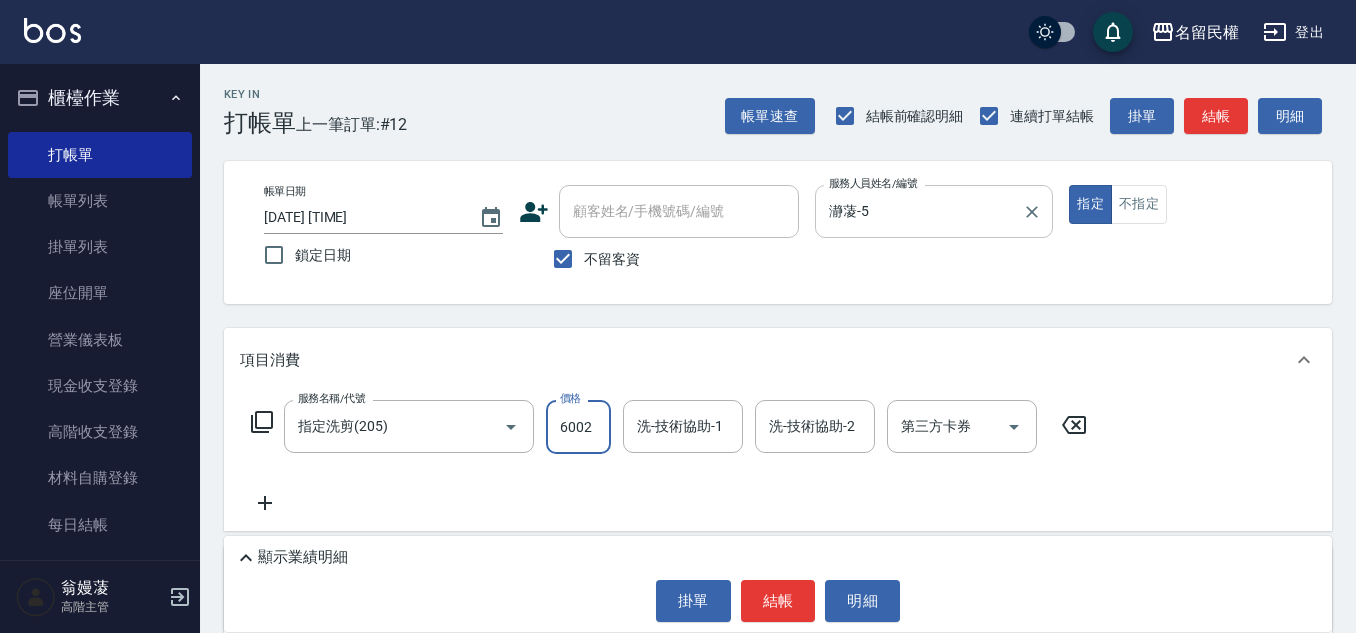 scroll, scrollTop: 0, scrollLeft: 0, axis: both 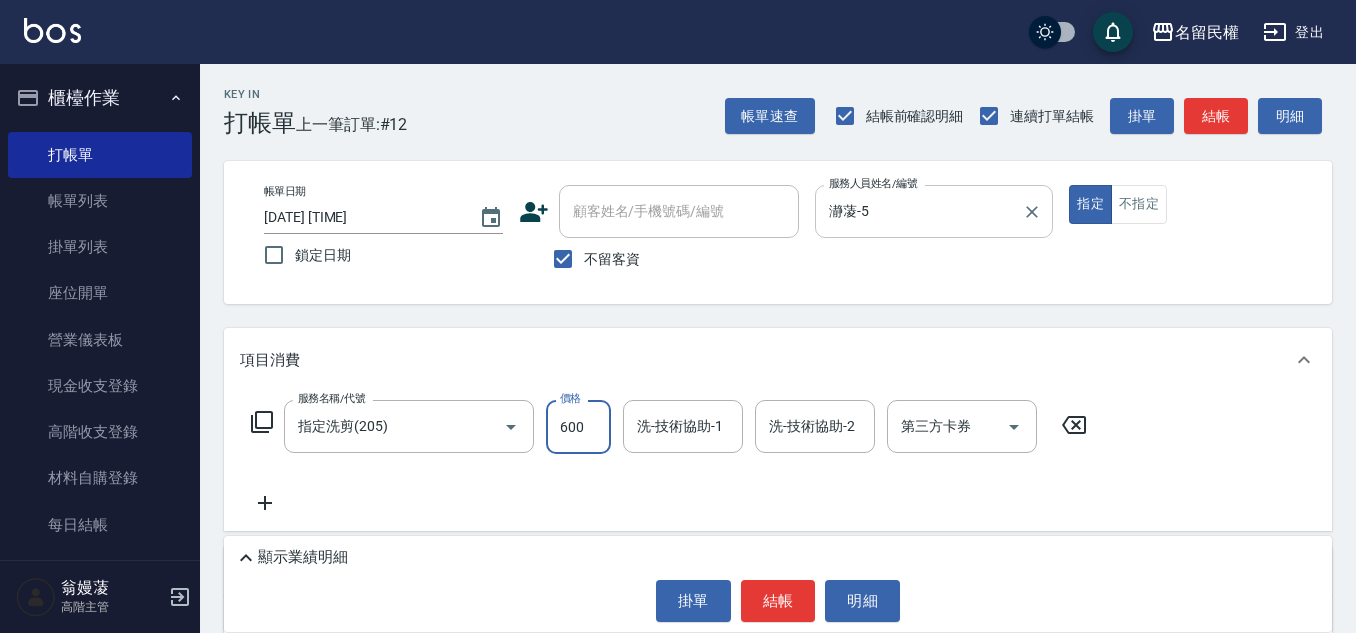 type on "600" 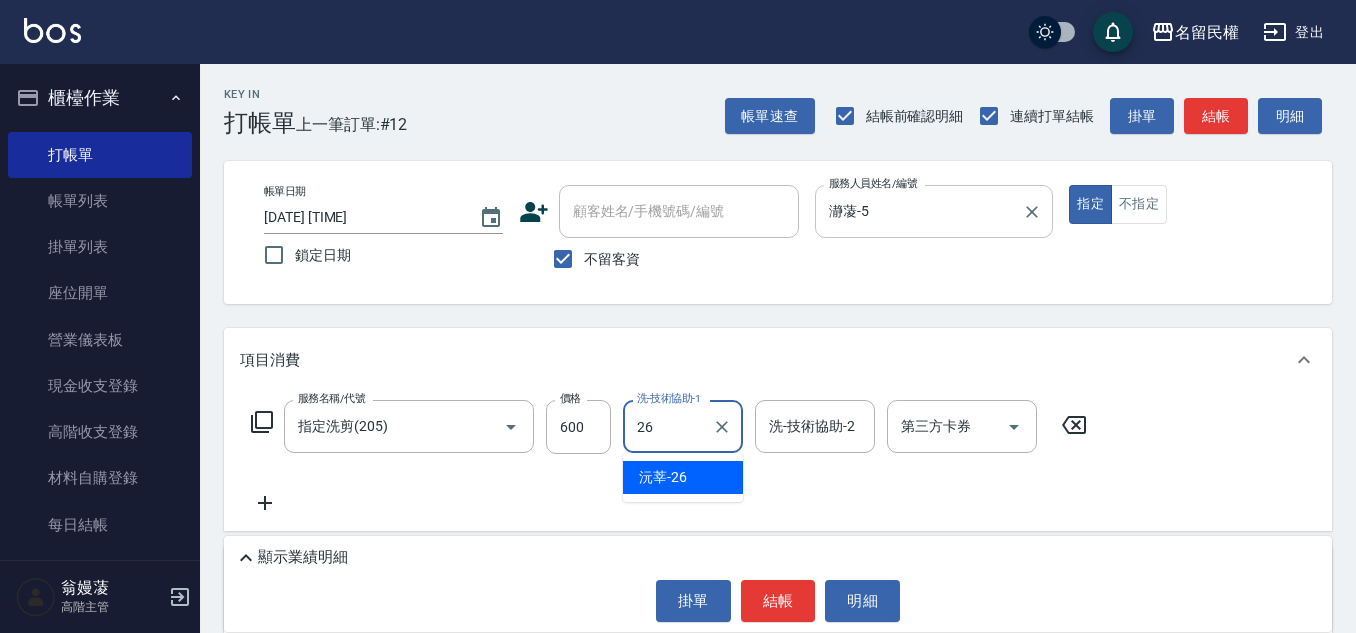 type on "沅莘-26" 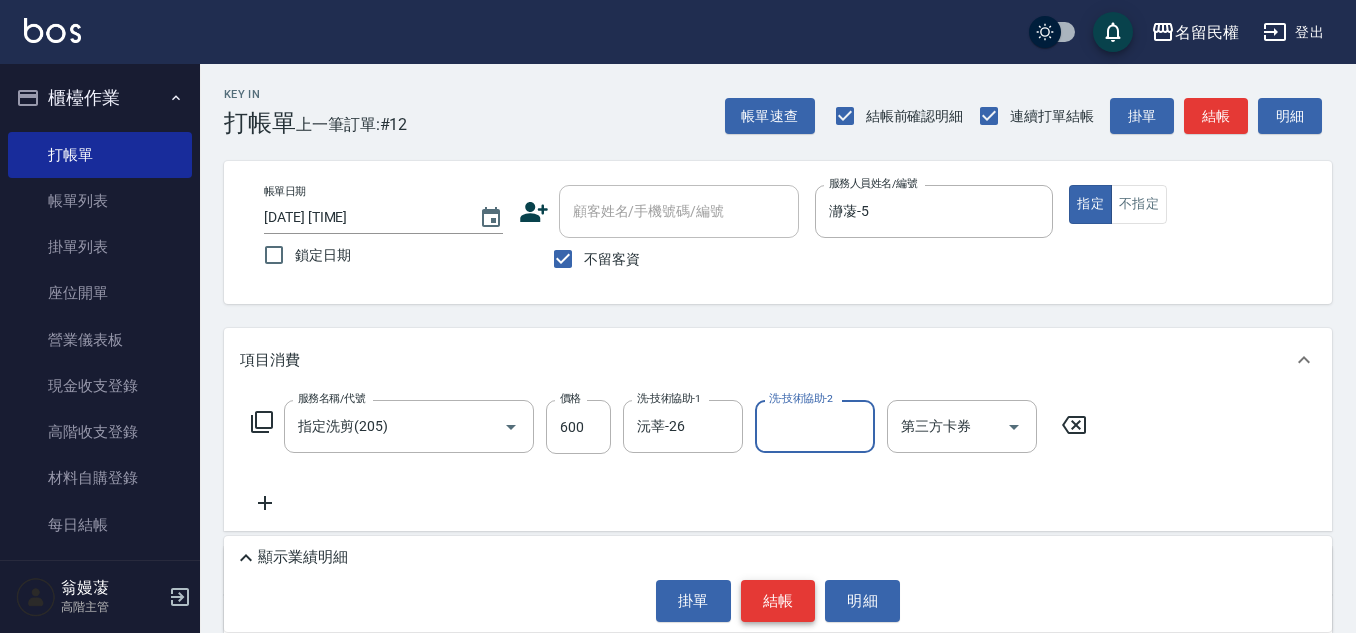click on "結帳" at bounding box center (778, 601) 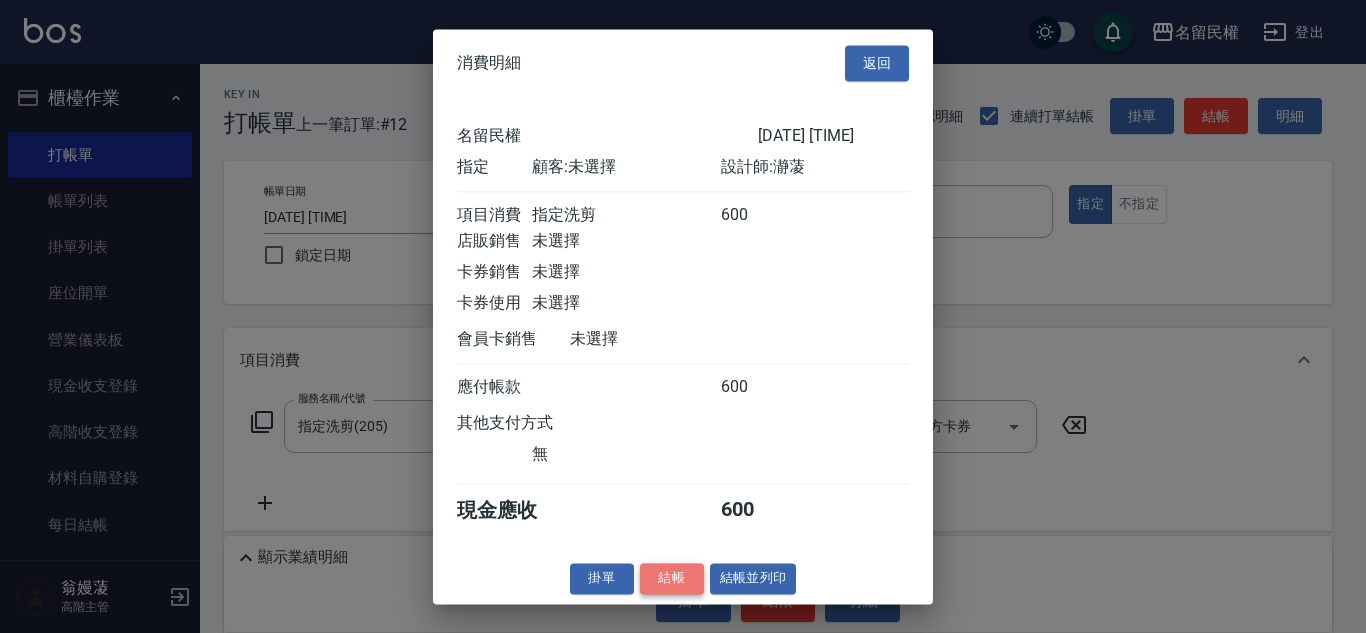 click on "結帳" at bounding box center [672, 578] 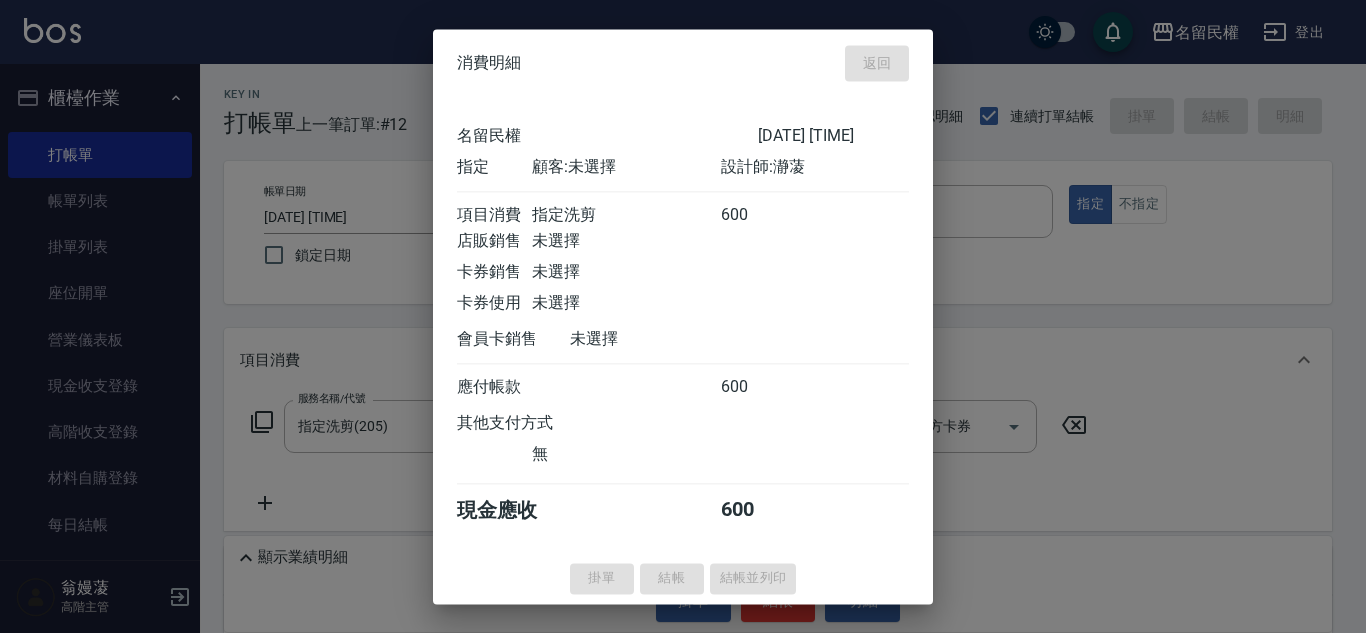 type on "2025/08/05 16:39" 